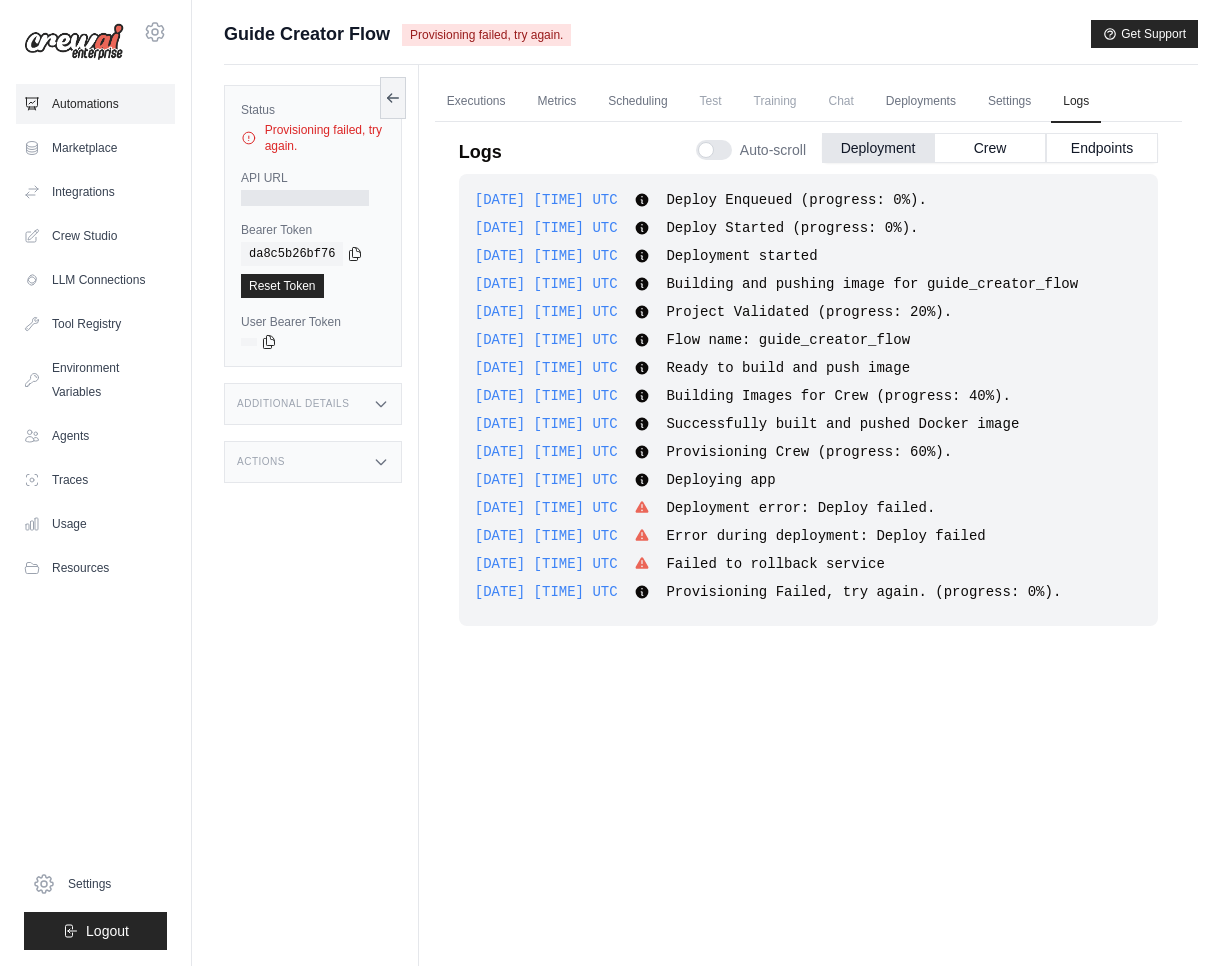 scroll, scrollTop: 0, scrollLeft: 0, axis: both 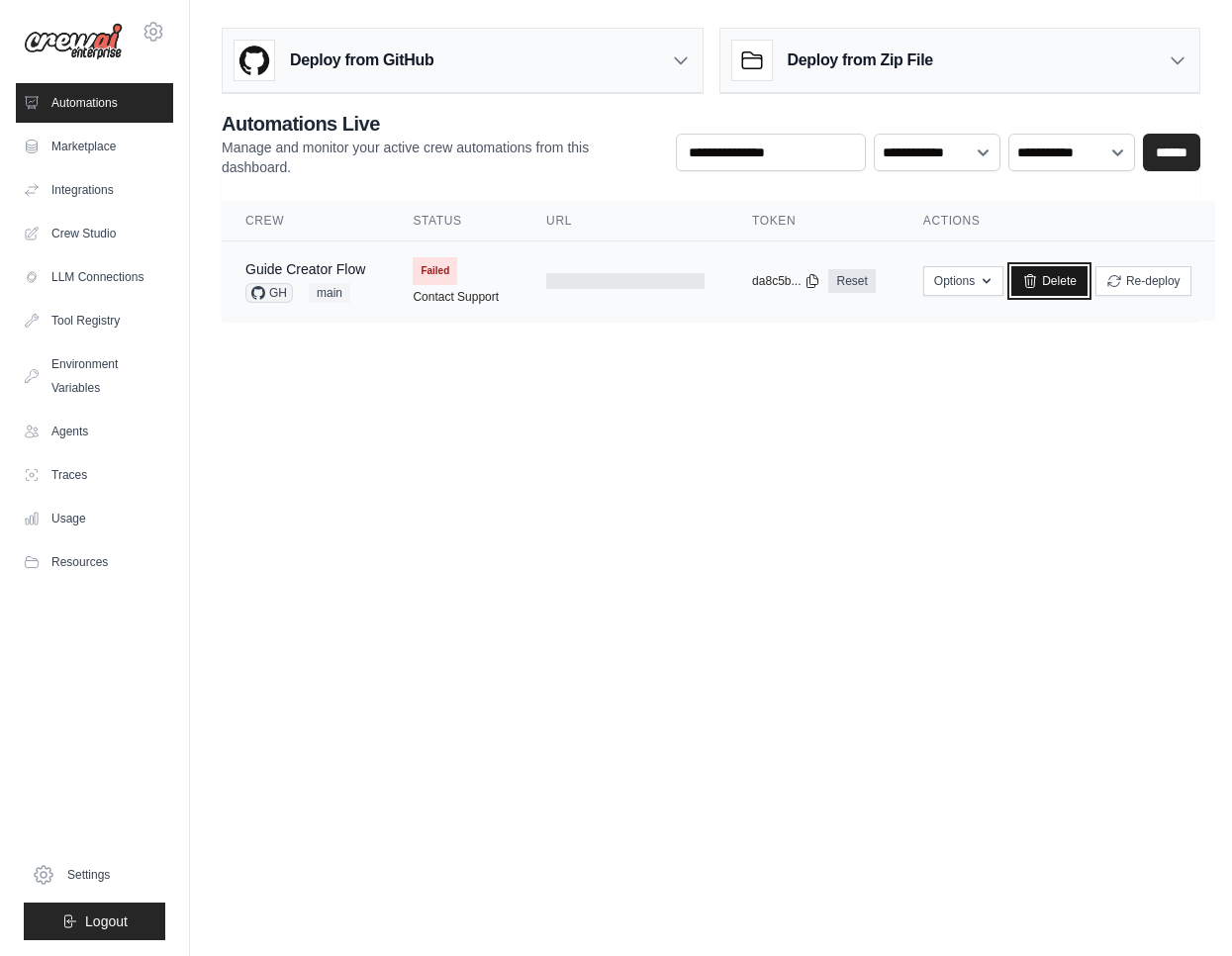 click on "Delete" at bounding box center [1049, 281] 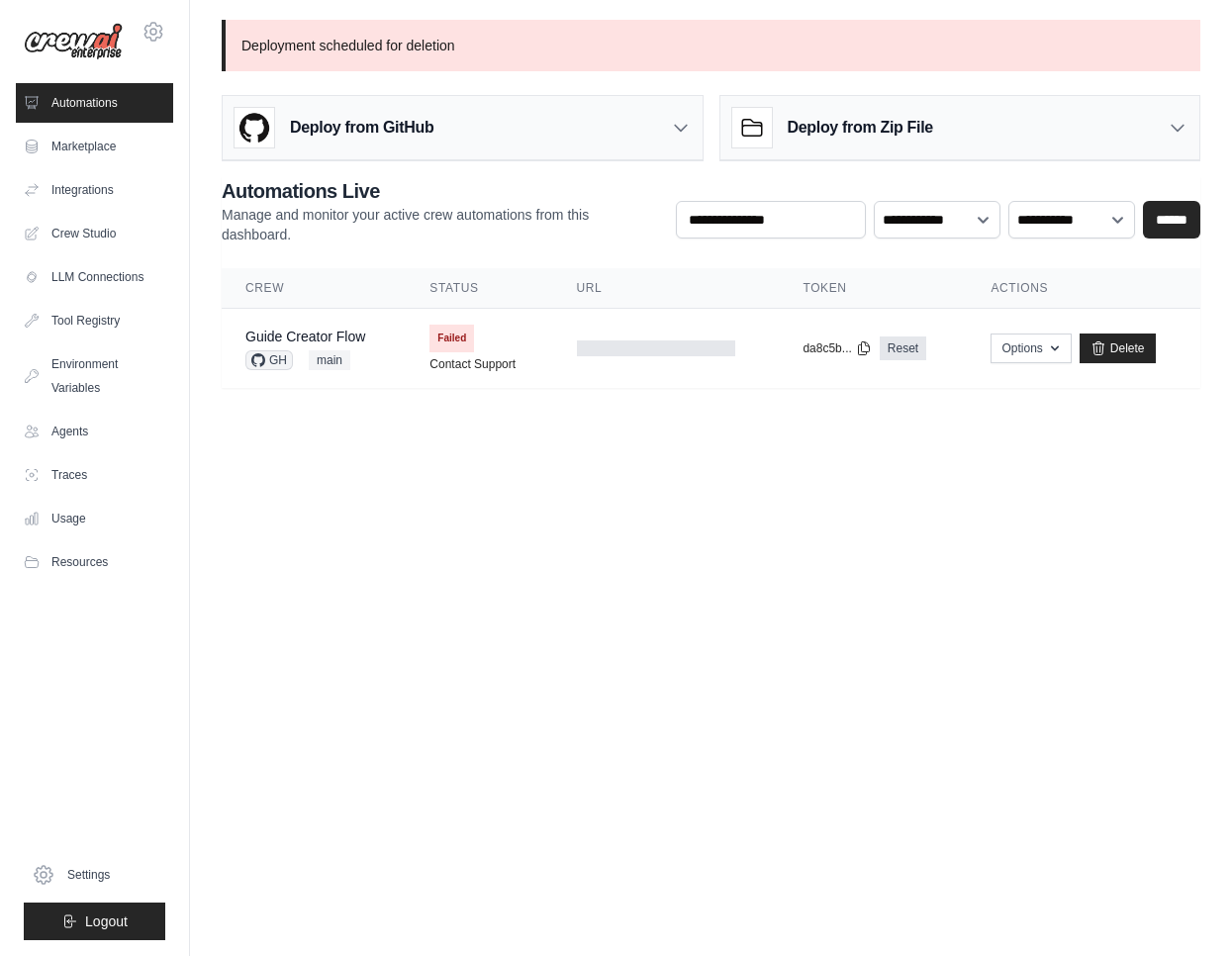 scroll, scrollTop: 0, scrollLeft: 0, axis: both 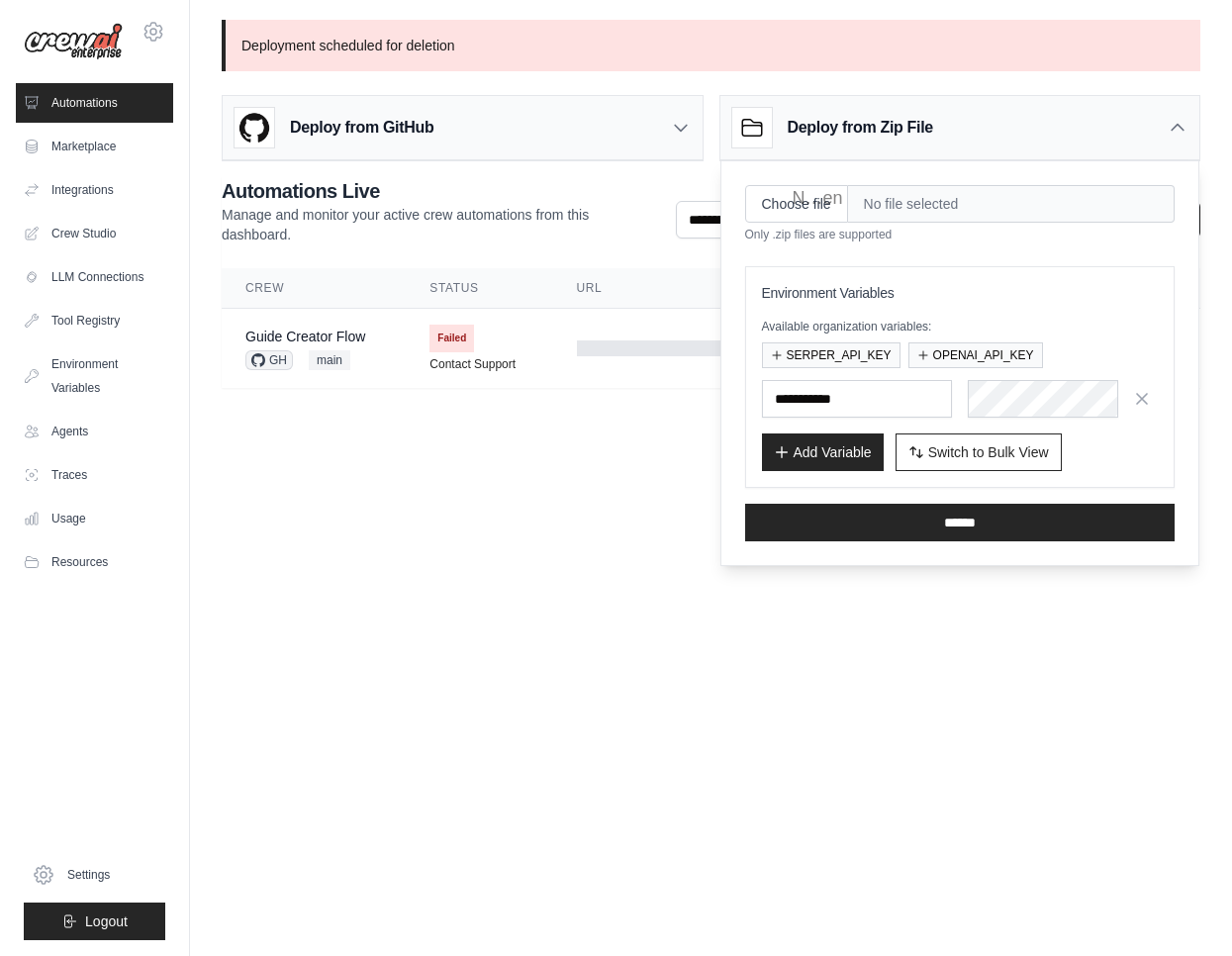 click on "nathan.longoni@helios.sc
Settings
Automations
Marketplace
Integrations" at bounding box center [616, 478] 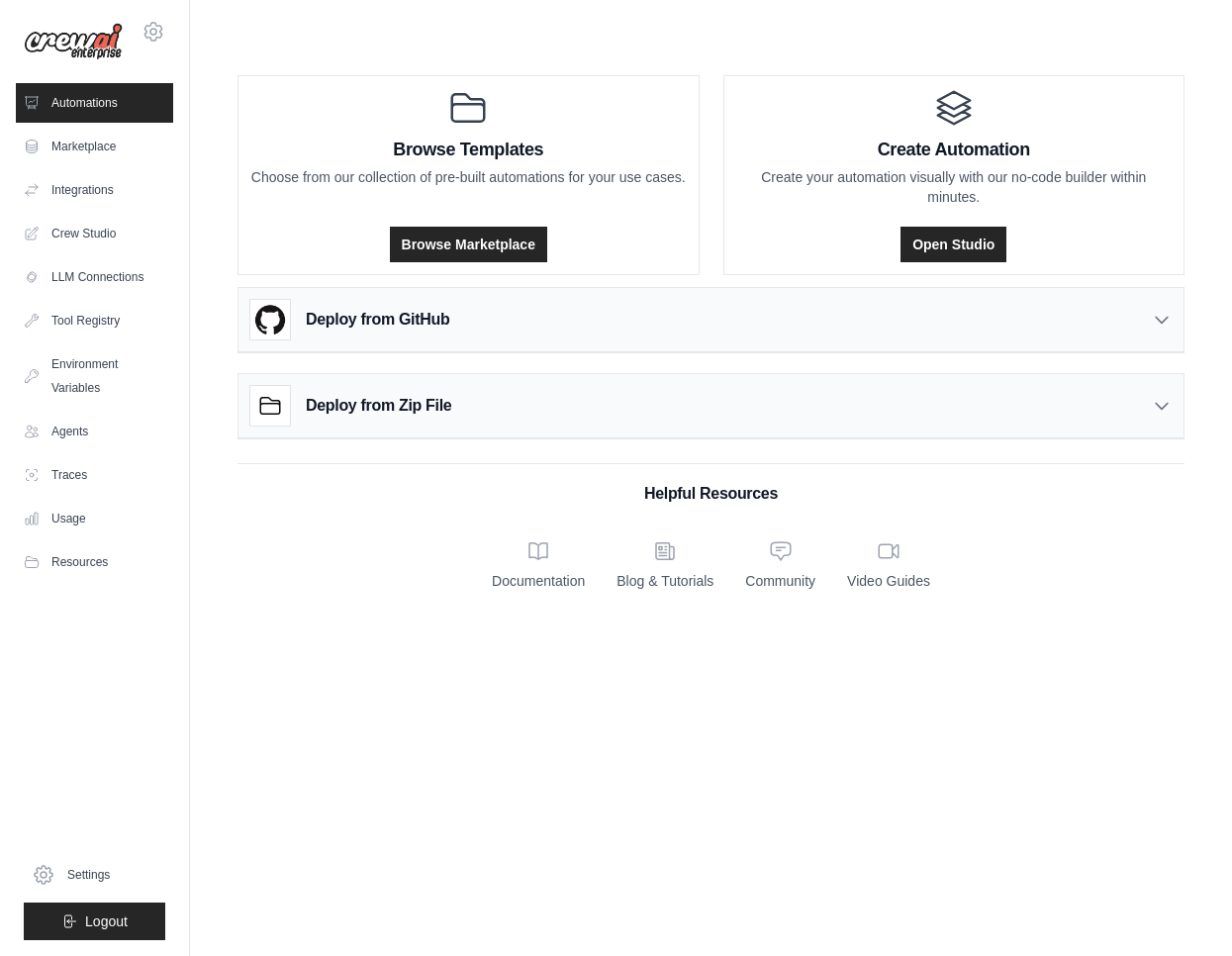 scroll, scrollTop: 0, scrollLeft: 0, axis: both 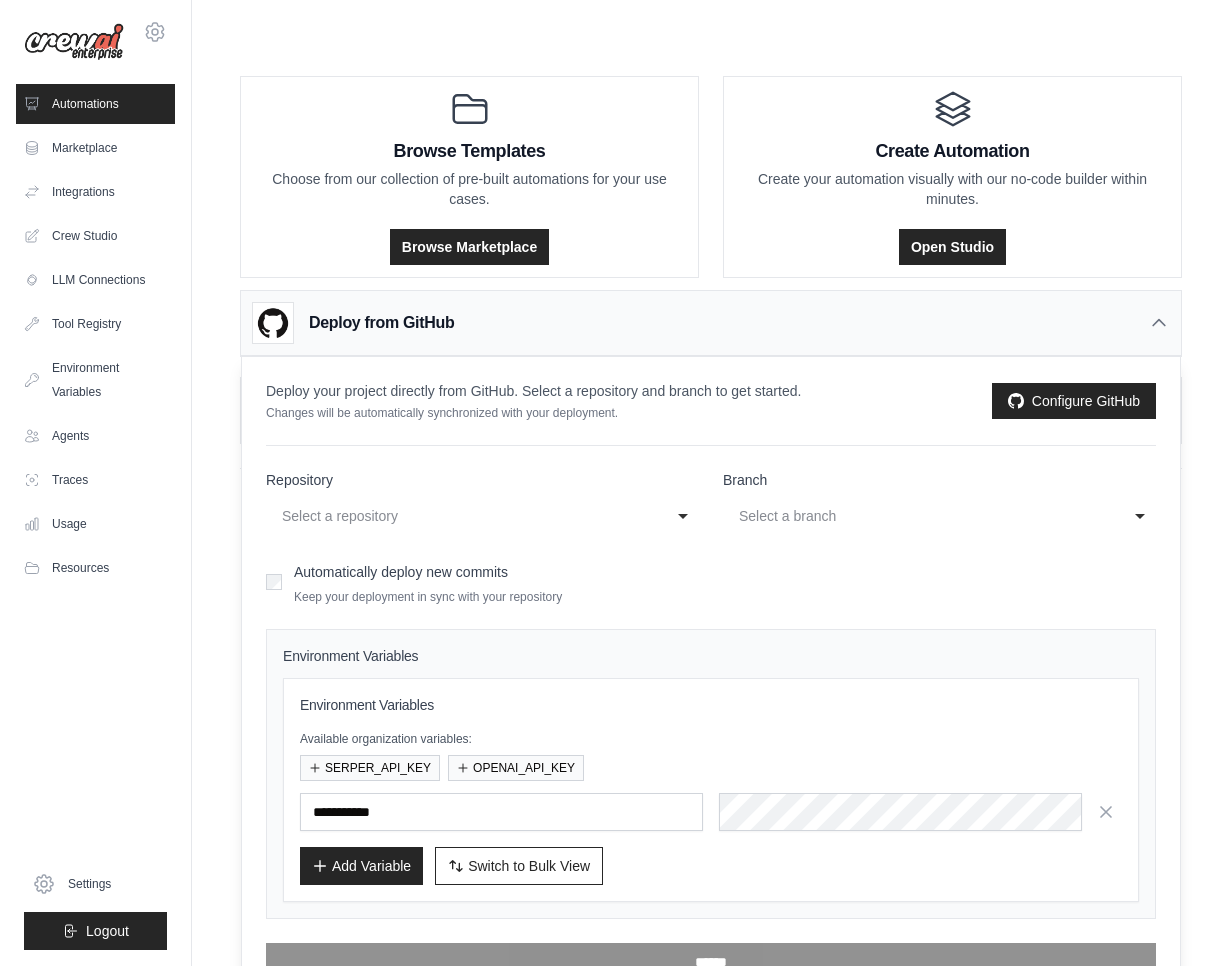 click on "Select a repository" at bounding box center (462, 516) 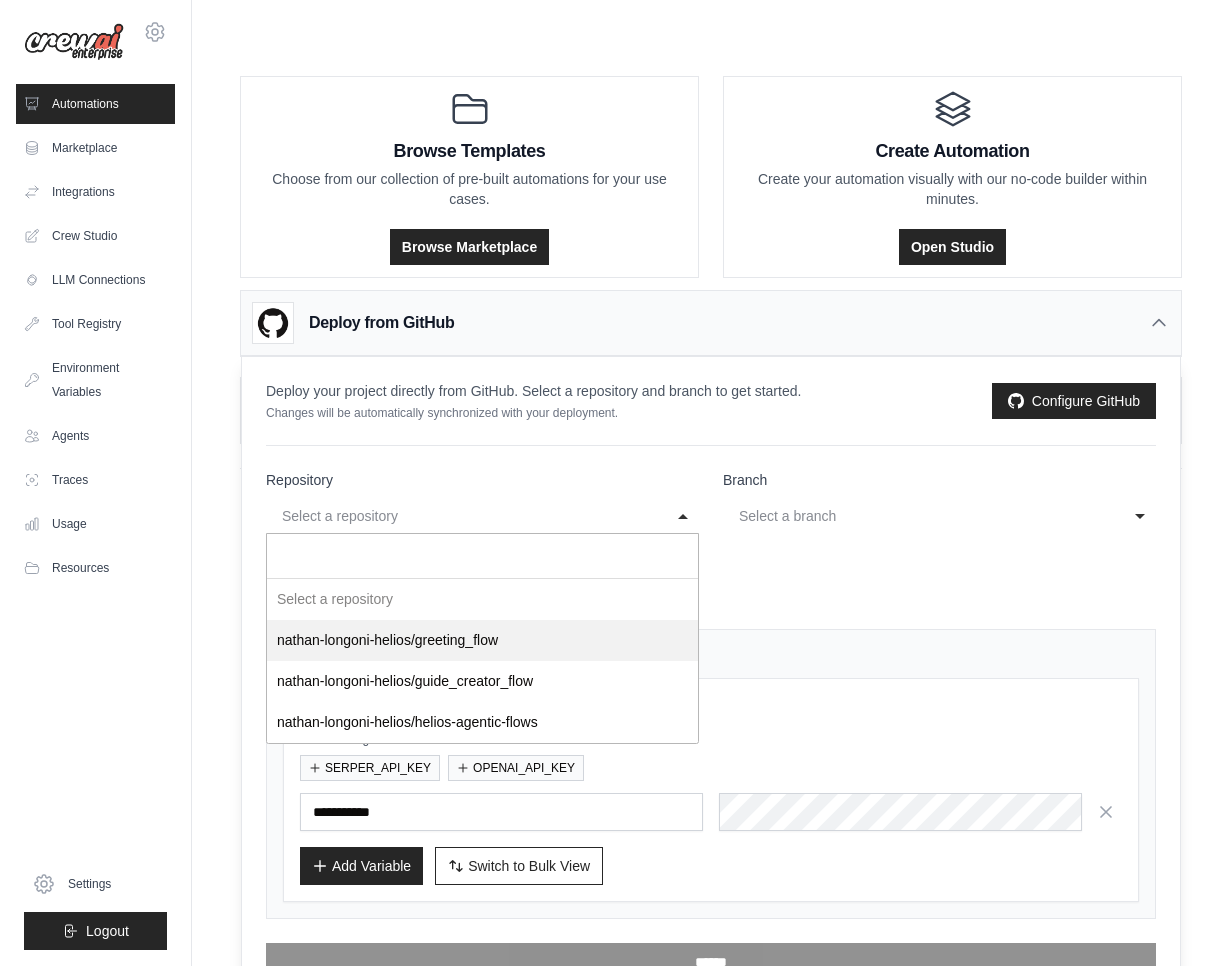 select on "**********" 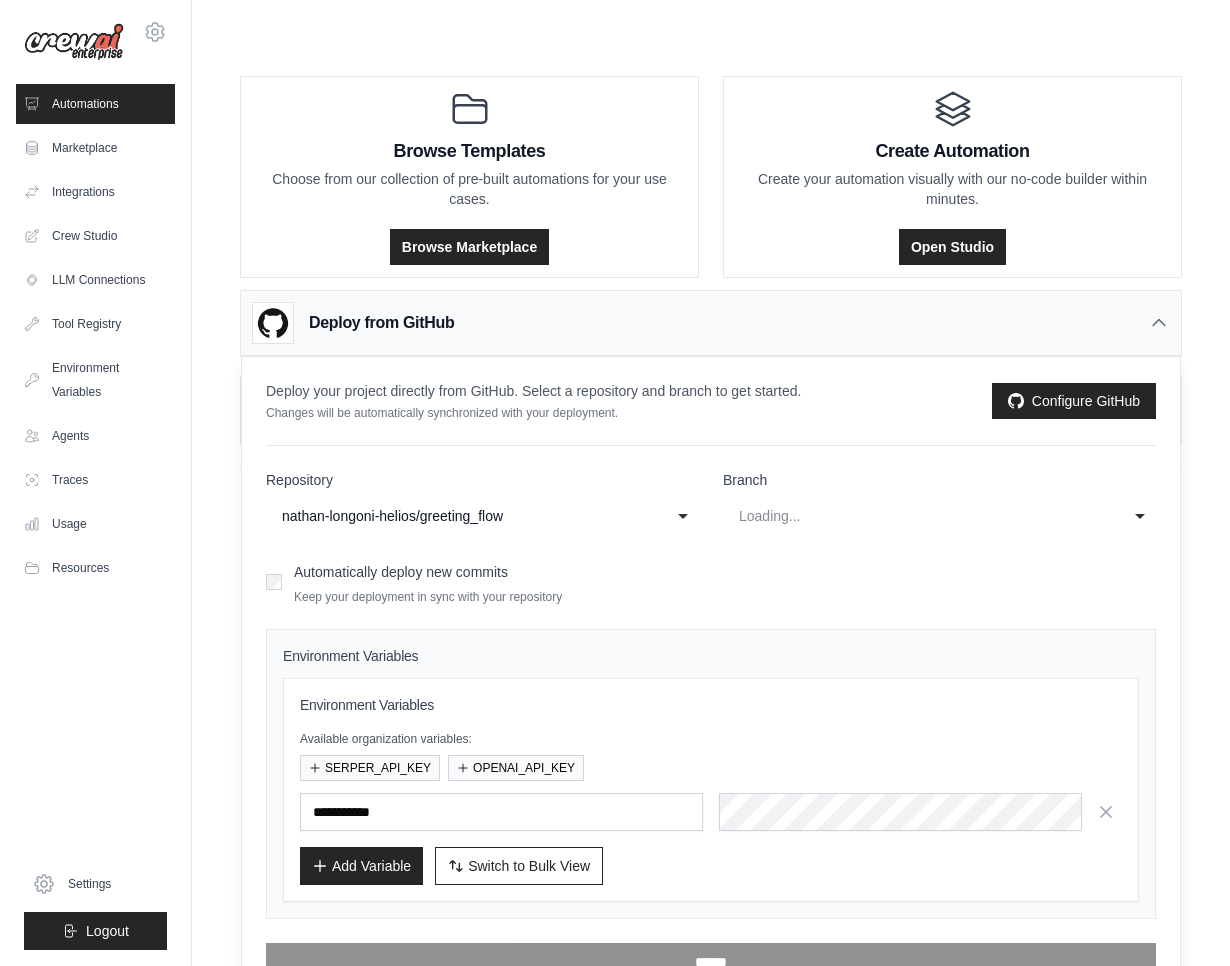 select on "****" 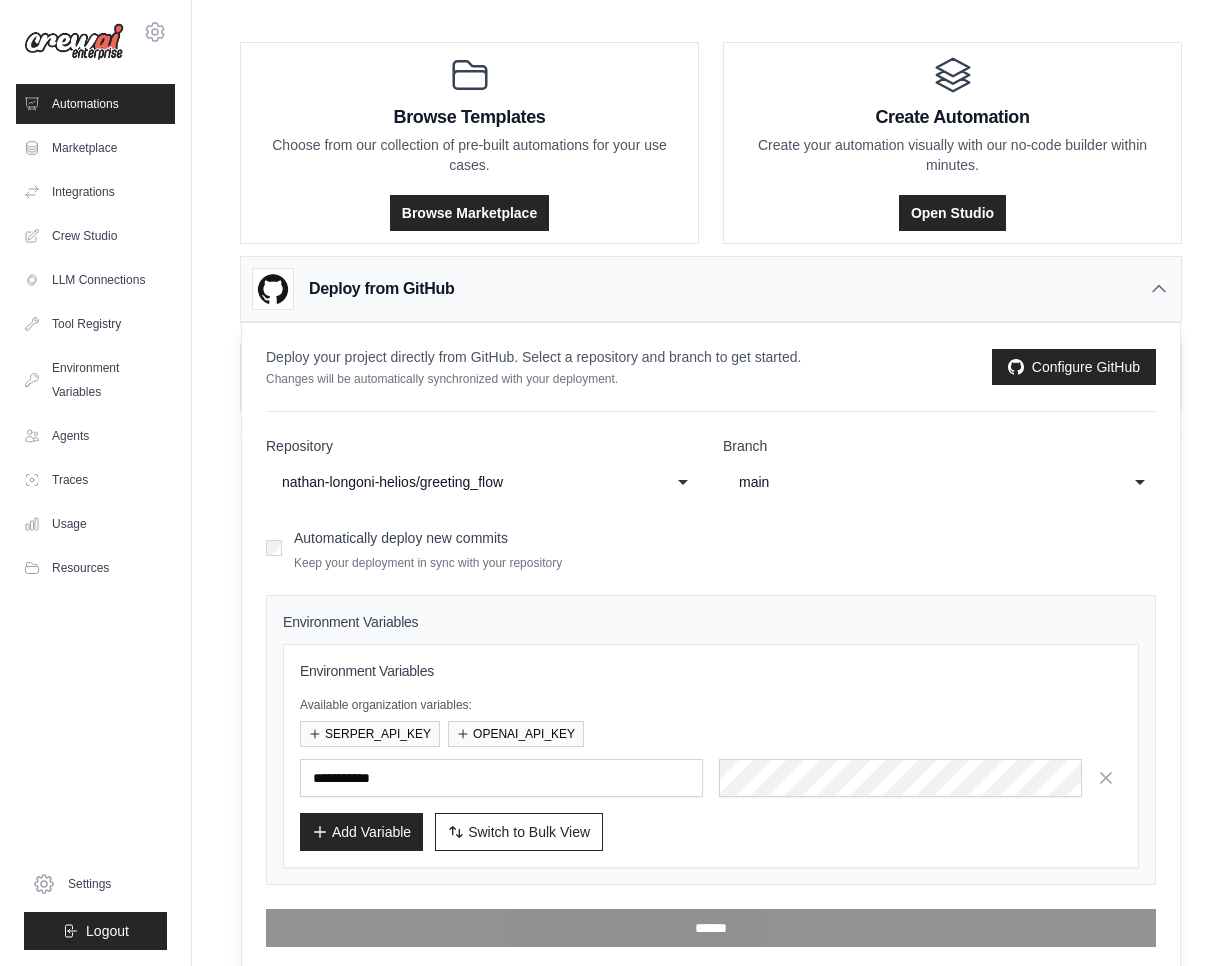 scroll, scrollTop: 40, scrollLeft: 0, axis: vertical 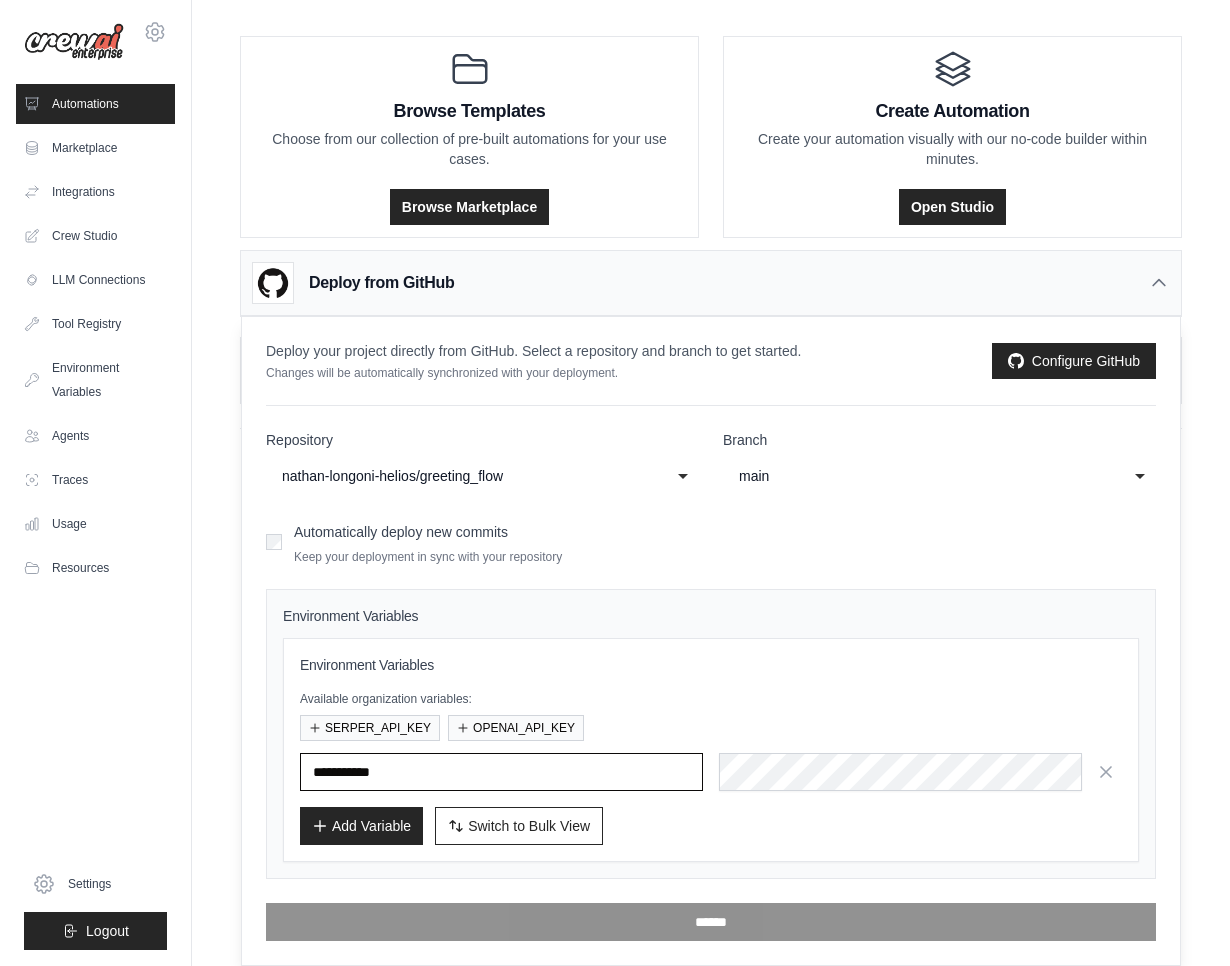 click at bounding box center [501, 772] 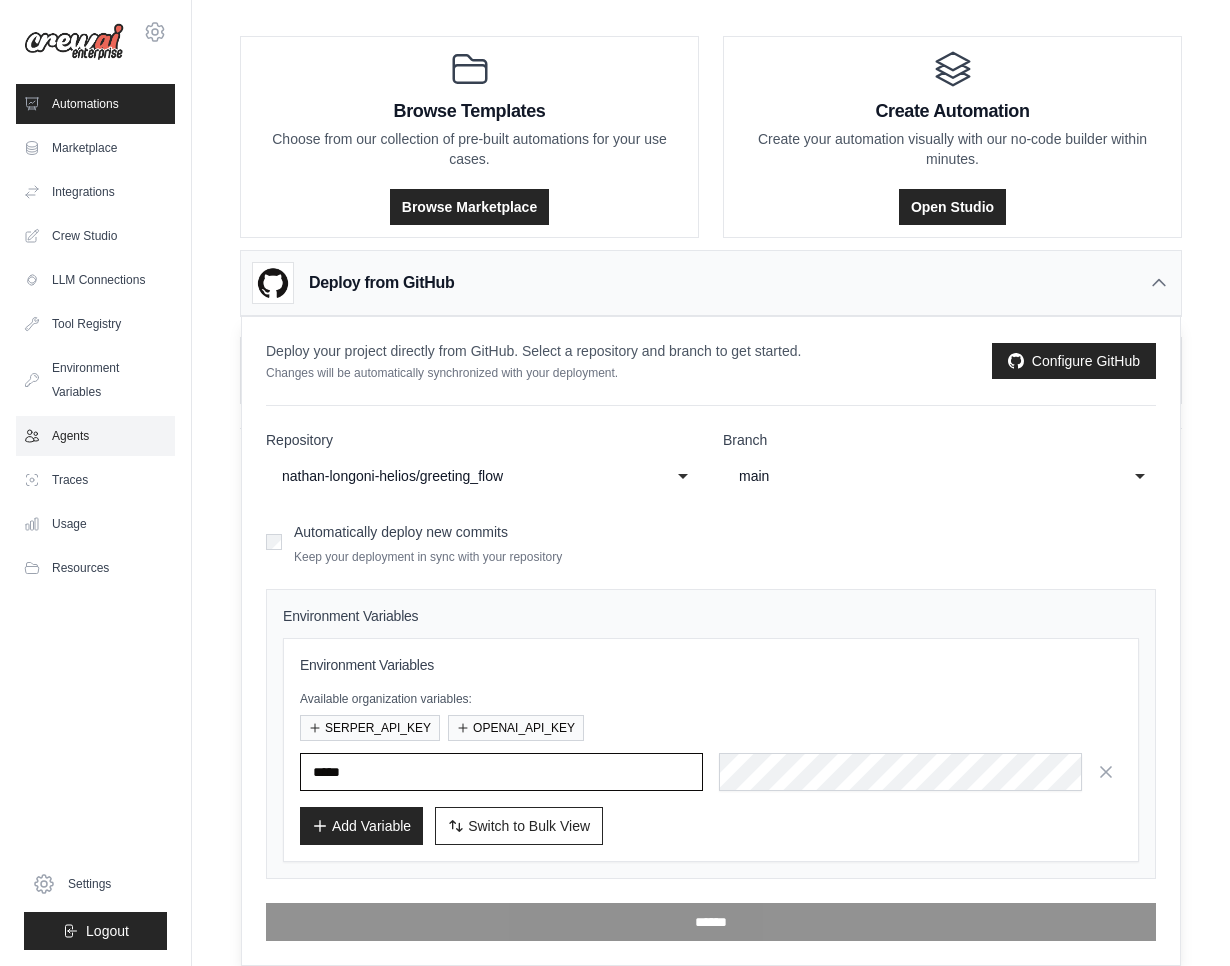 type on "*****" 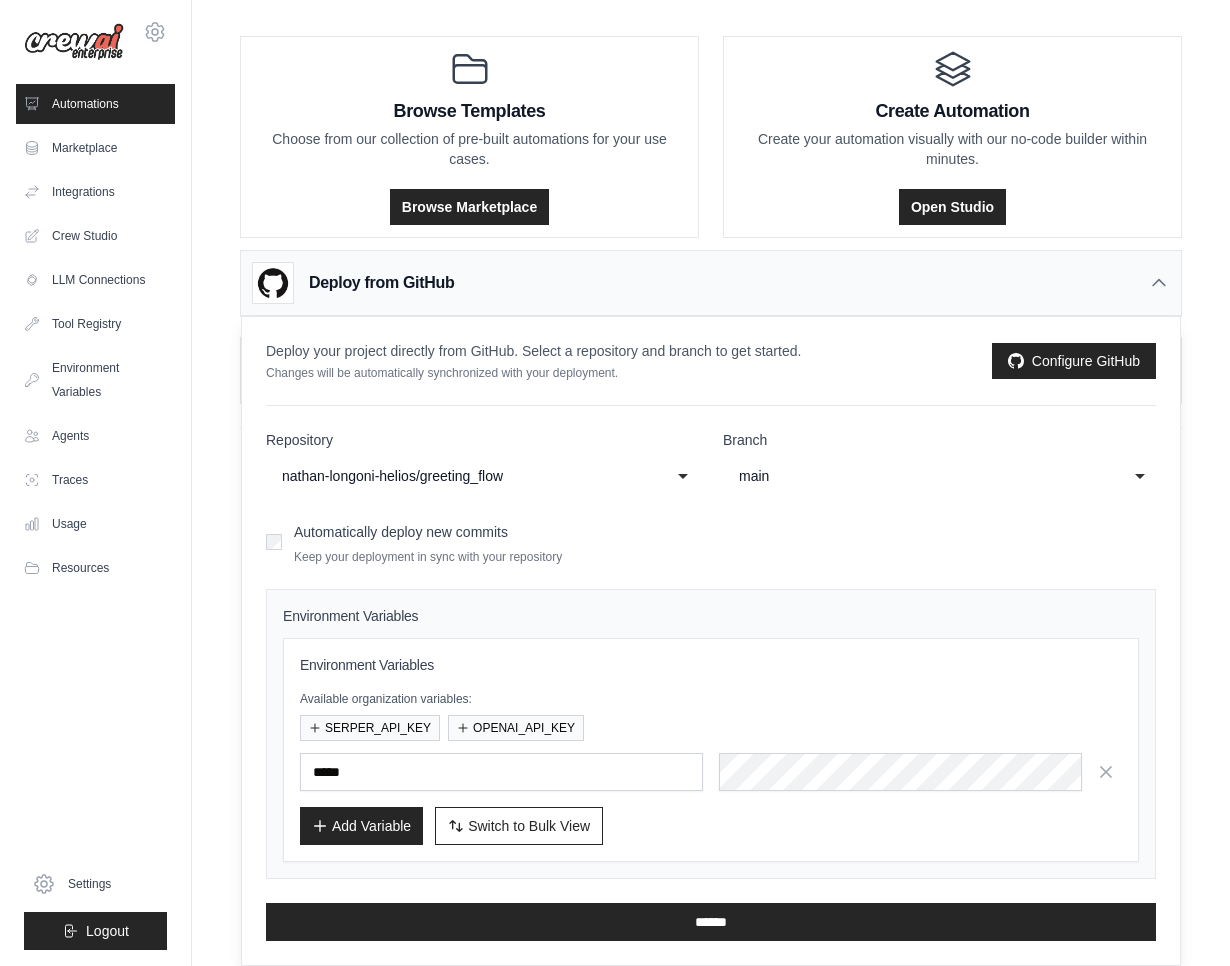 click on "Add Variable" at bounding box center [361, 826] 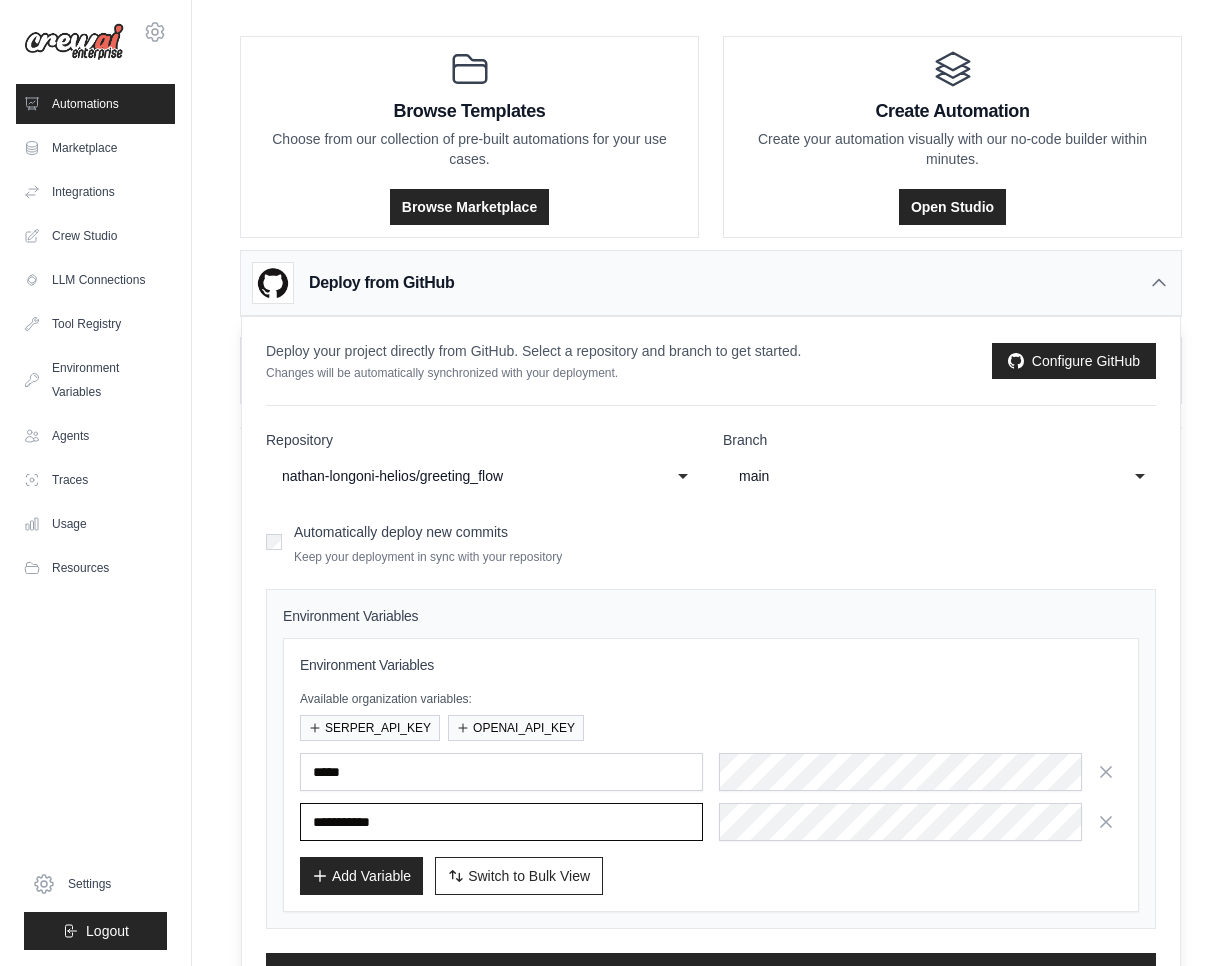 click at bounding box center [501, 822] 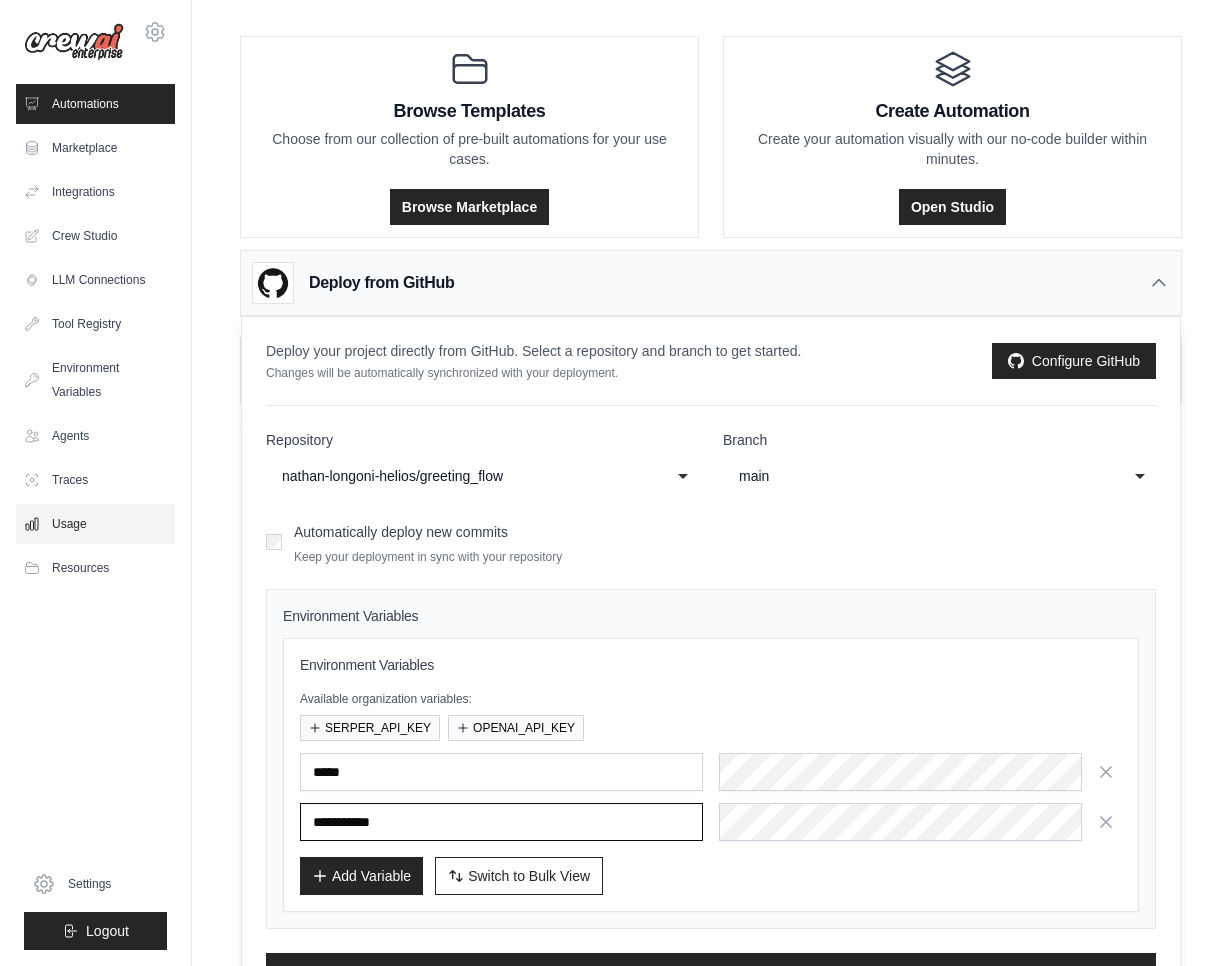 paste on "**********" 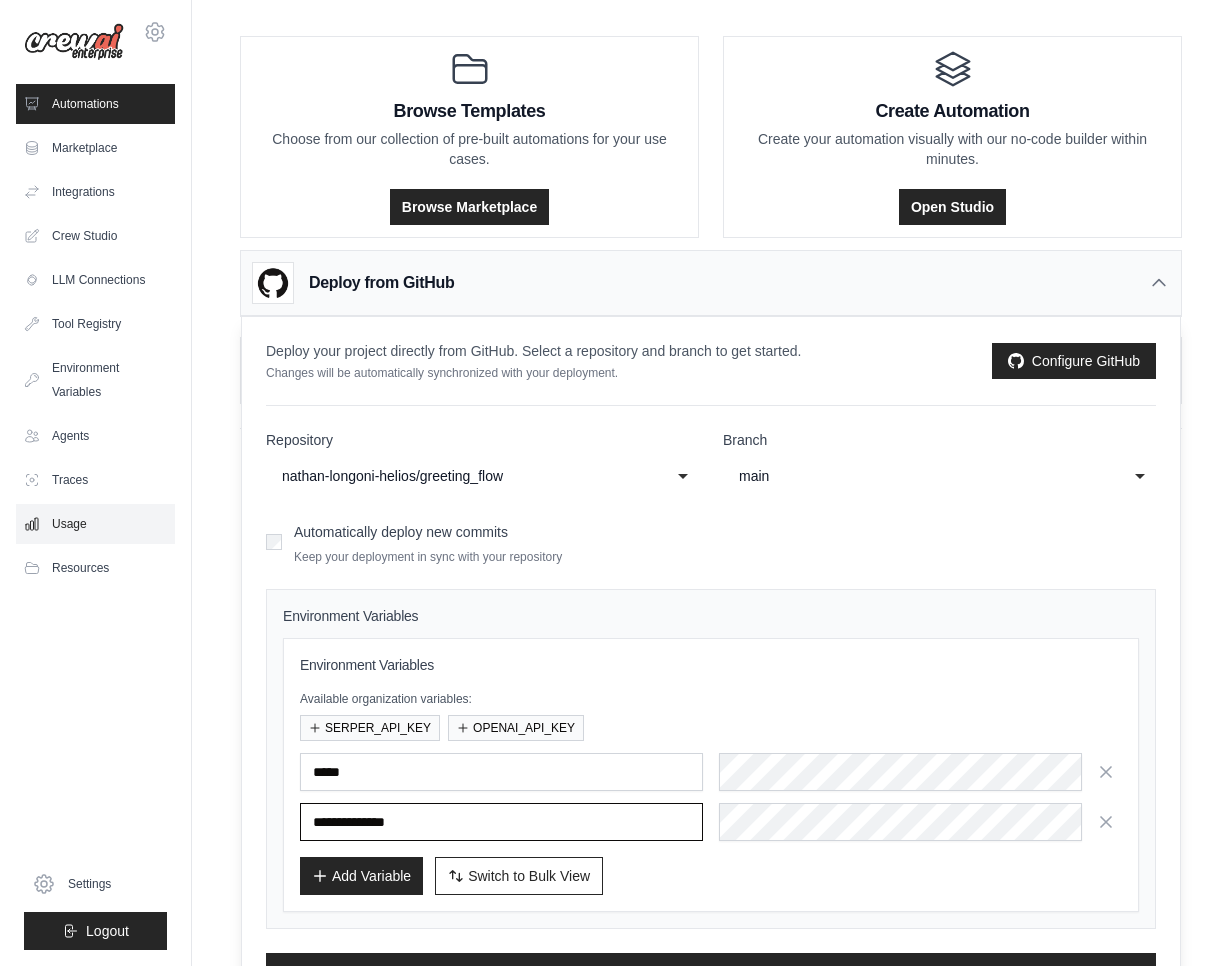 type on "**********" 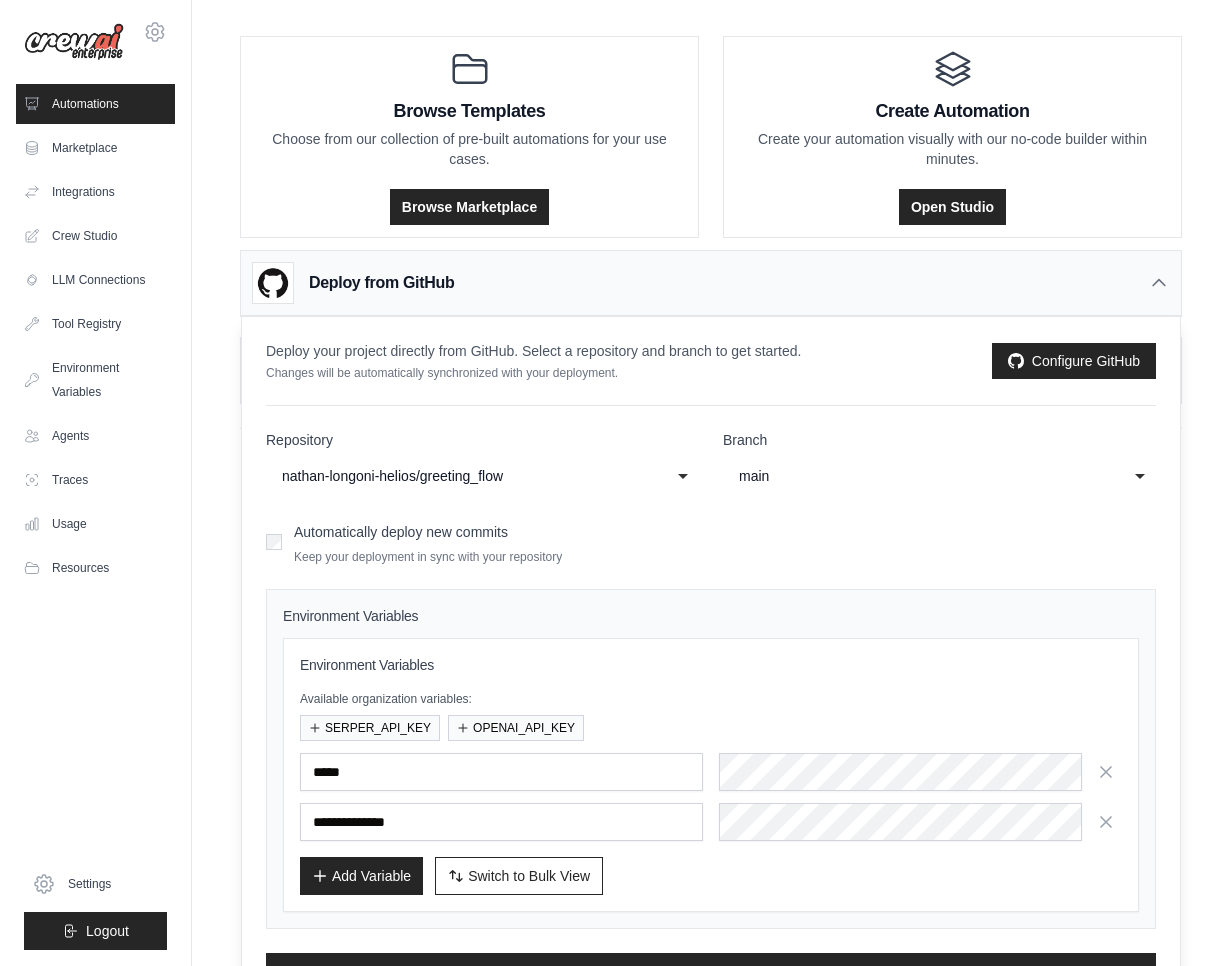 click on "Add Variable" at bounding box center [361, 876] 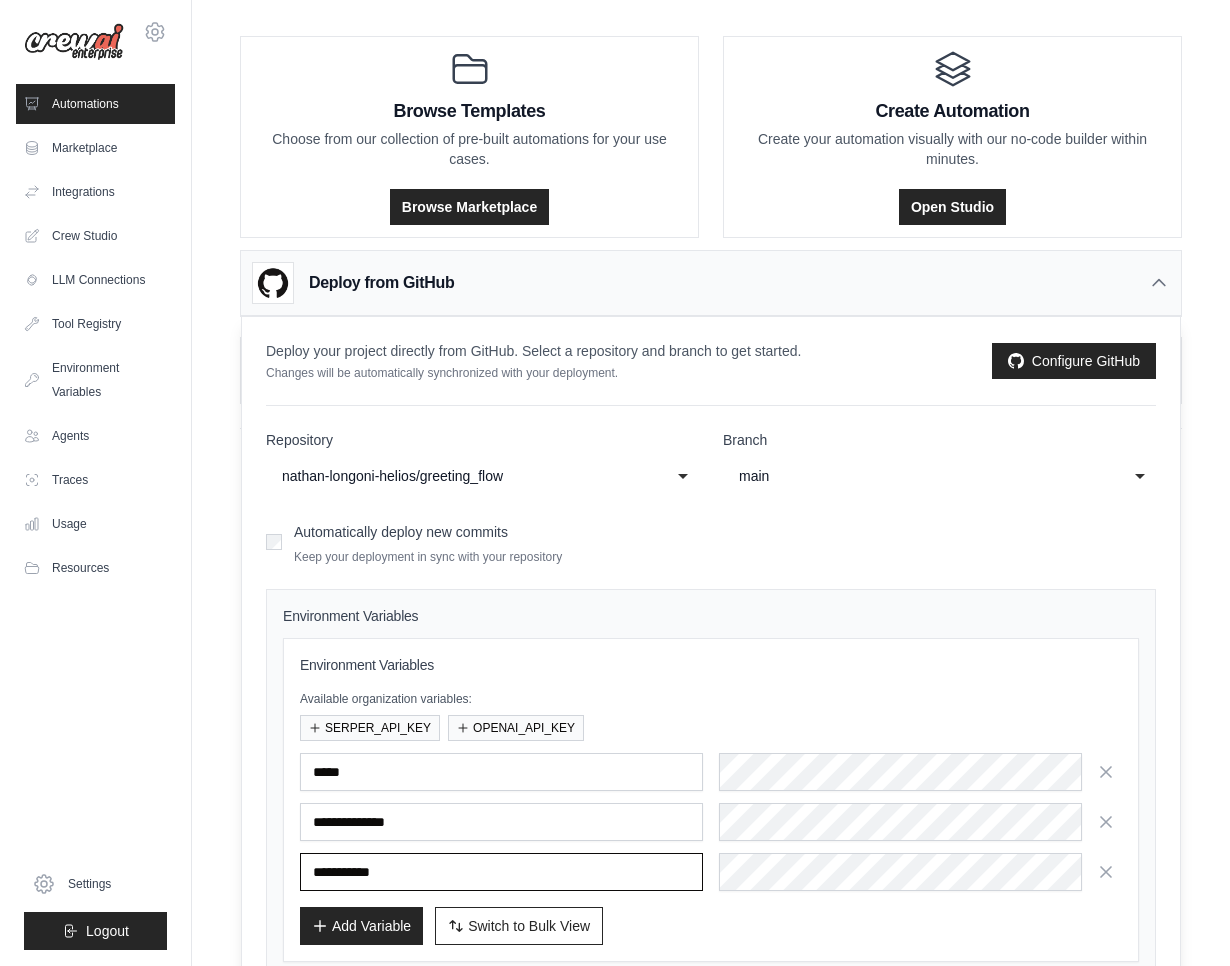 click at bounding box center (501, 872) 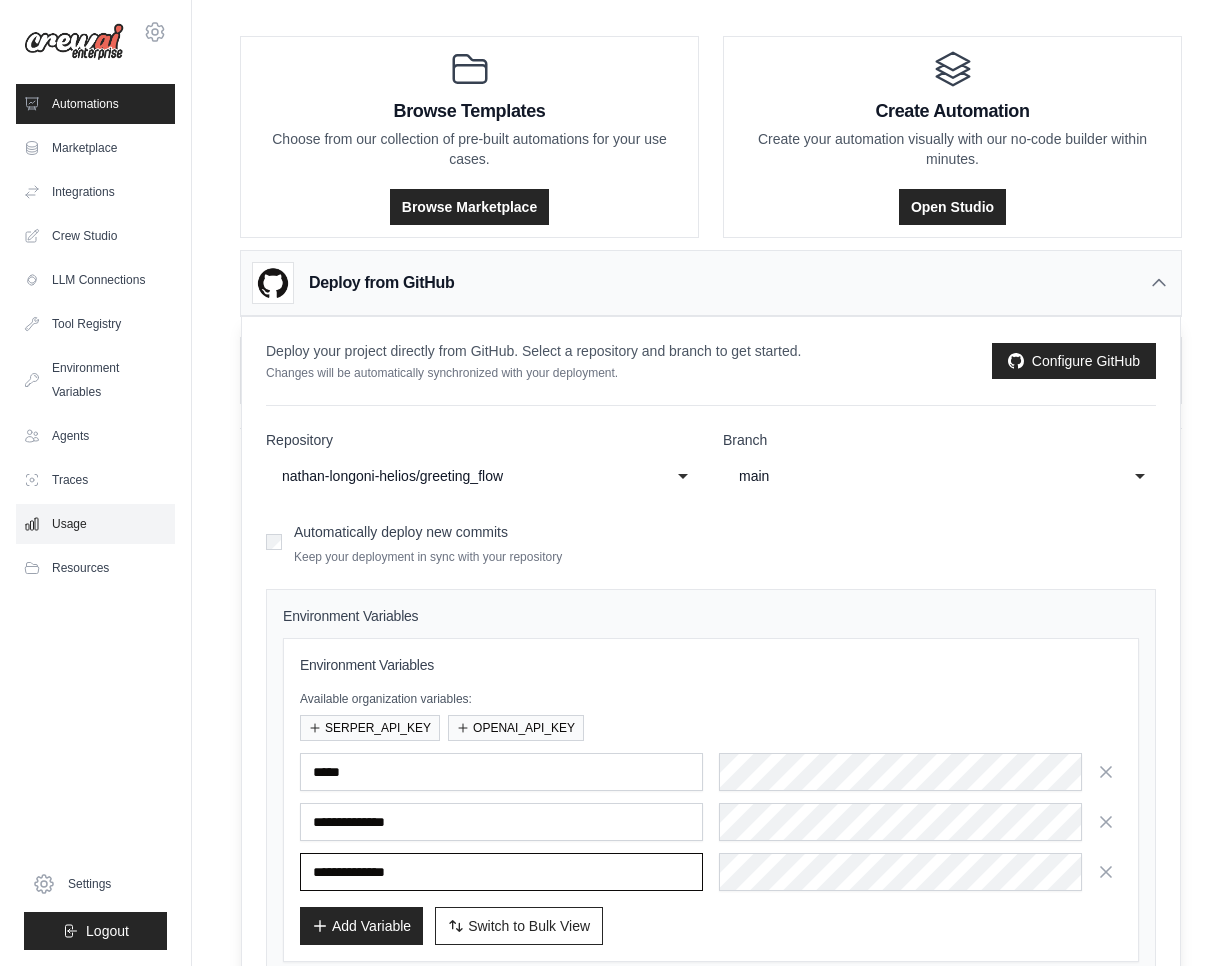 type on "**********" 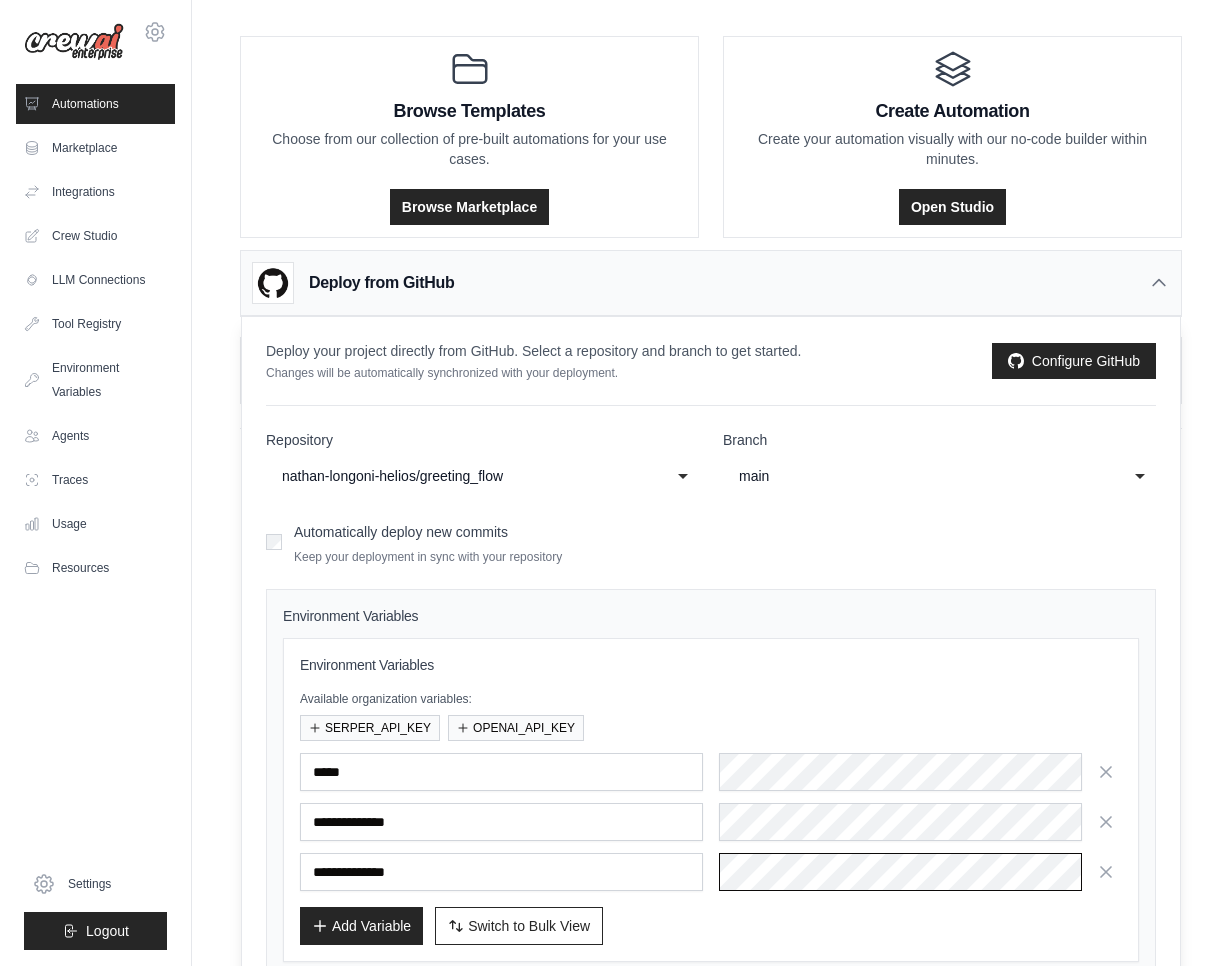 scroll, scrollTop: 0, scrollLeft: 91, axis: horizontal 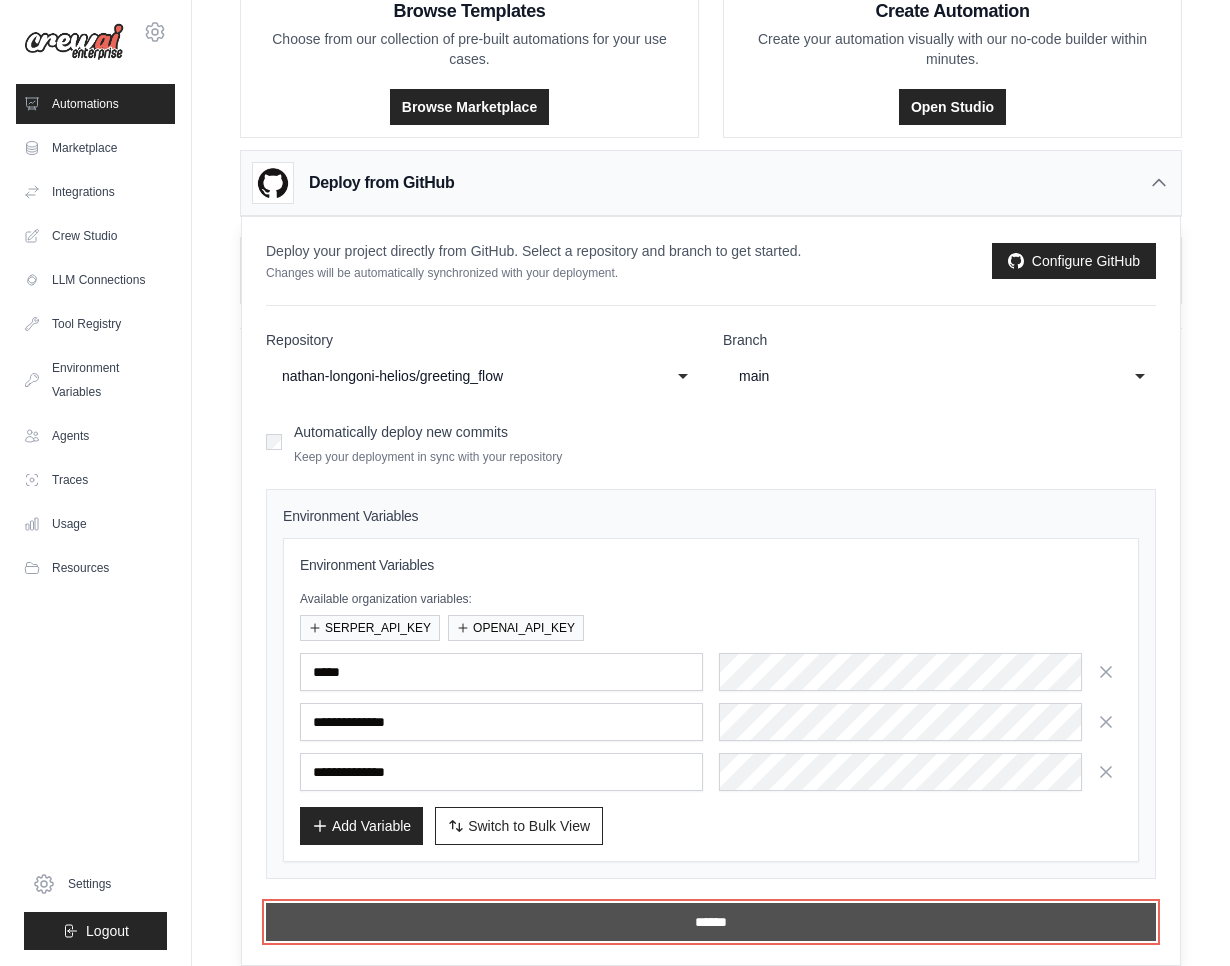 click on "******" at bounding box center (711, 922) 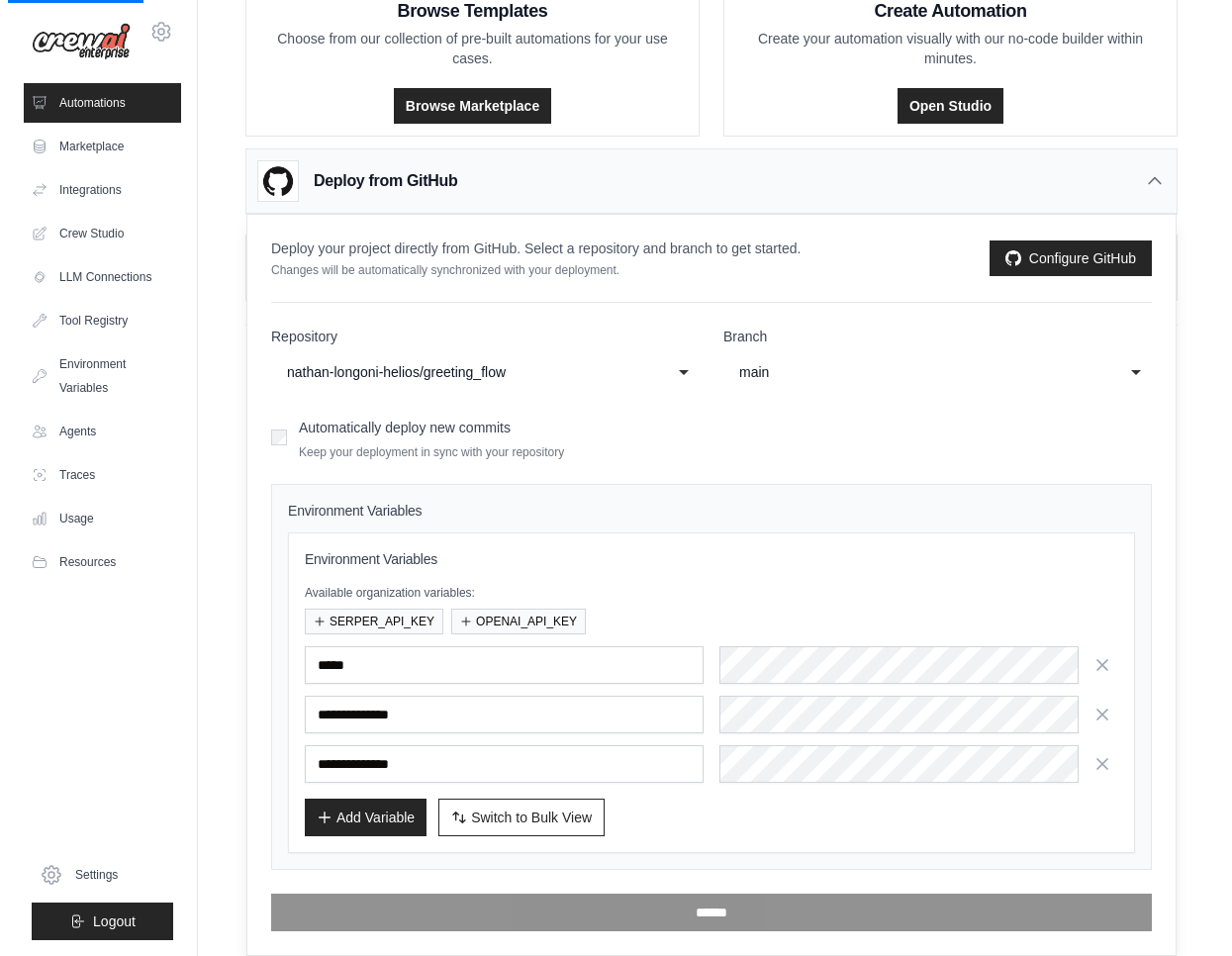 scroll, scrollTop: 0, scrollLeft: 0, axis: both 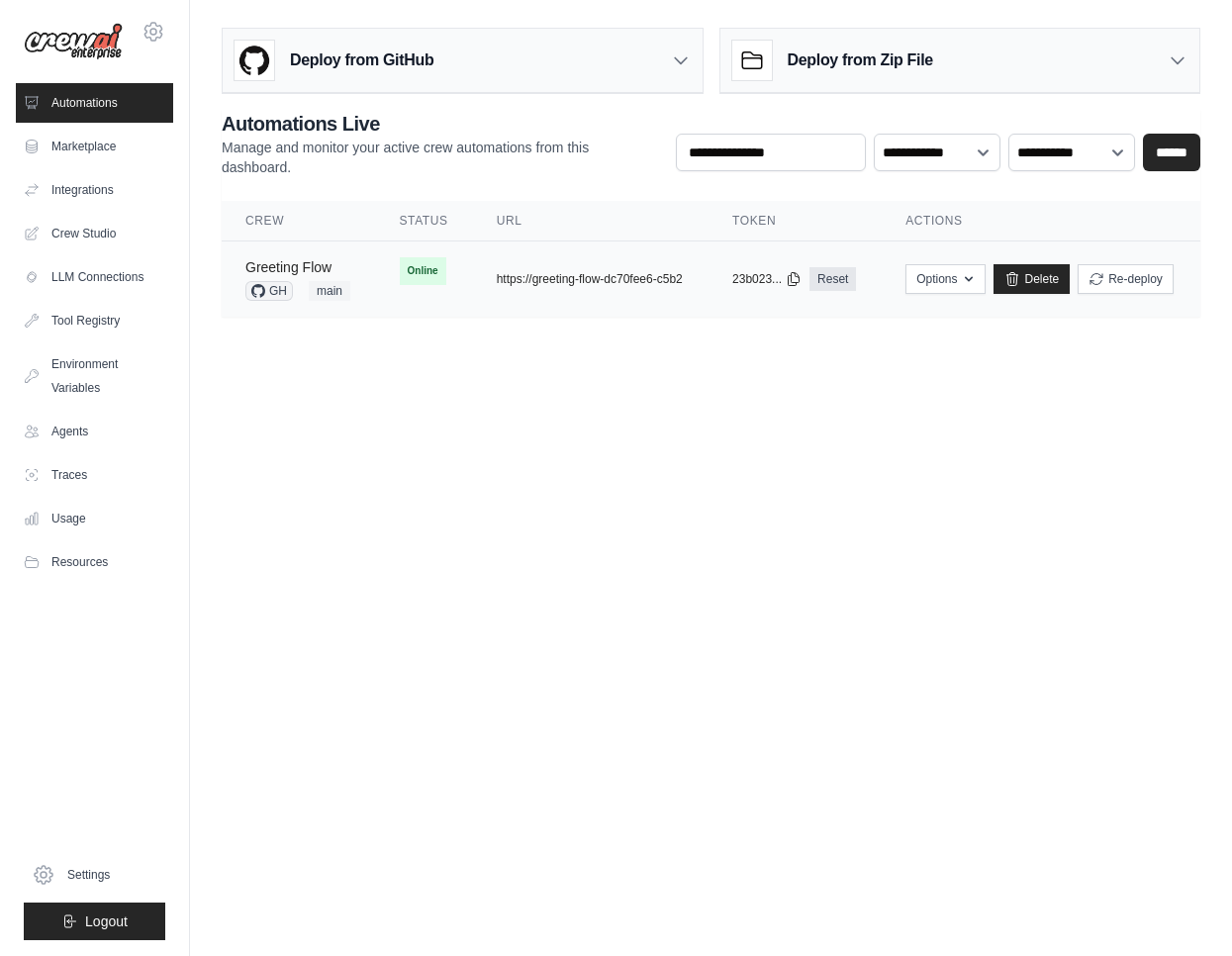 click on "Greeting Flow" at bounding box center [288, 267] 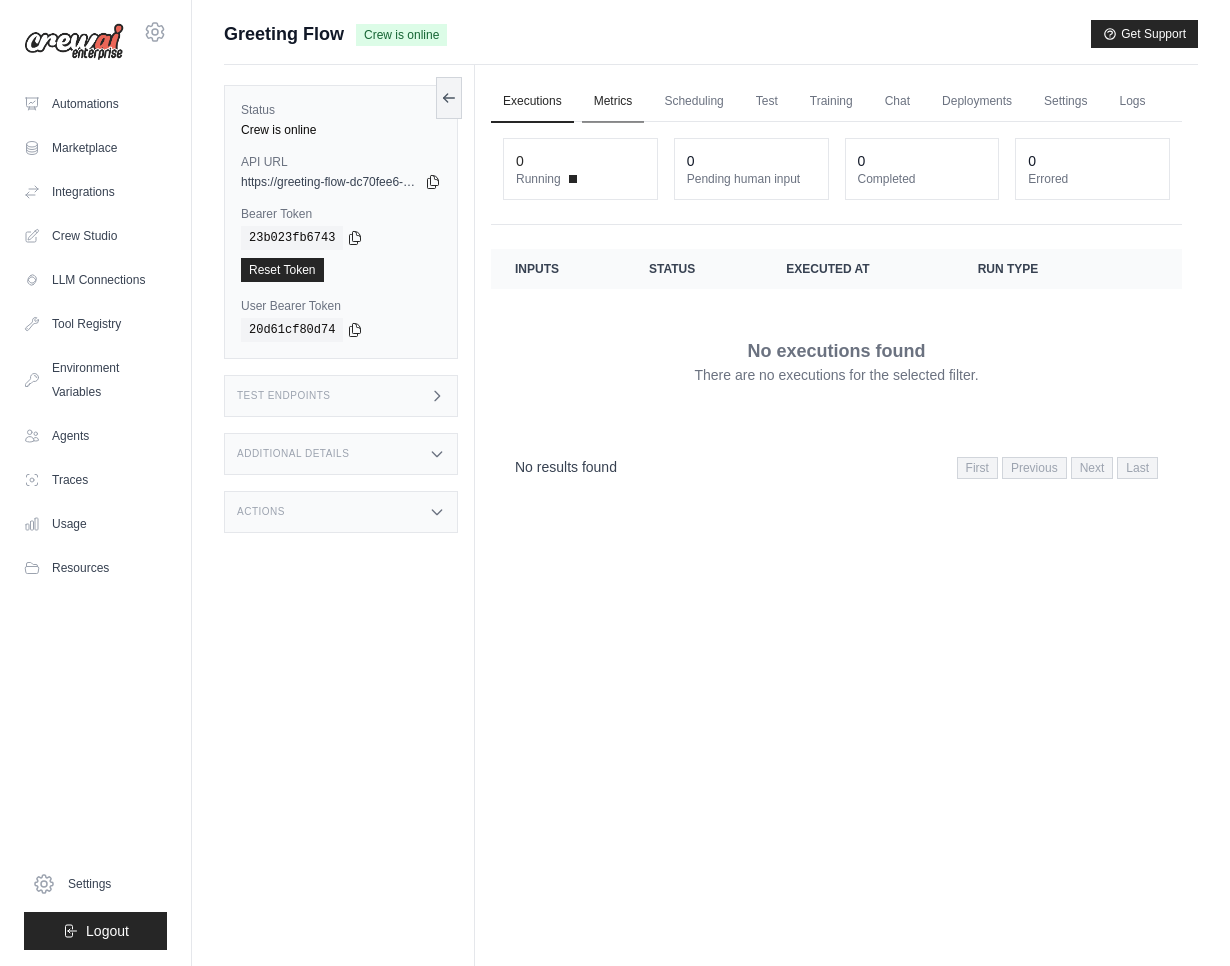 click on "Metrics" at bounding box center [613, 102] 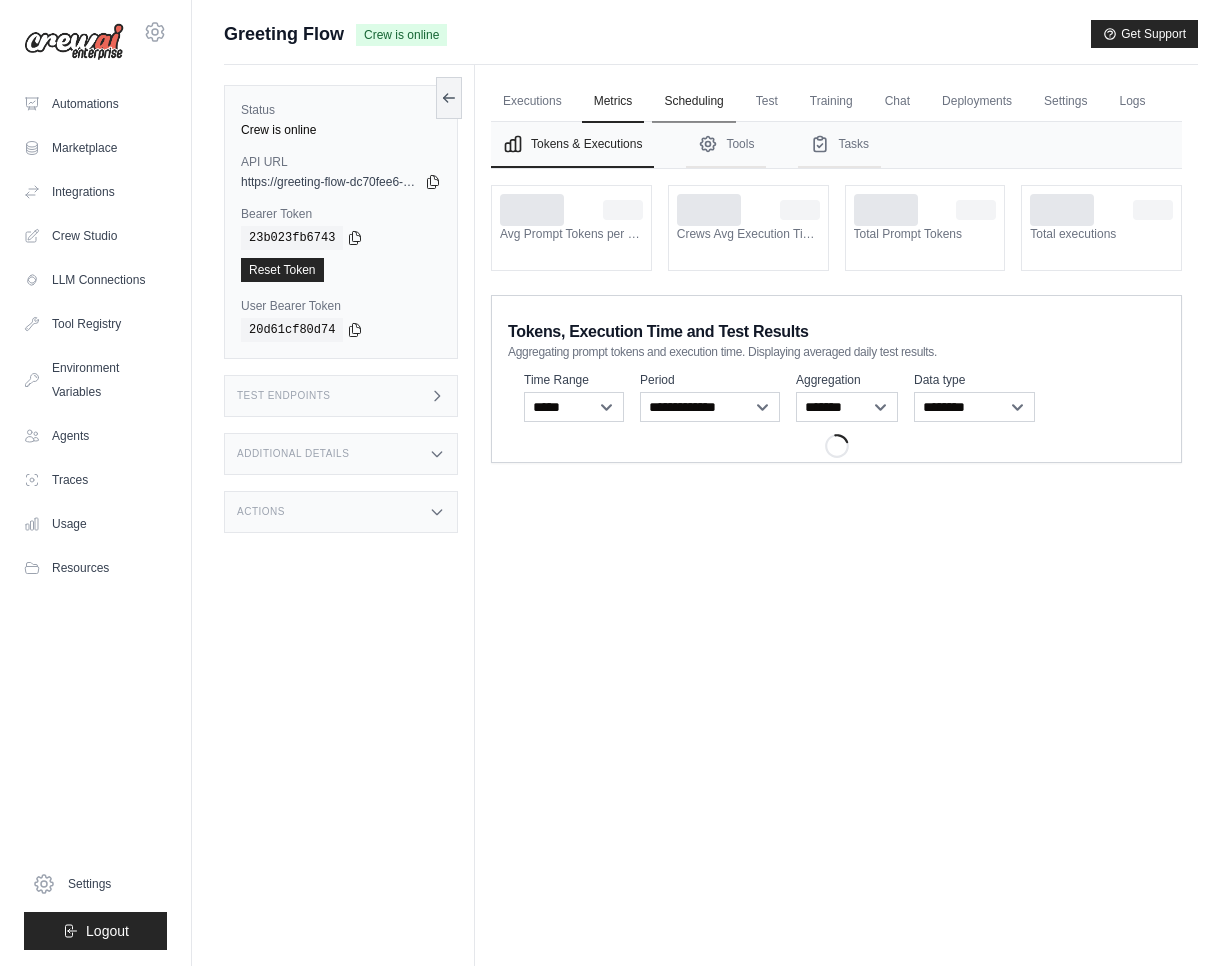 click on "Scheduling" at bounding box center (693, 102) 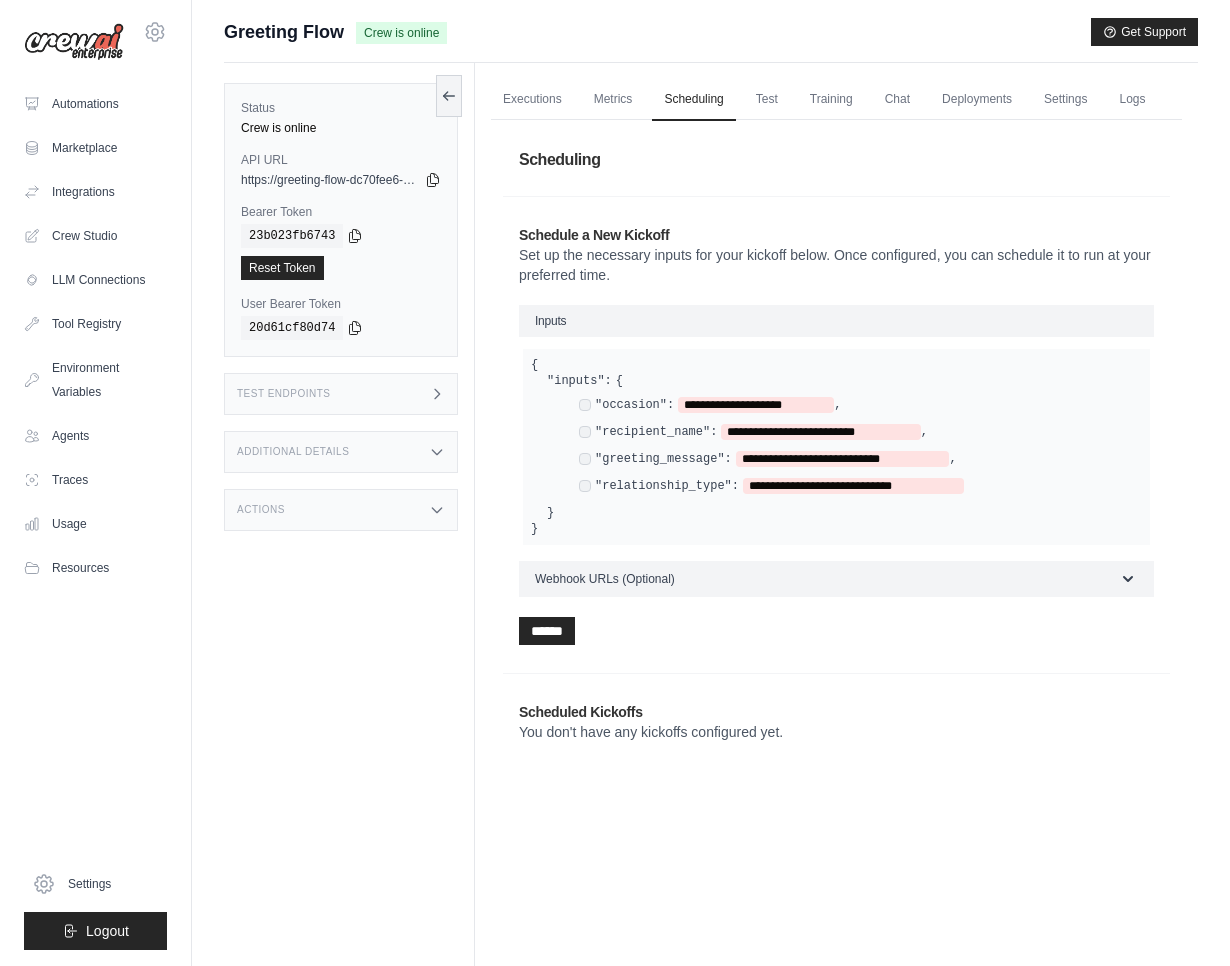 scroll, scrollTop: 0, scrollLeft: 0, axis: both 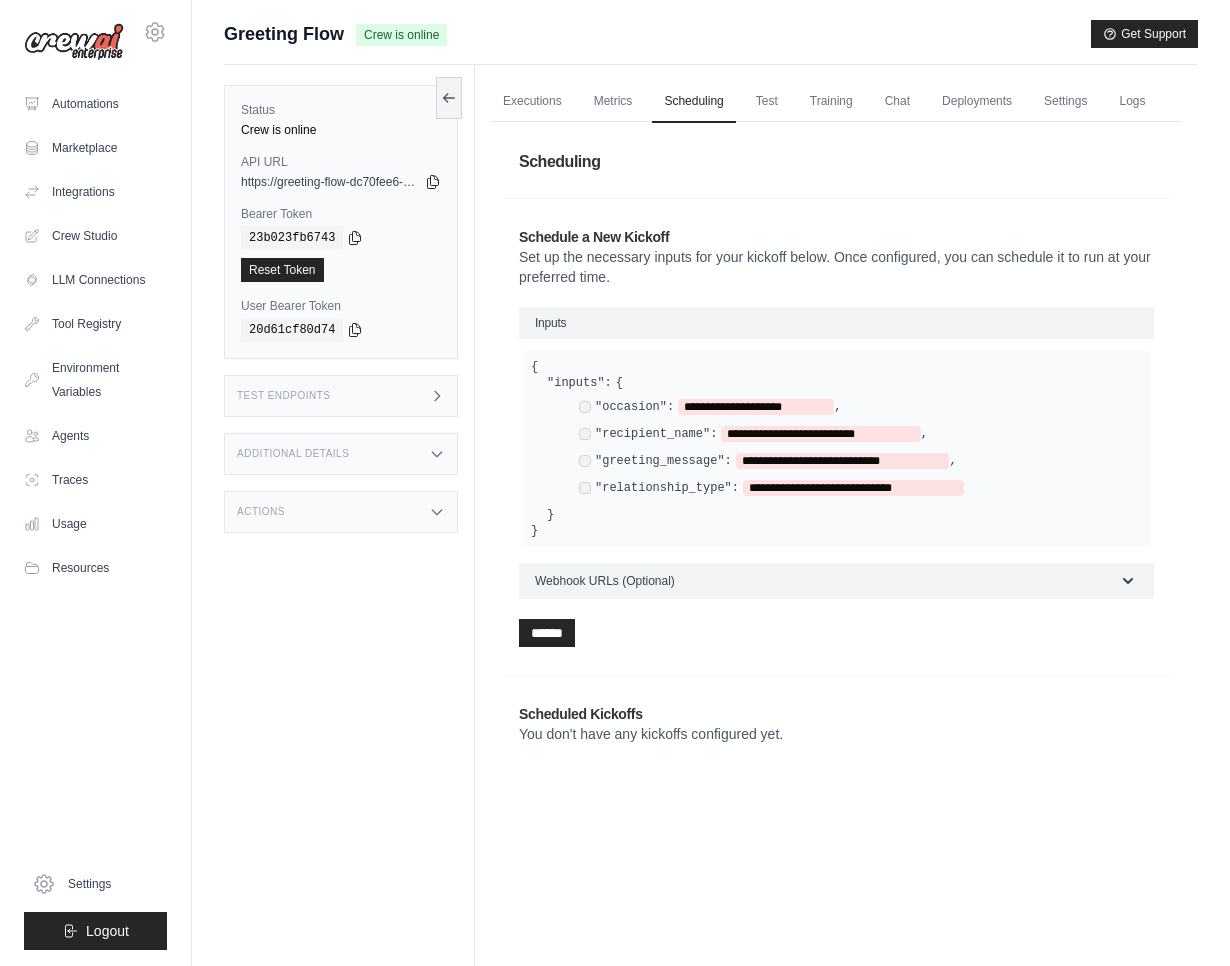 click on "Test Endpoints" at bounding box center (341, 396) 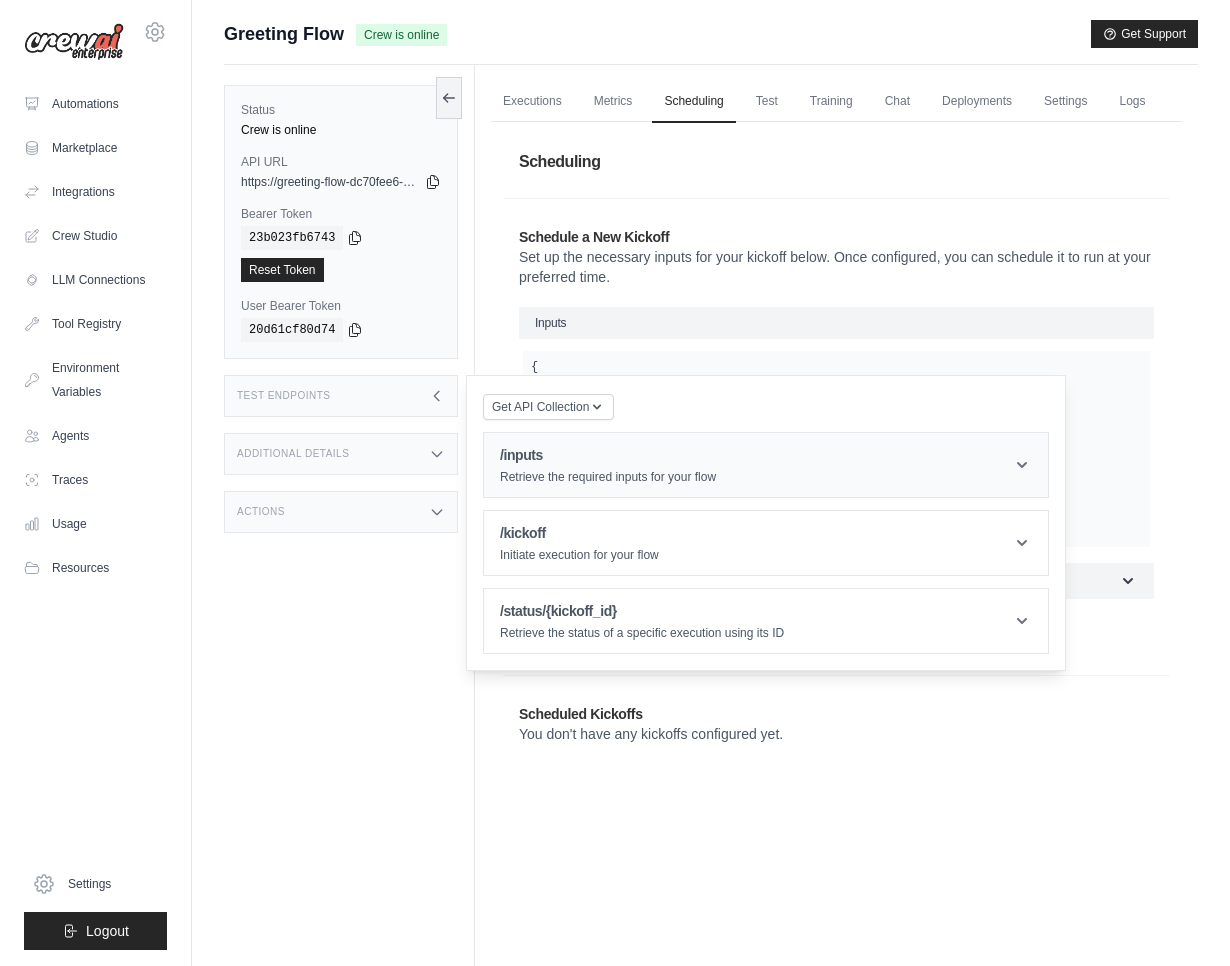 click on "/inputs
Retrieve the required inputs for your flow" at bounding box center (766, 465) 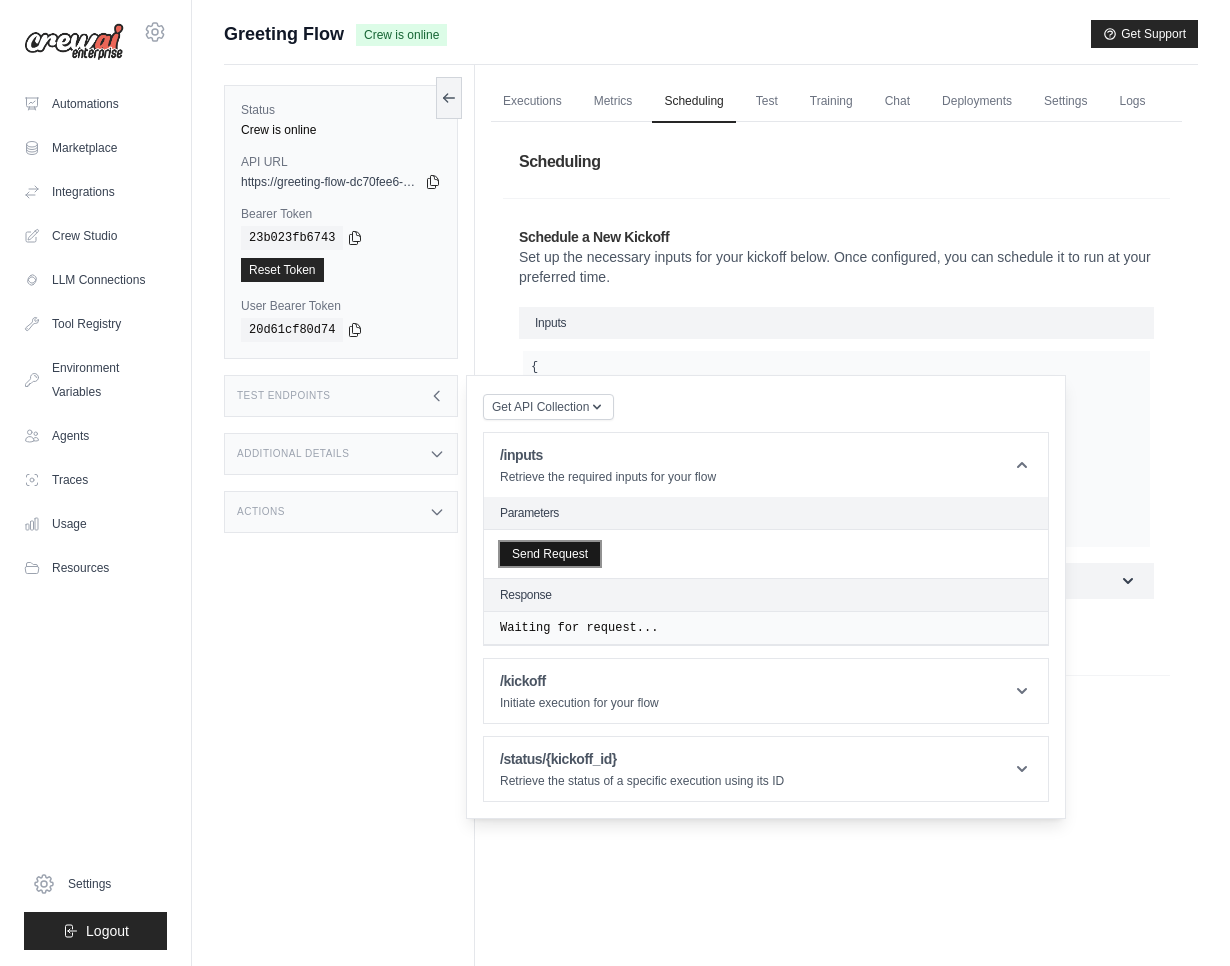 click on "Send Request" at bounding box center [550, 554] 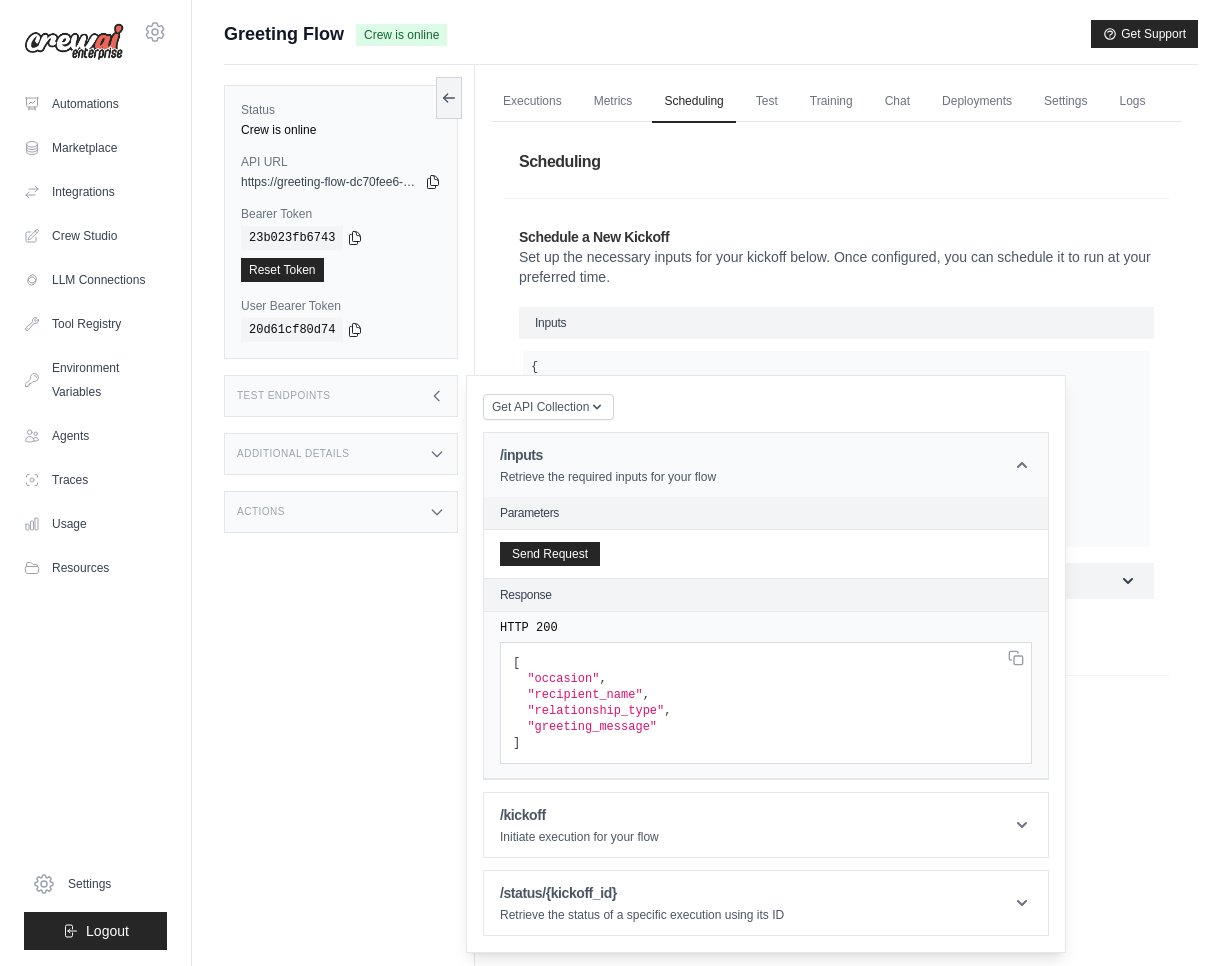 click 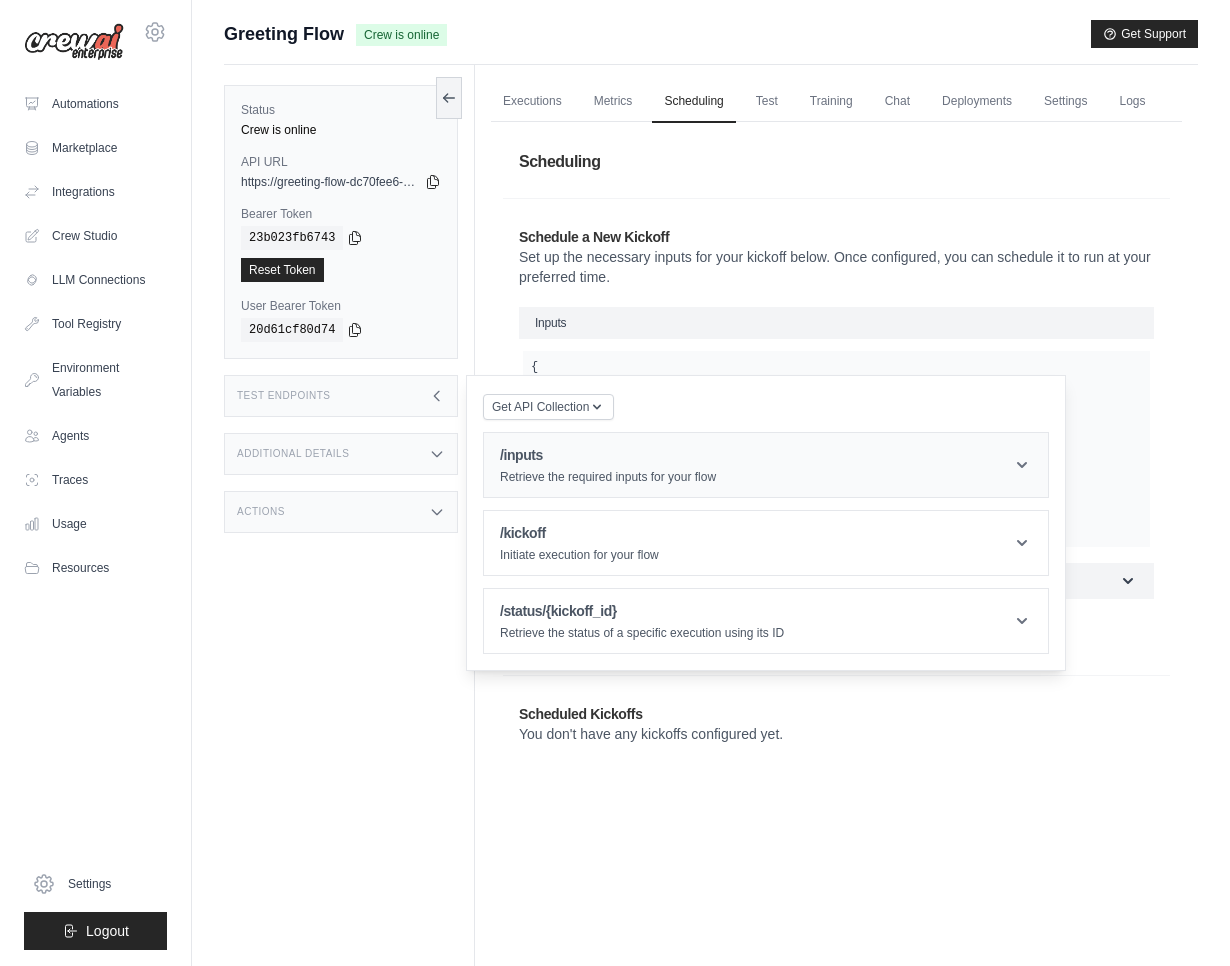 click on "Retrieve the required inputs for your flow" at bounding box center (608, 477) 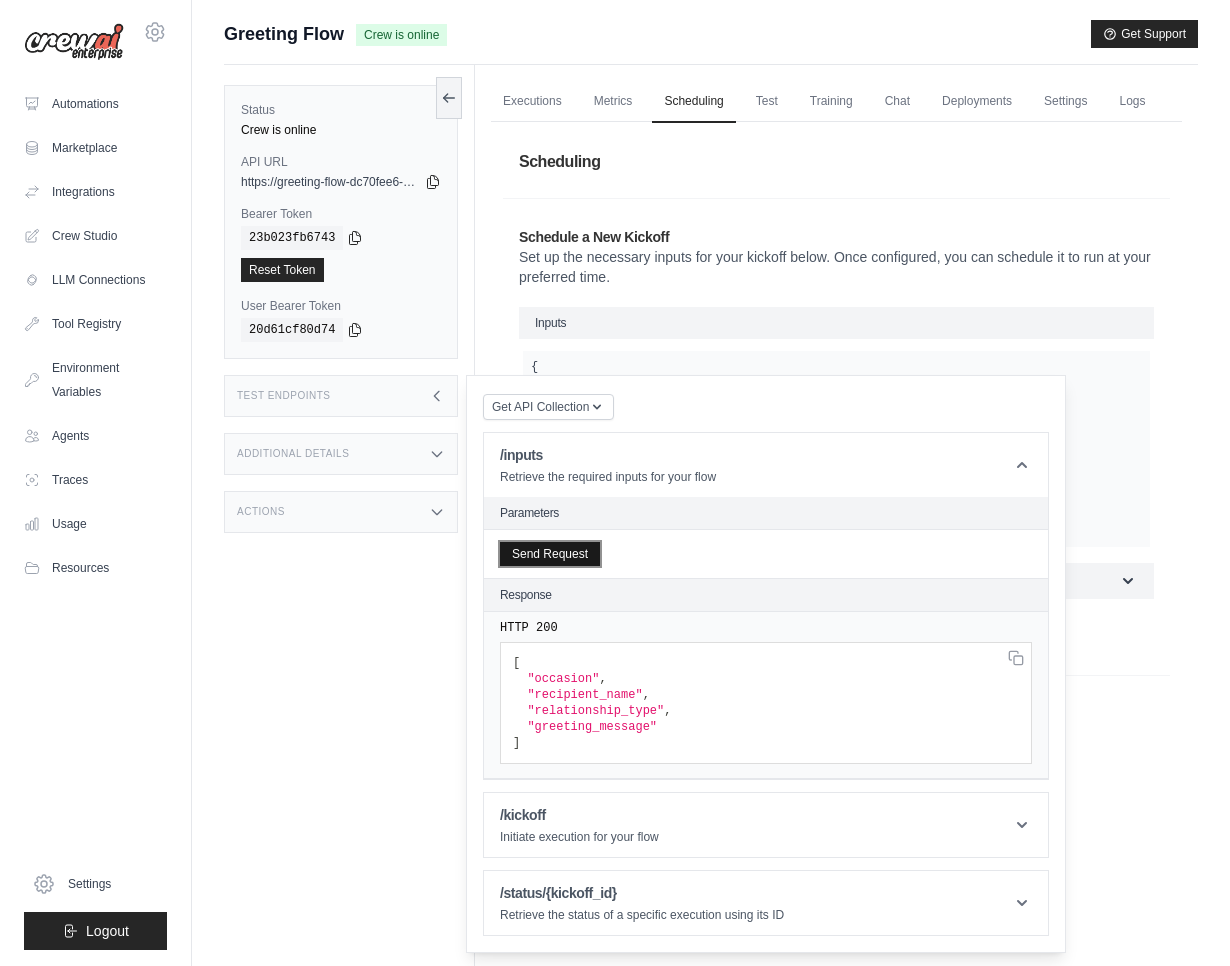 click on "Send Request" at bounding box center (550, 554) 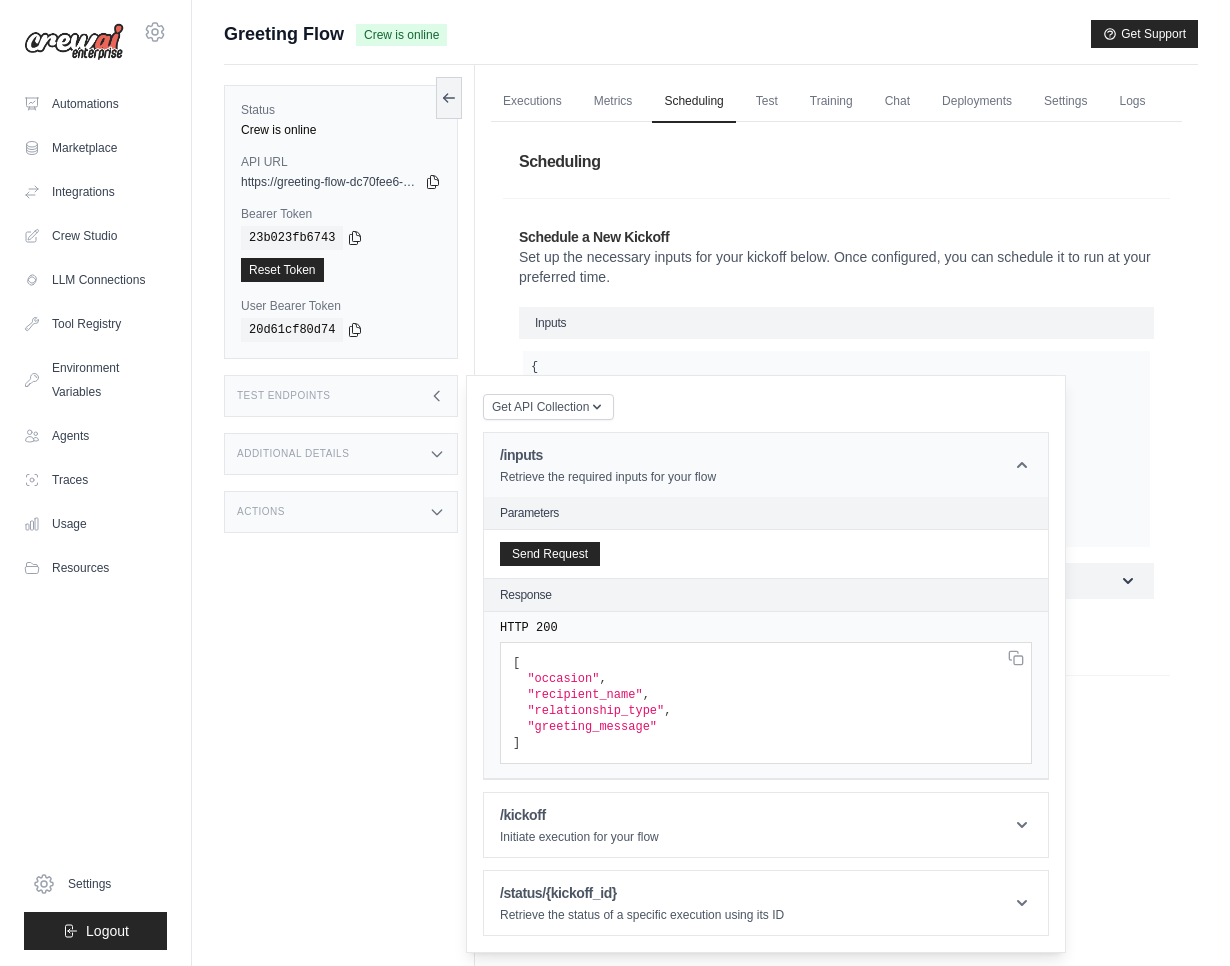 click 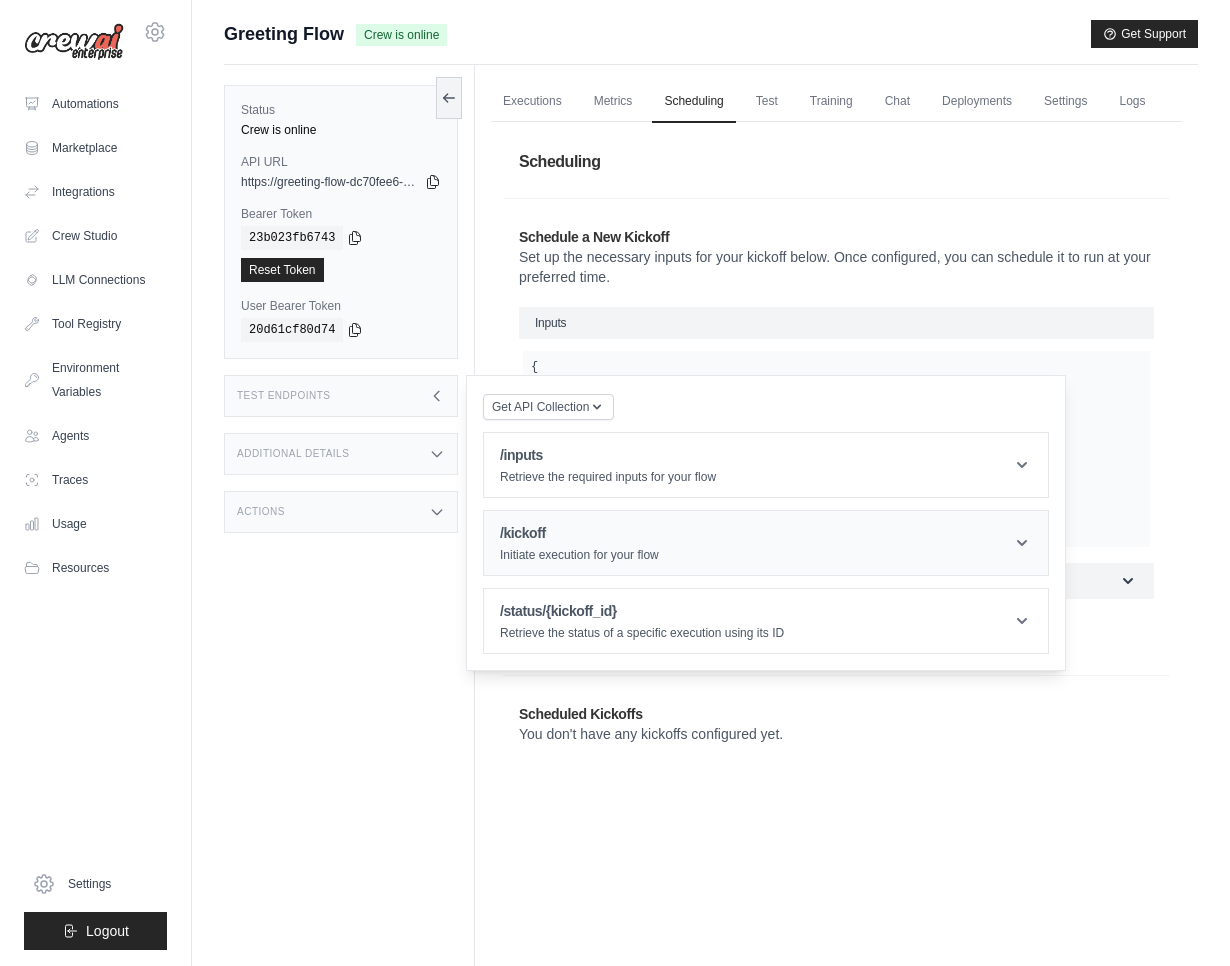 click 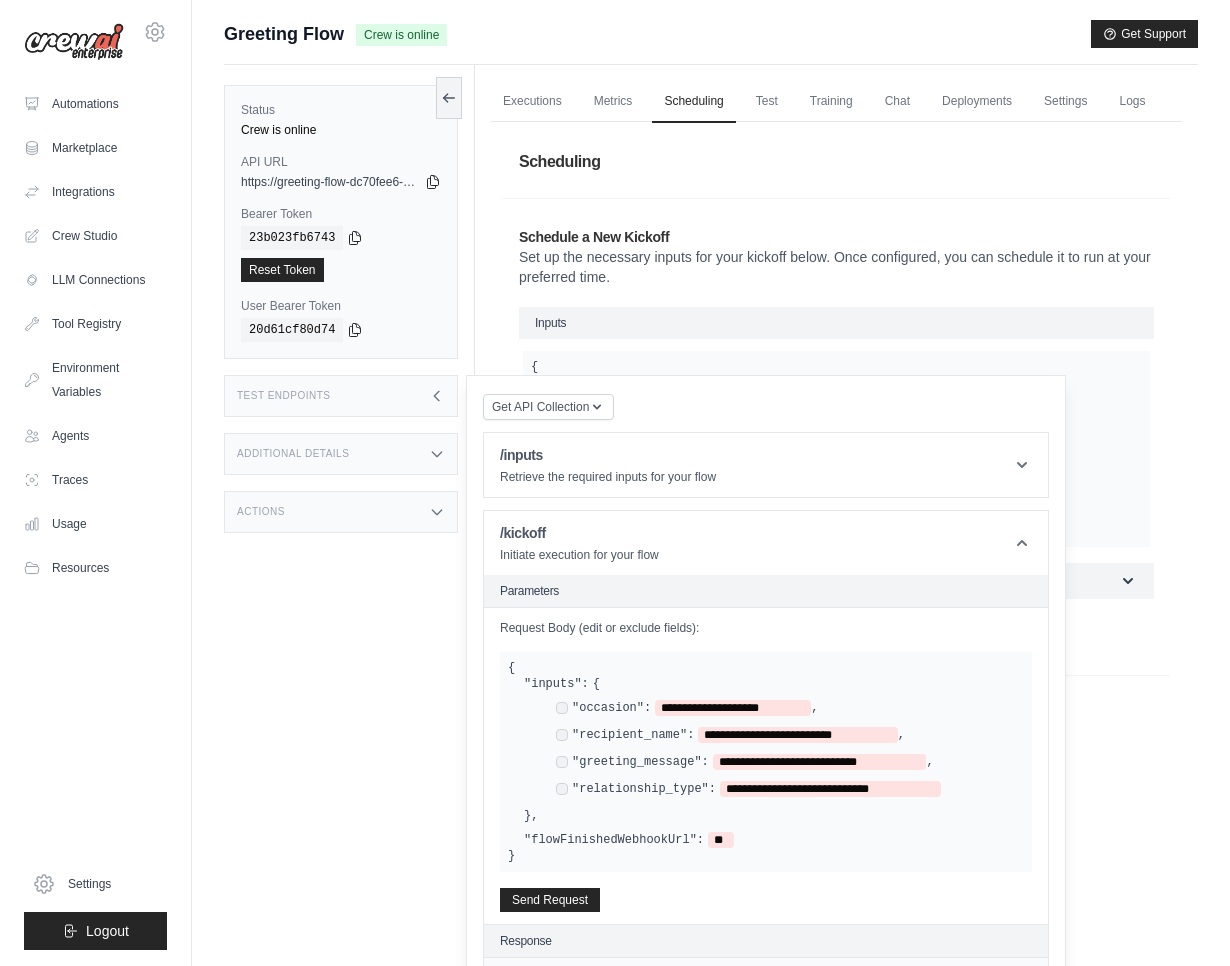 click on "**********" at bounding box center (774, 750) 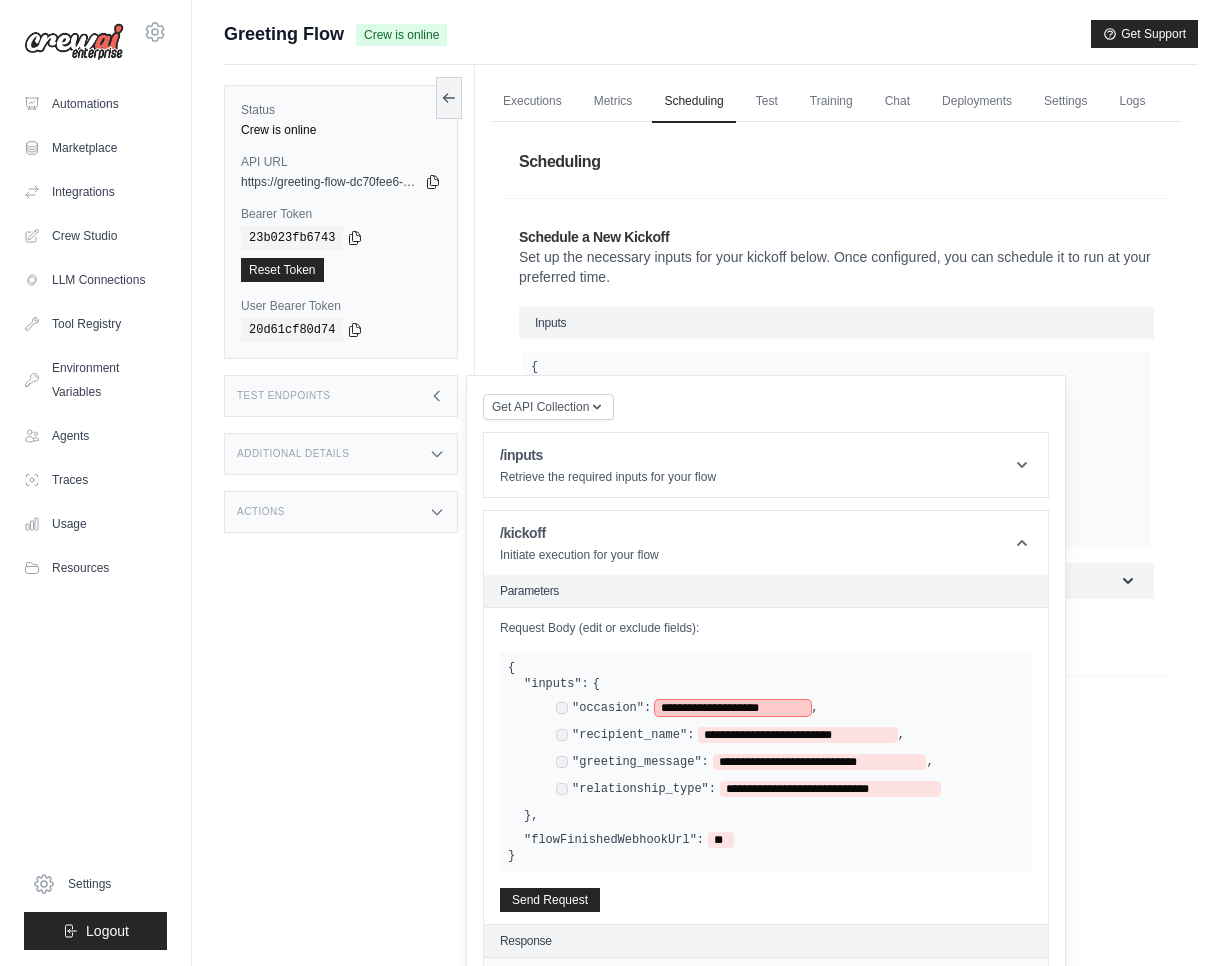 click on "**********" at bounding box center (733, 708) 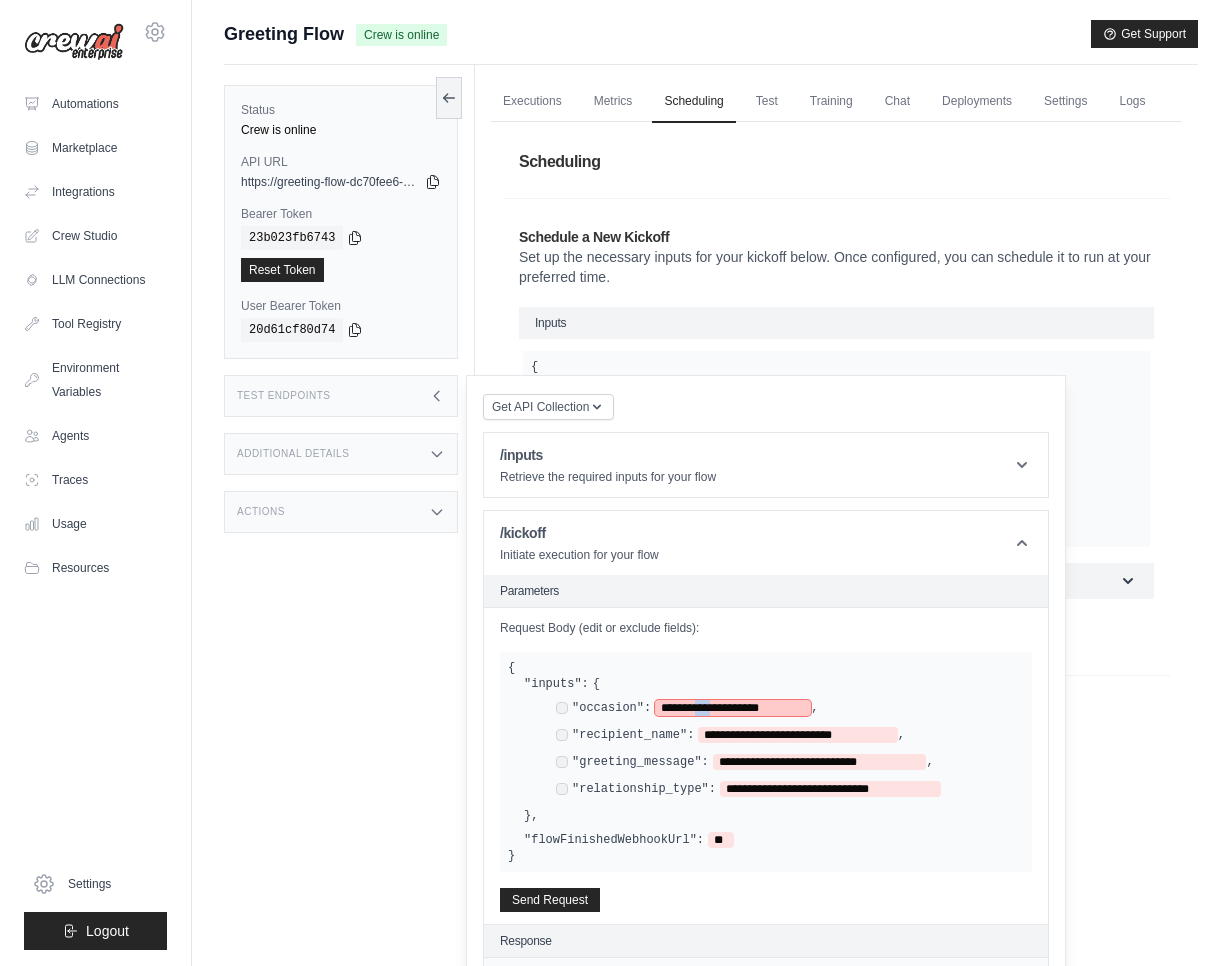 click on "**********" at bounding box center [733, 708] 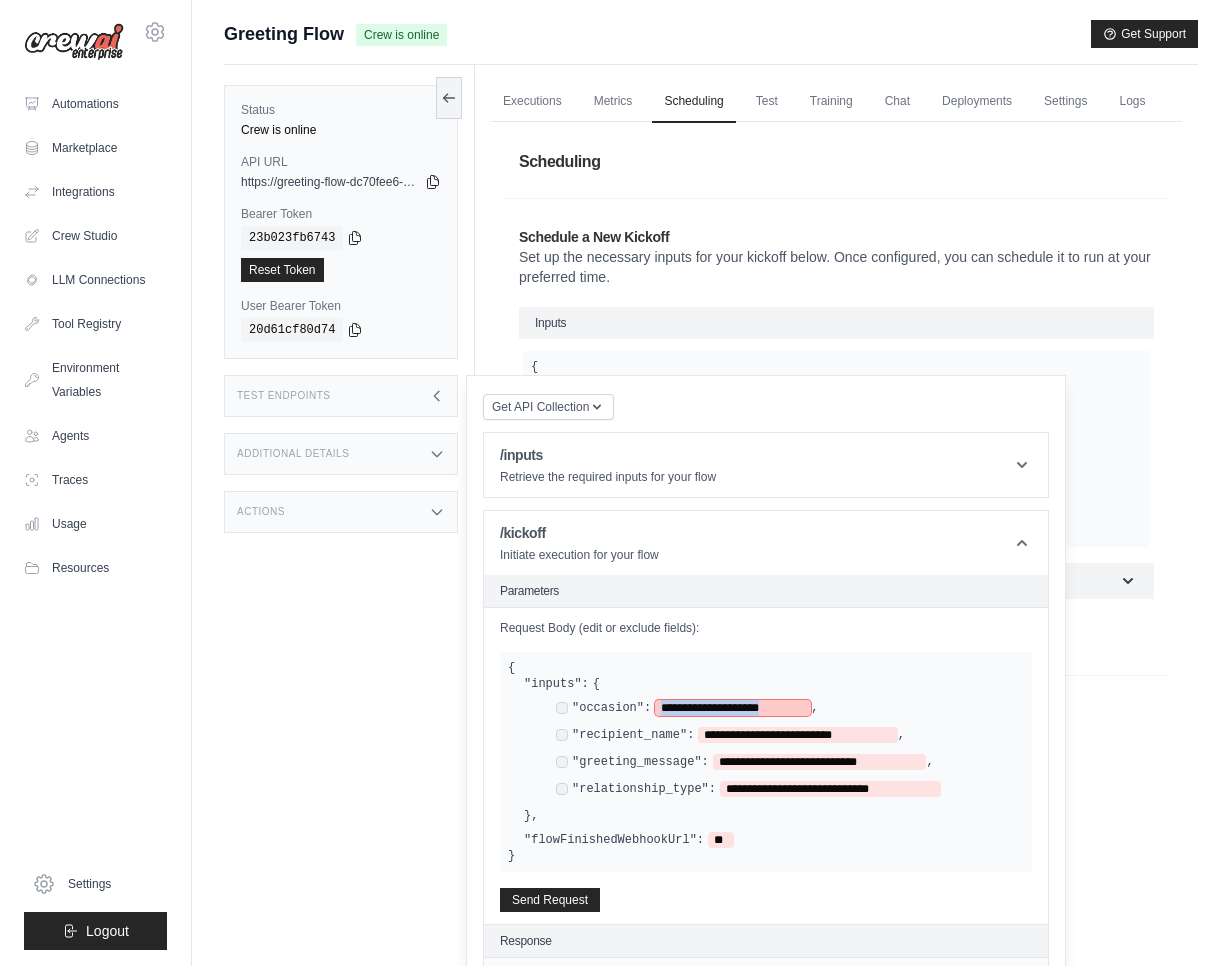 click on "**********" at bounding box center (733, 708) 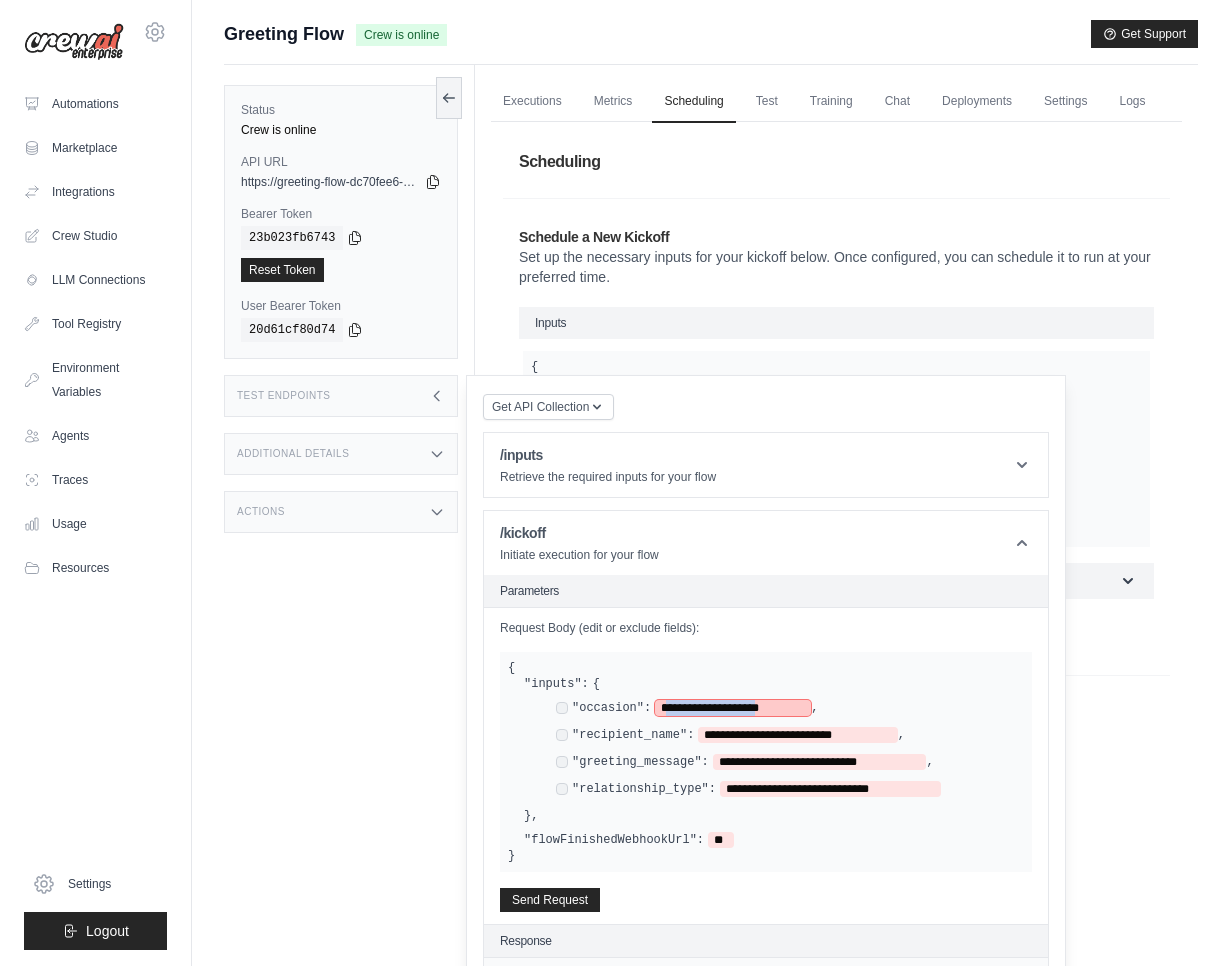 type 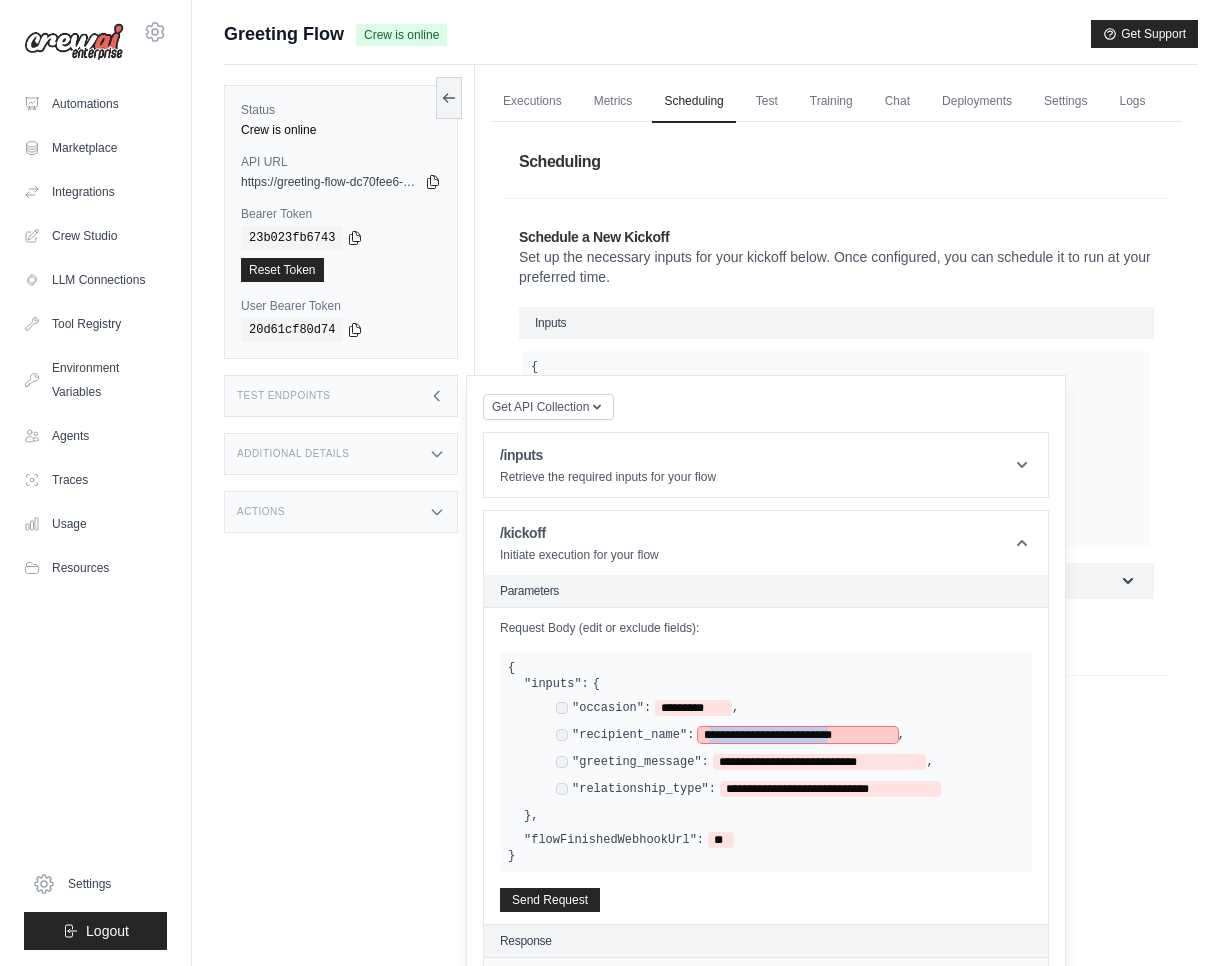 drag, startPoint x: 710, startPoint y: 736, endPoint x: 881, endPoint y: 733, distance: 171.0263 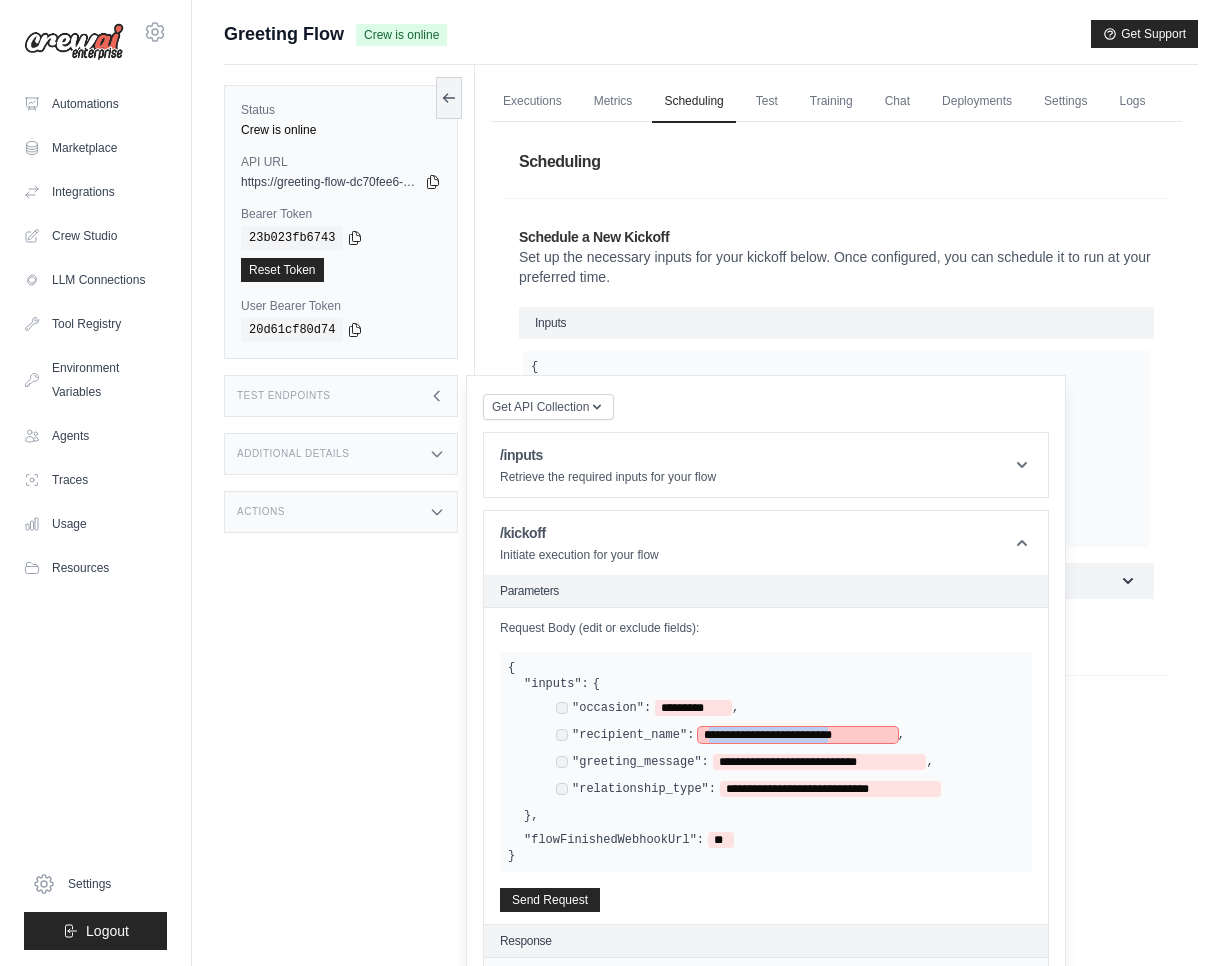 click on "**********" at bounding box center [797, 735] 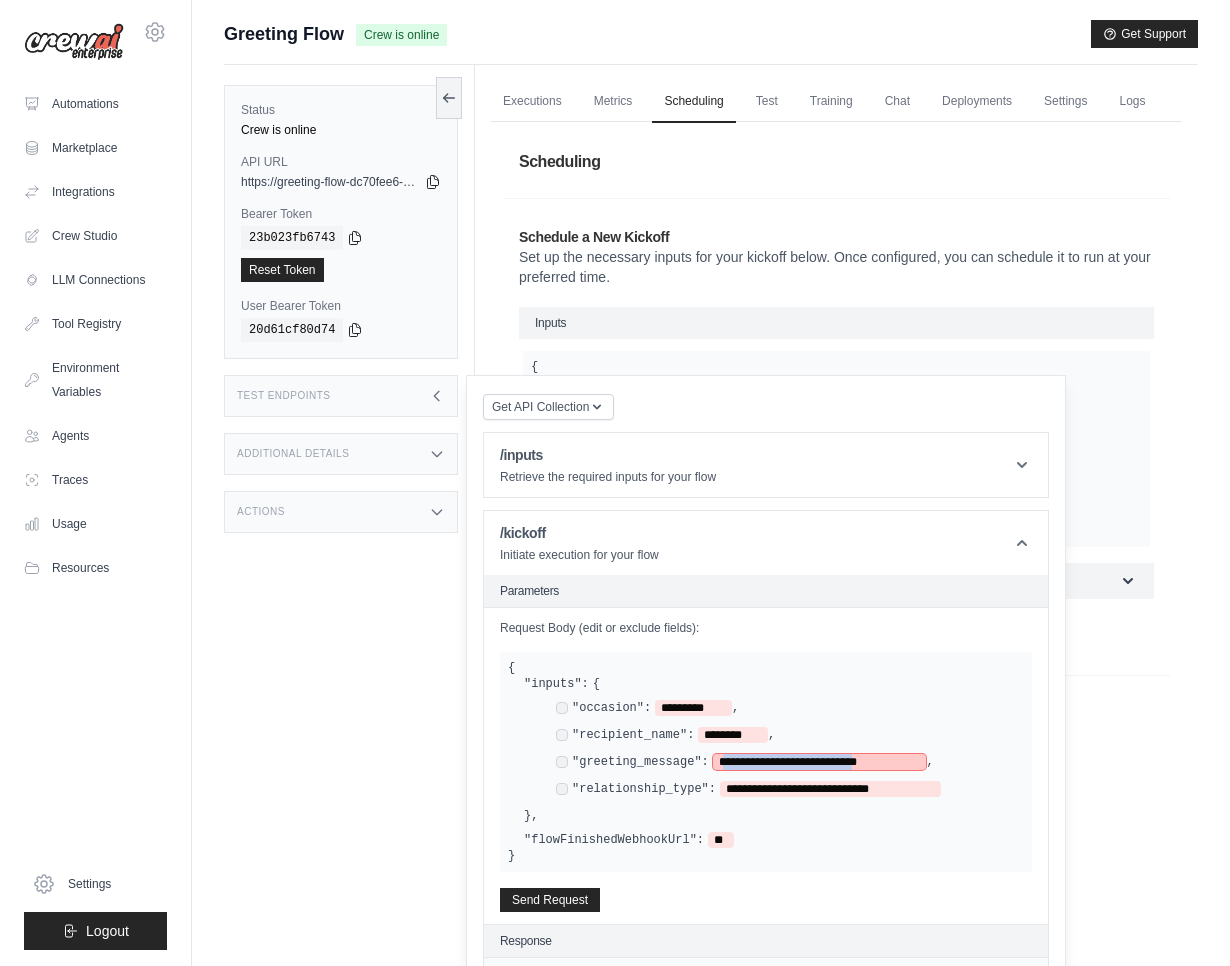 drag, startPoint x: 726, startPoint y: 759, endPoint x: 915, endPoint y: 755, distance: 189.04233 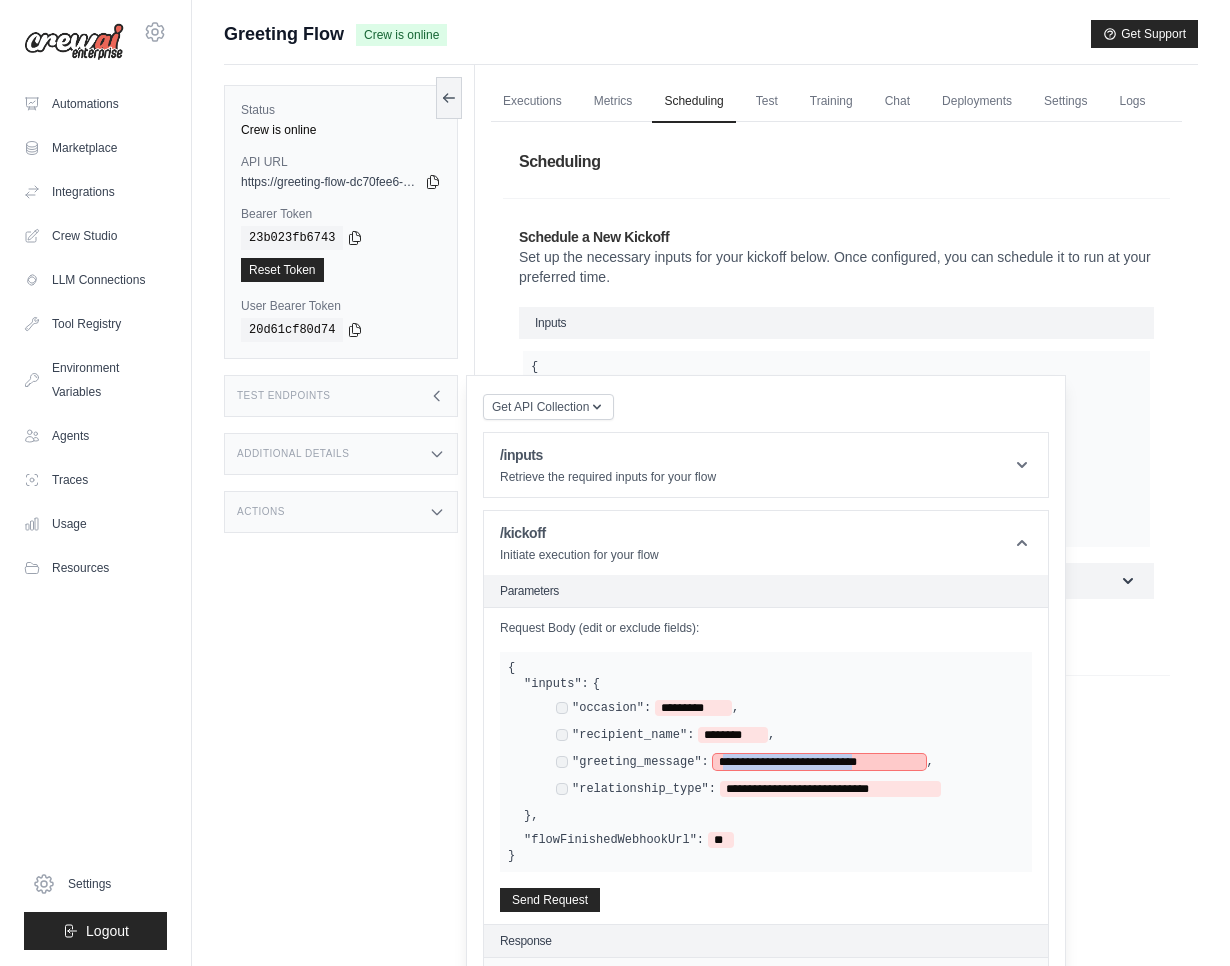 click on "**********" at bounding box center [820, 762] 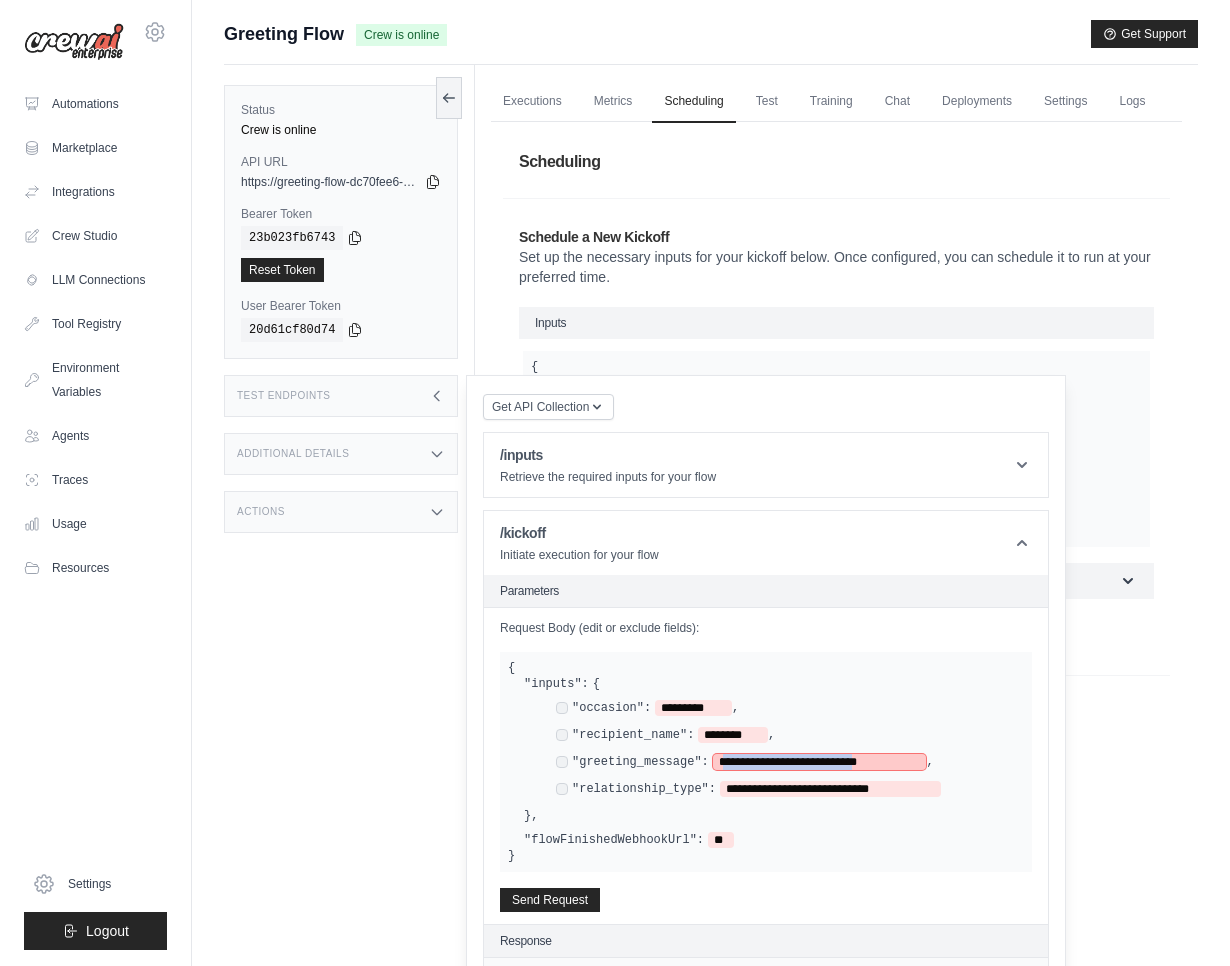 type 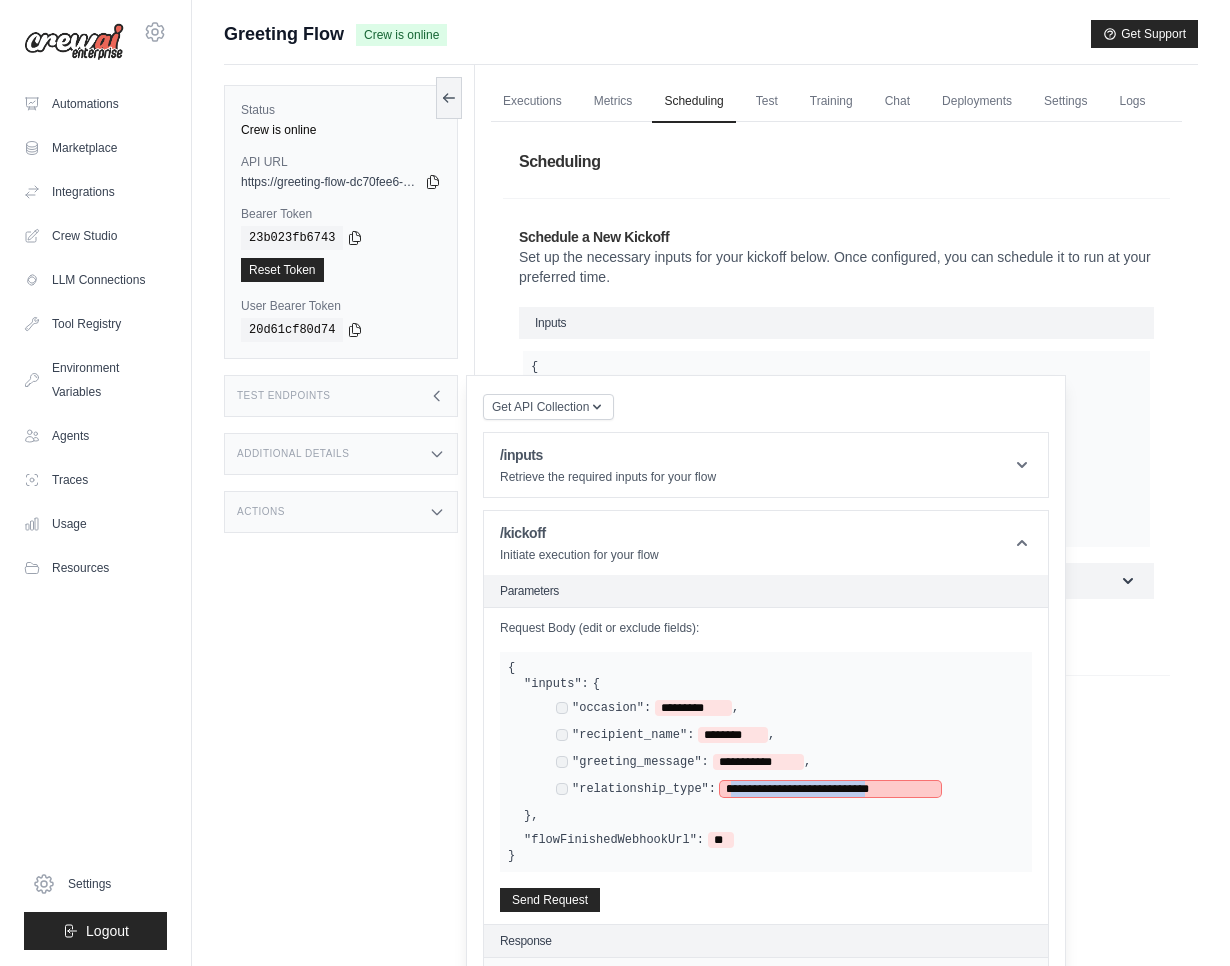 drag, startPoint x: 734, startPoint y: 785, endPoint x: 926, endPoint y: 790, distance: 192.0651 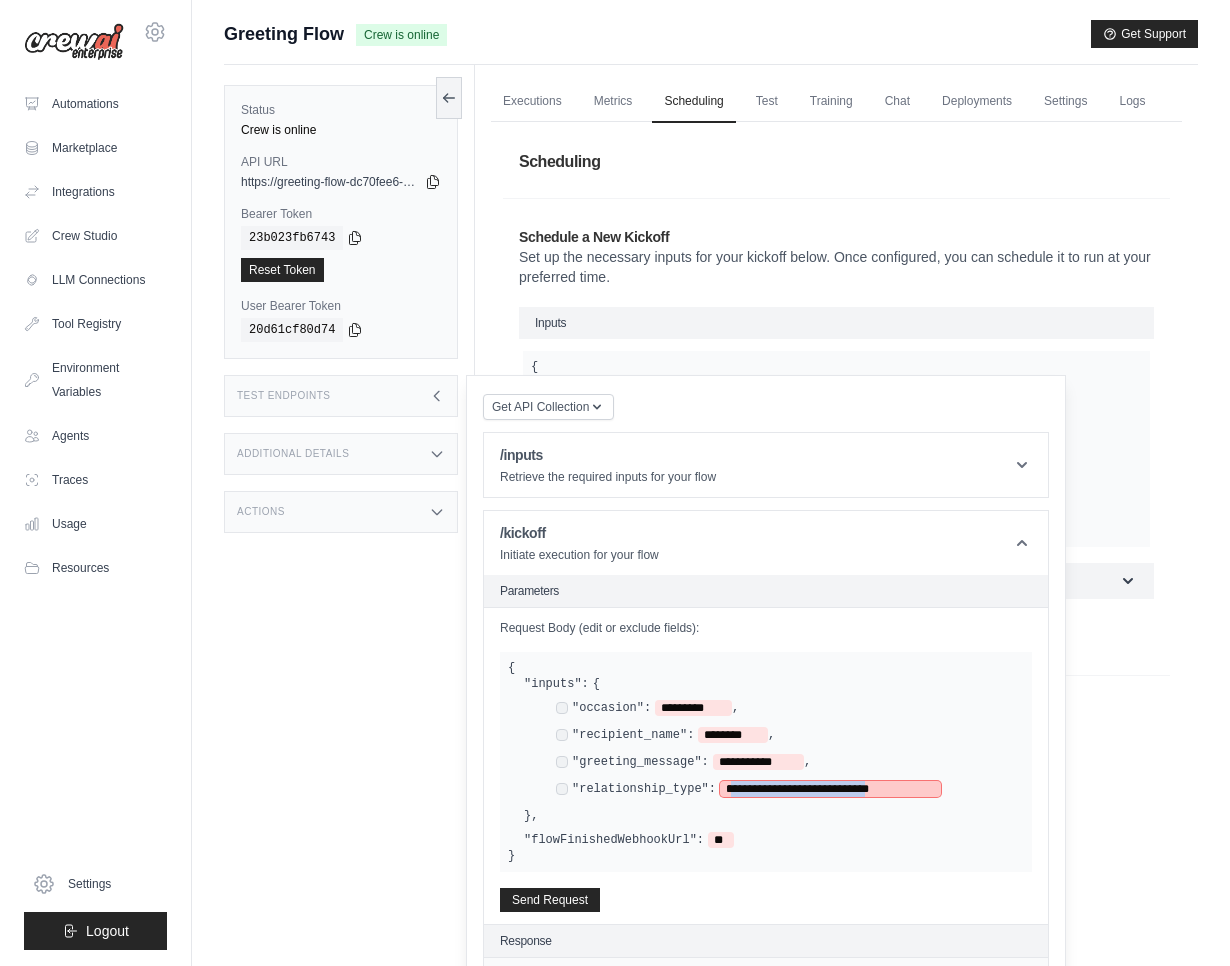 click on "**********" at bounding box center (830, 789) 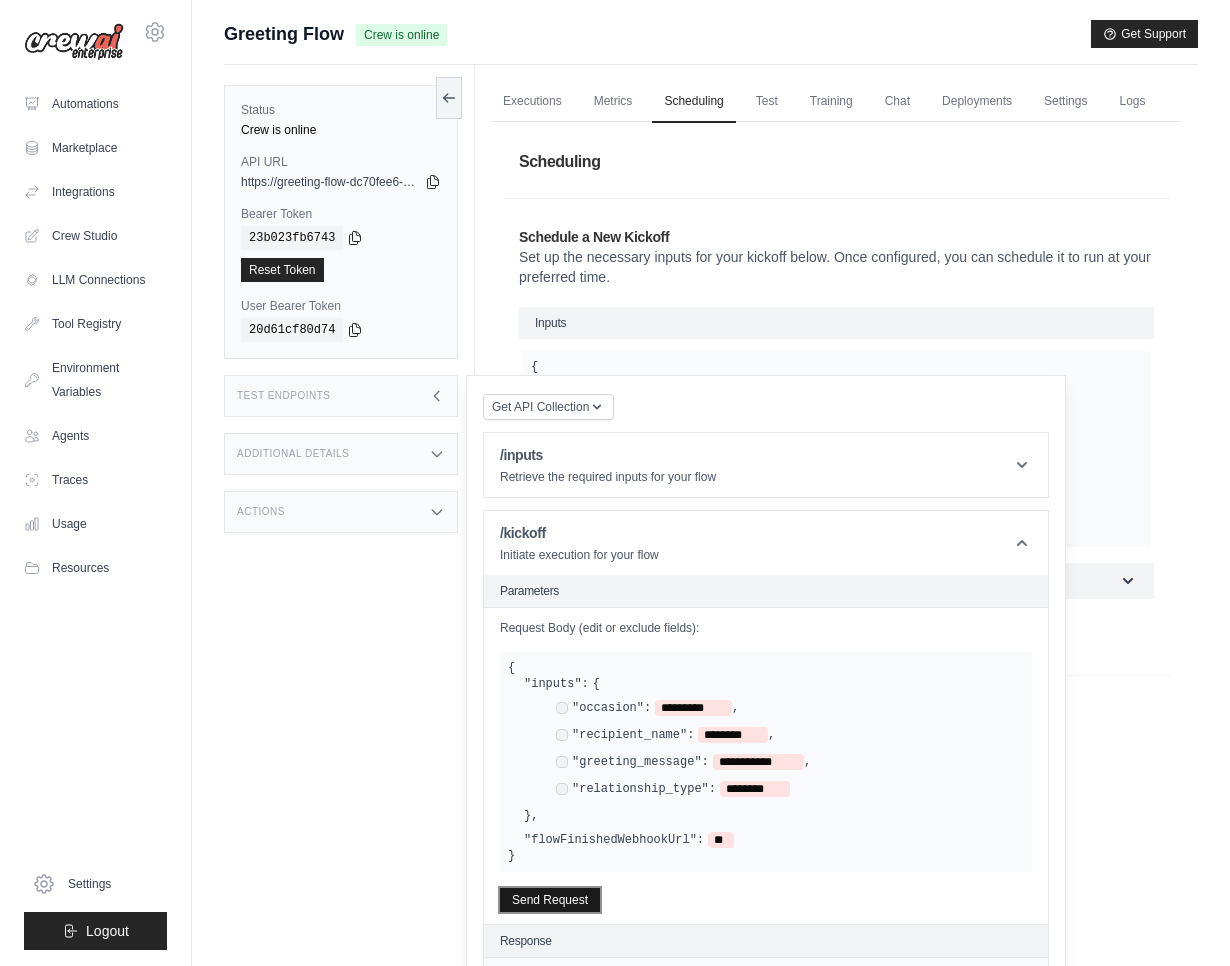 click on "Send Request" at bounding box center [550, 900] 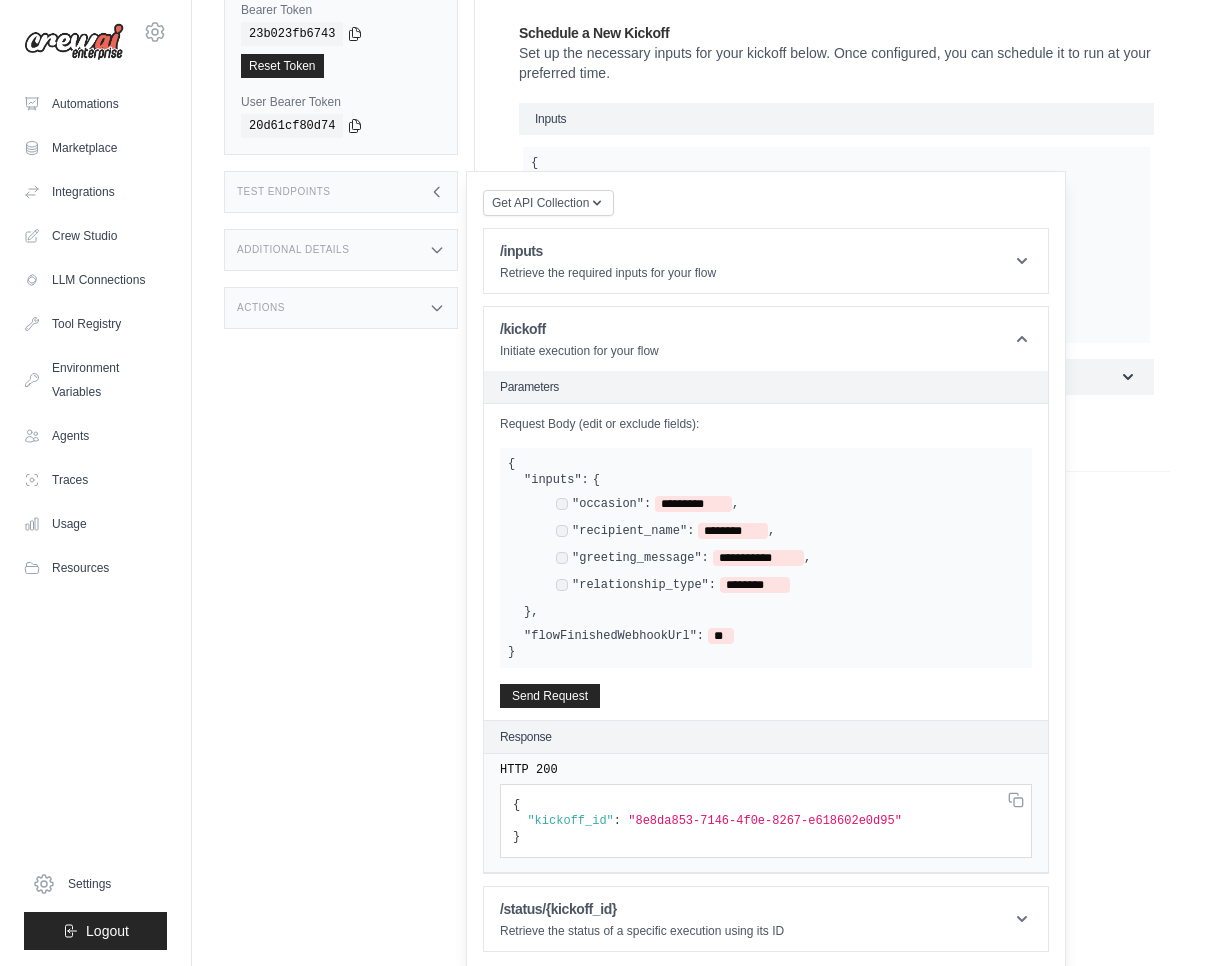 scroll, scrollTop: 207, scrollLeft: 0, axis: vertical 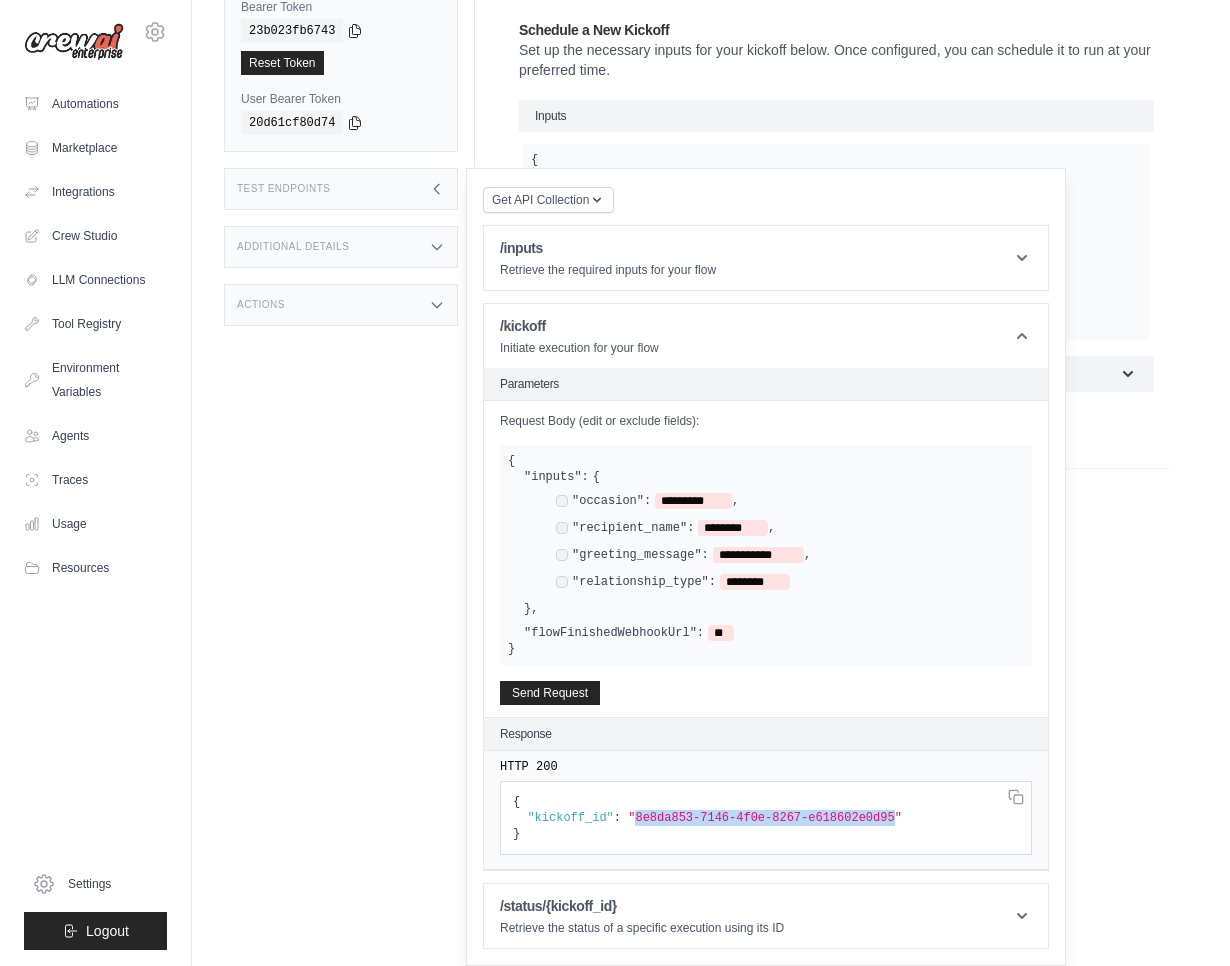 drag, startPoint x: 634, startPoint y: 812, endPoint x: 892, endPoint y: 820, distance: 258.124 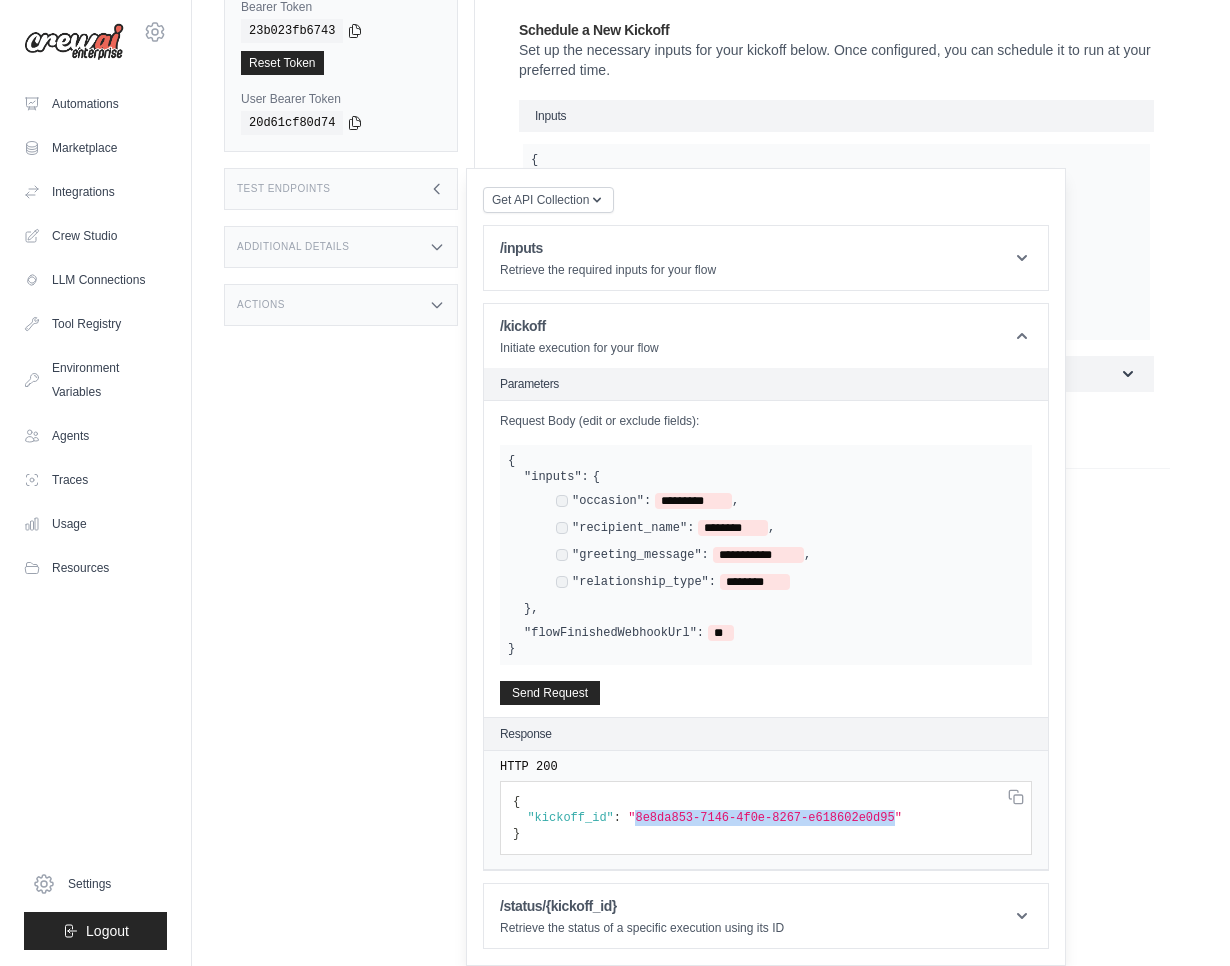 click on ""8e8da853-7146-4f0e-8267-e618602e0d95"" at bounding box center [0, 0] 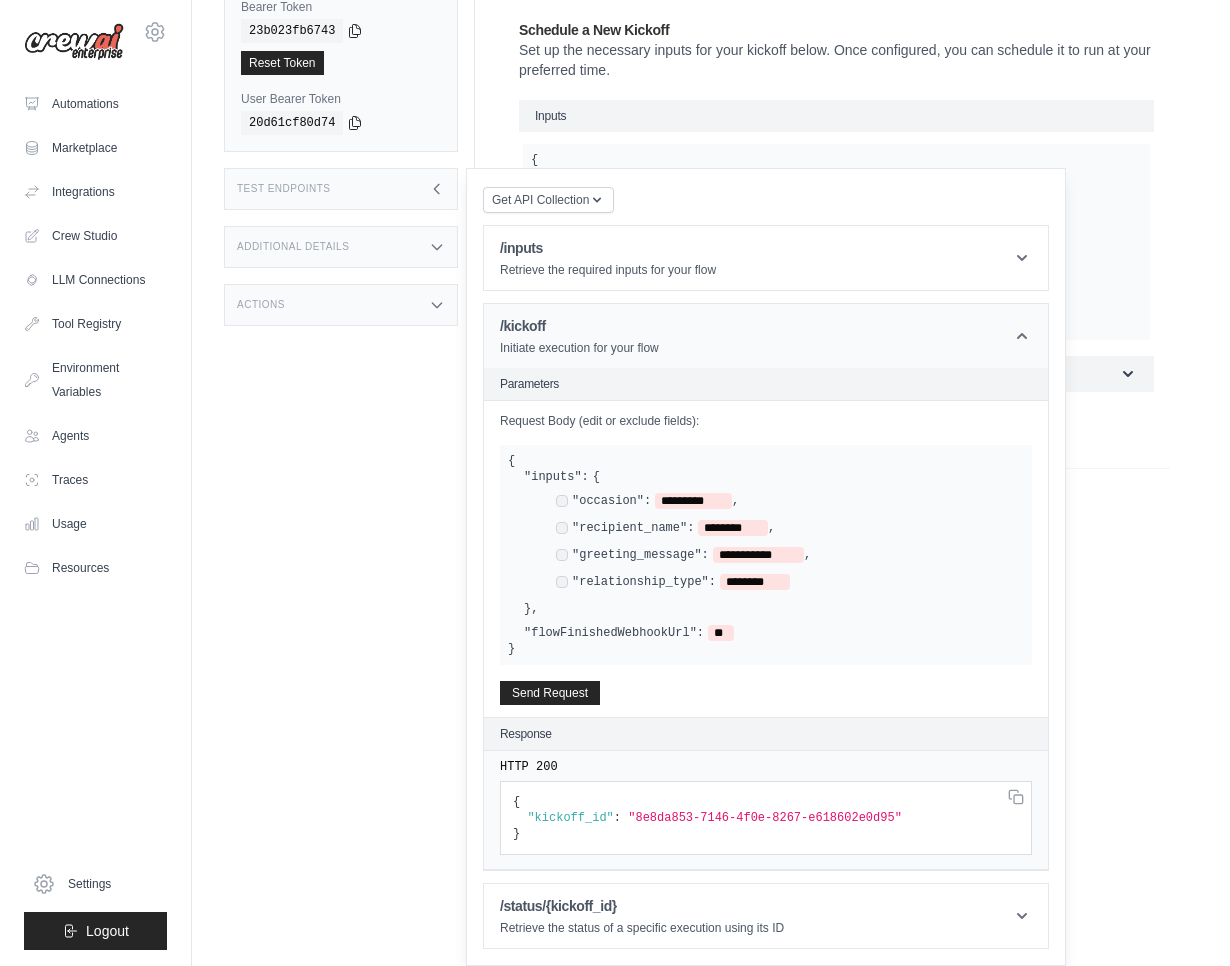 click on "/kickoff
Initiate execution for your flow" at bounding box center [766, 336] 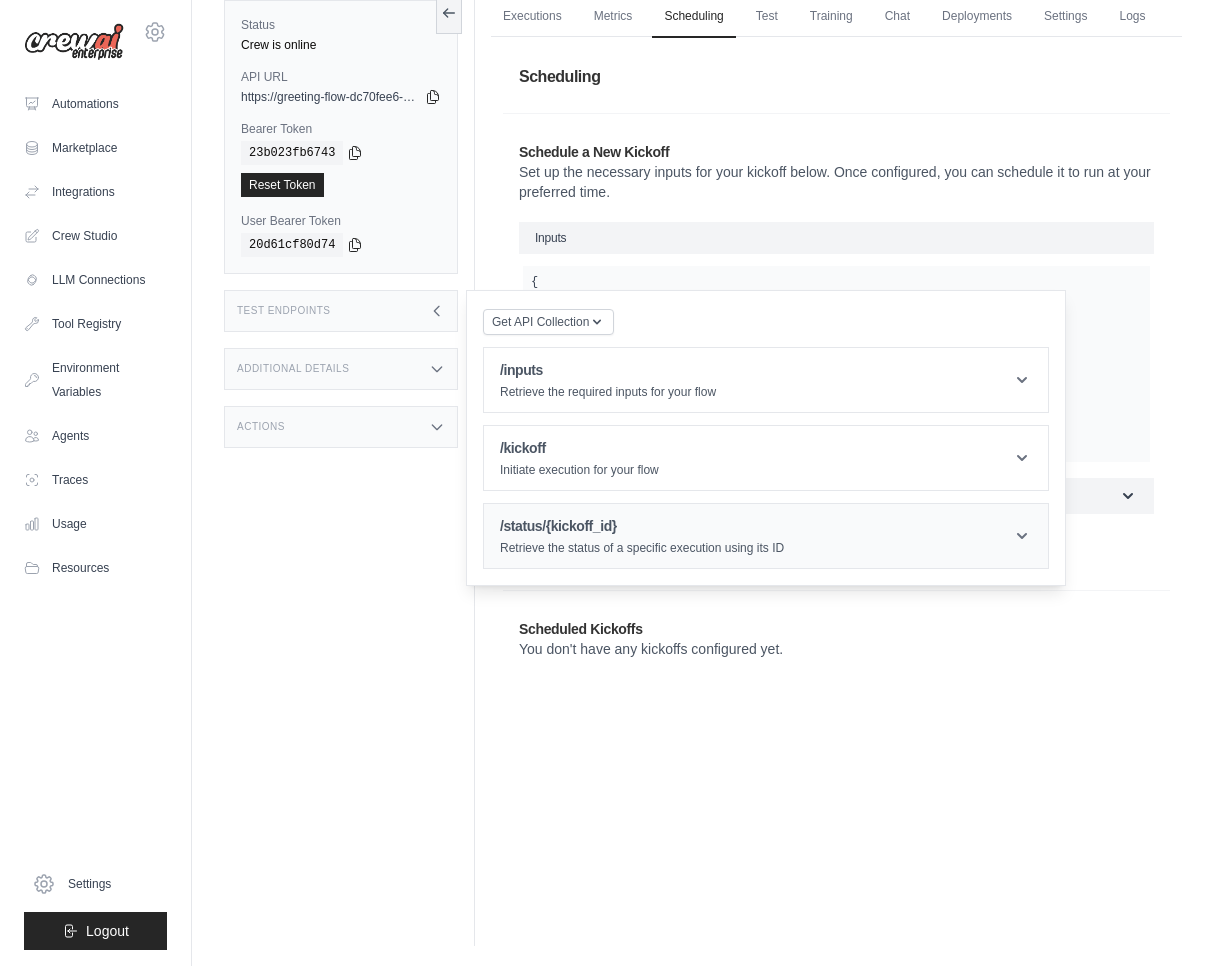 click on "/status/{kickoff_id}
Retrieve the status of a specific execution using its ID" at bounding box center [766, 536] 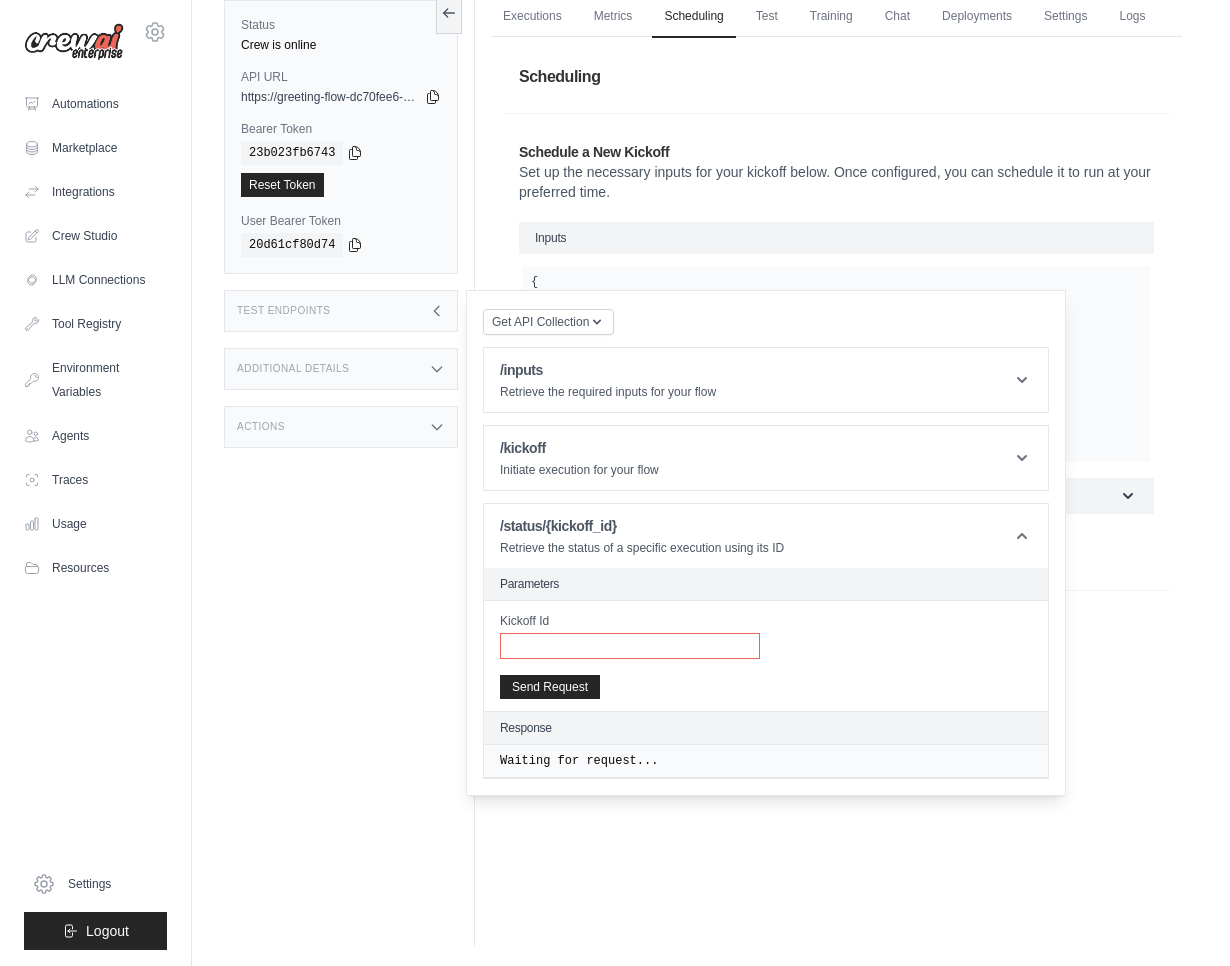 click on "Kickoff Id" at bounding box center (630, 646) 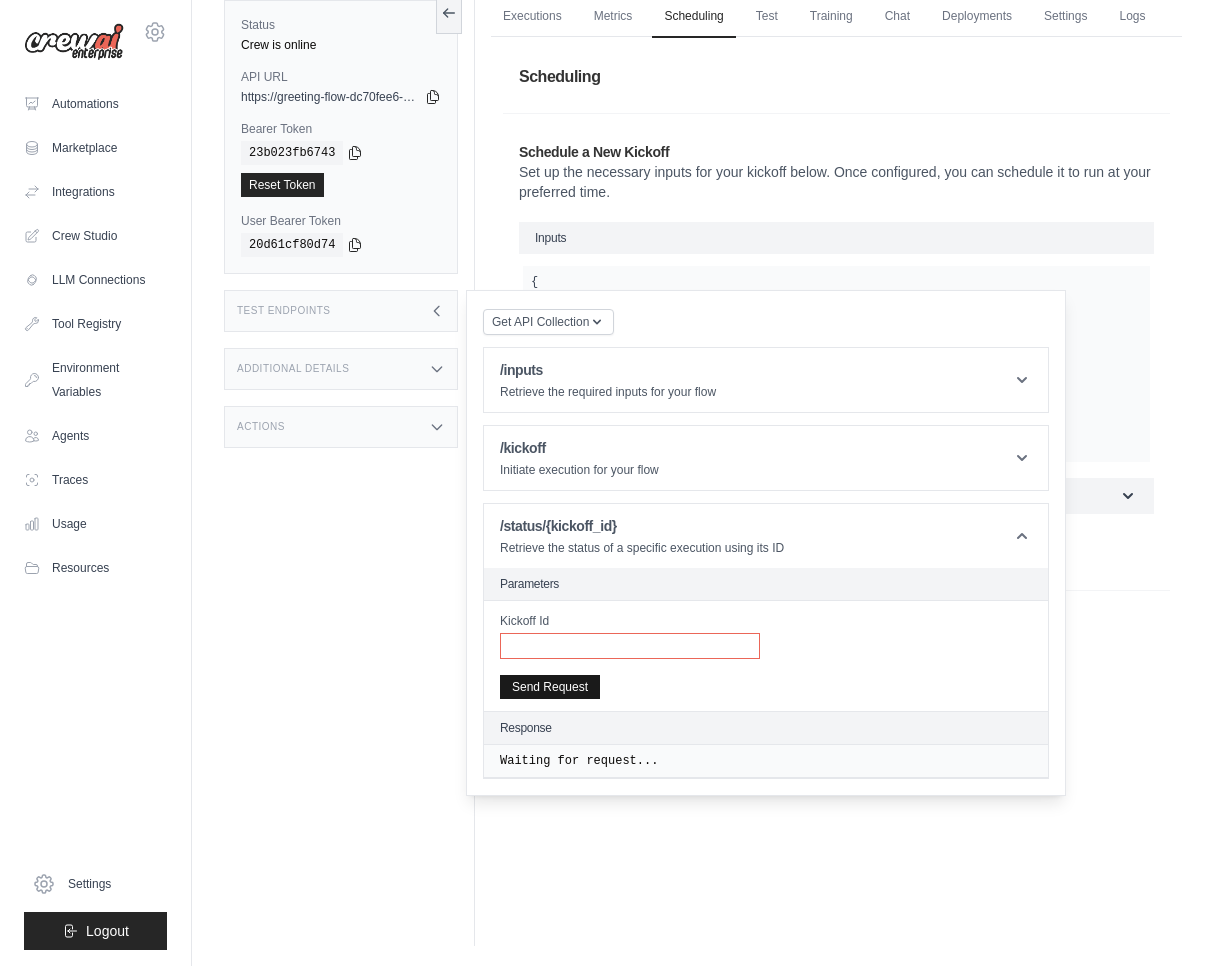 paste on "**********" 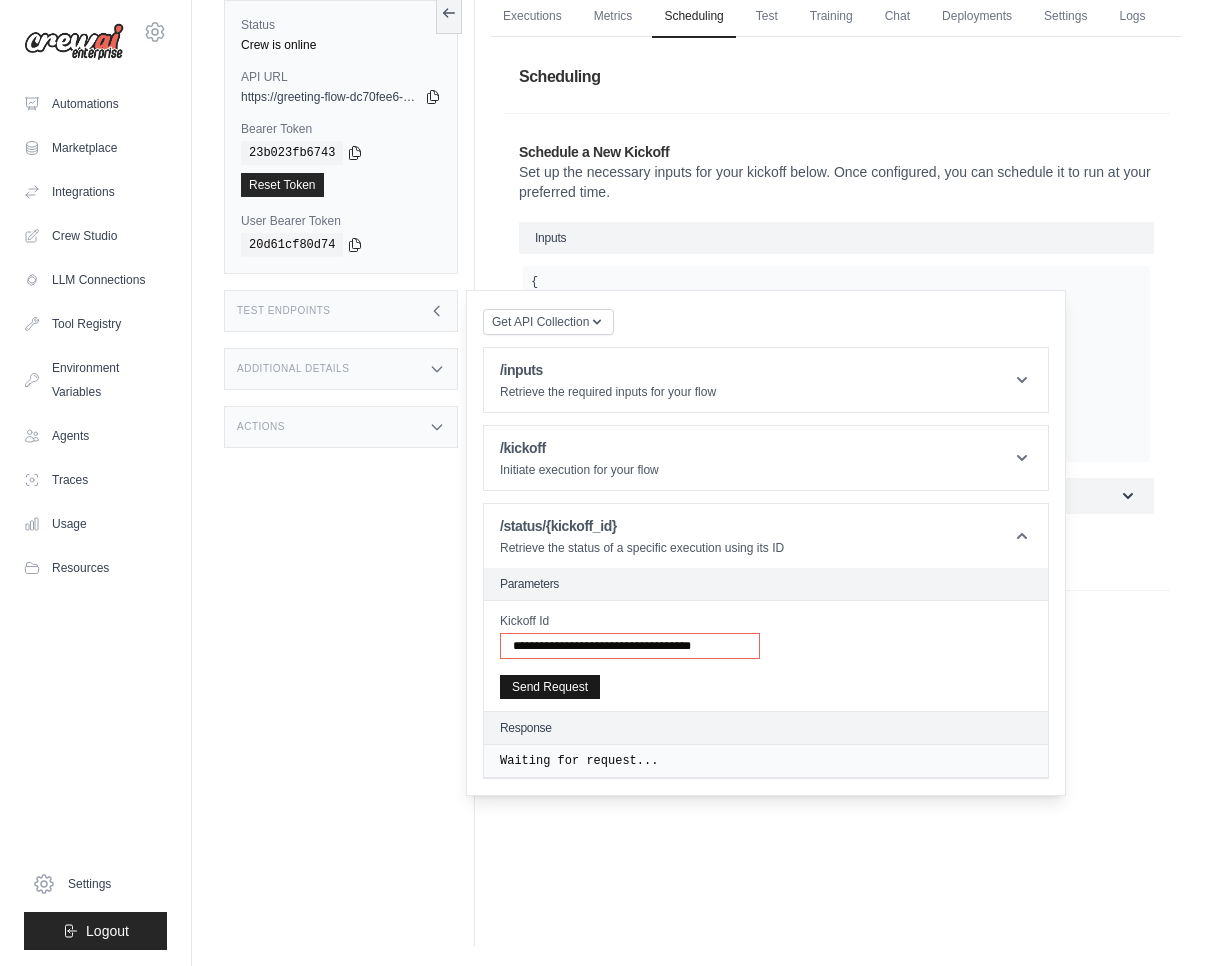type on "**********" 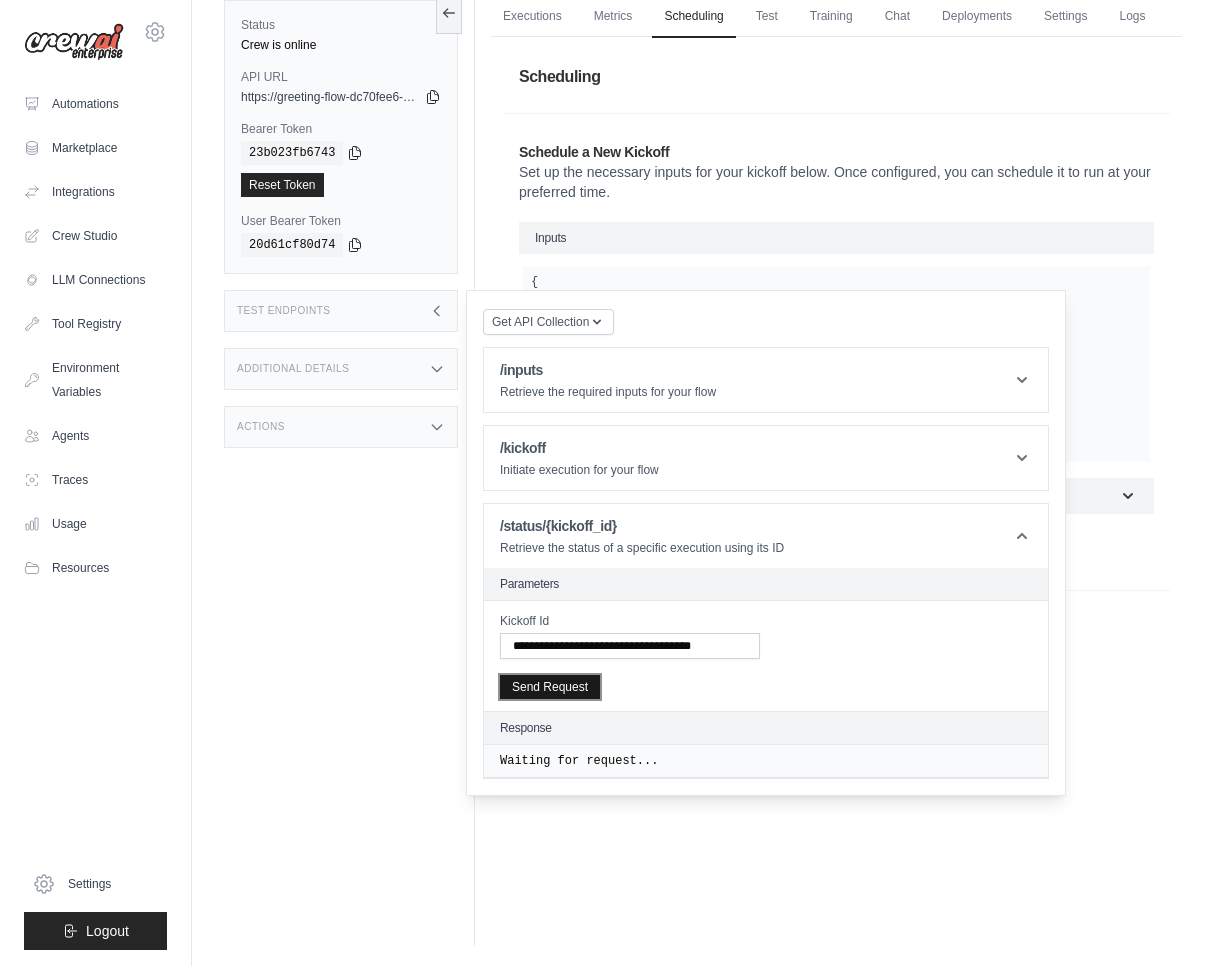 click on "Send Request" at bounding box center (550, 687) 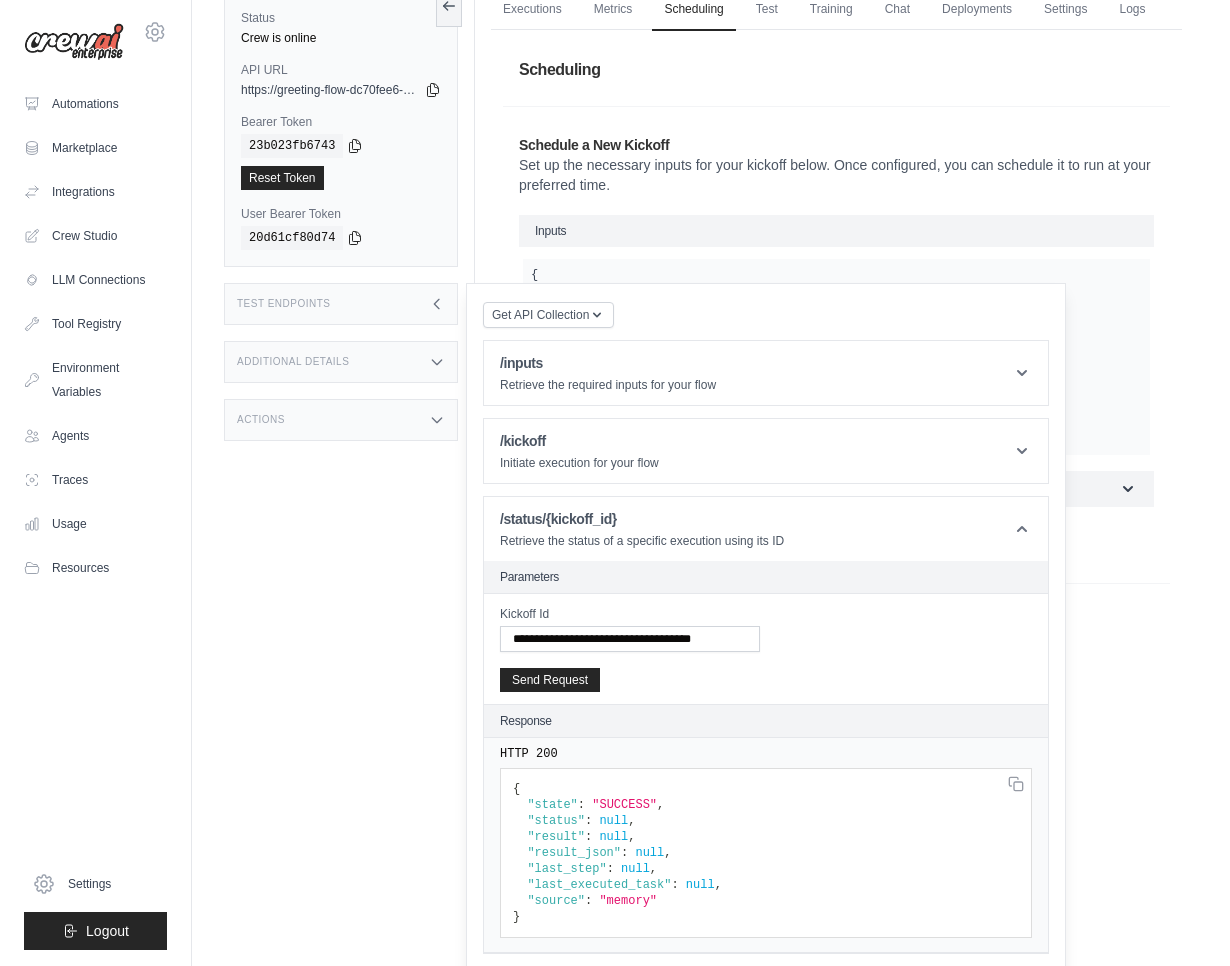 scroll, scrollTop: 97, scrollLeft: 0, axis: vertical 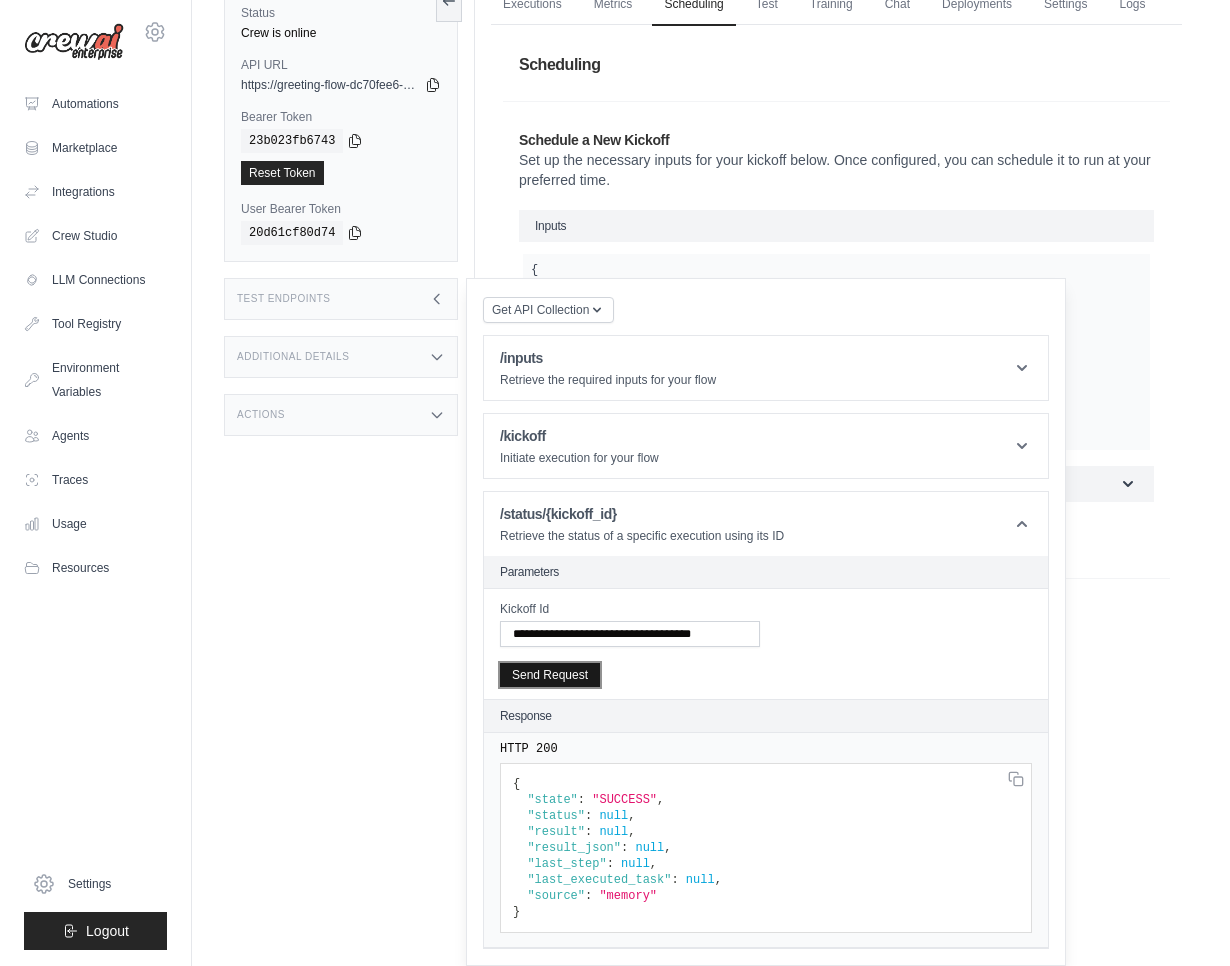 click on "Send Request" at bounding box center [550, 675] 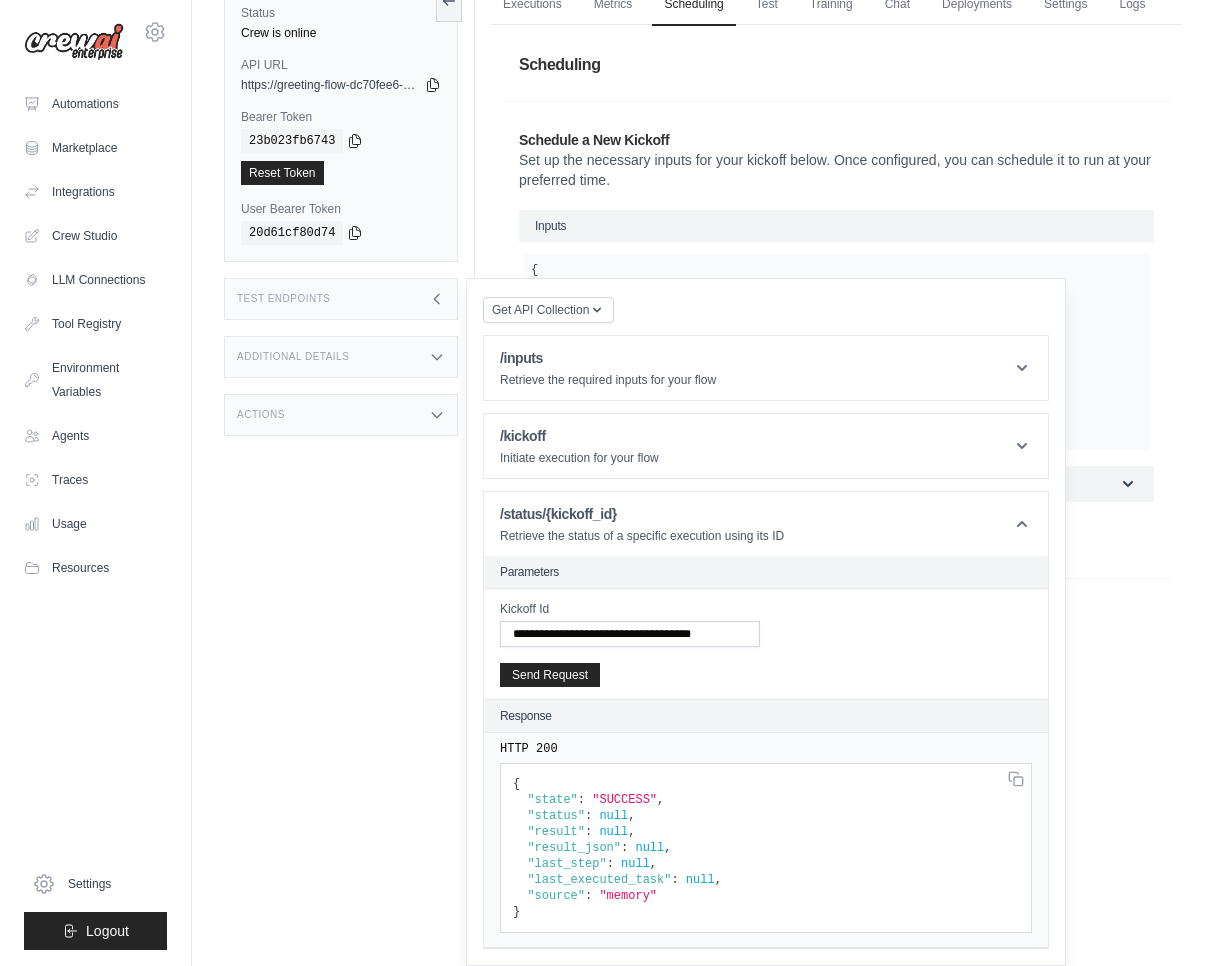 click on "**********" at bounding box center [836, 340] 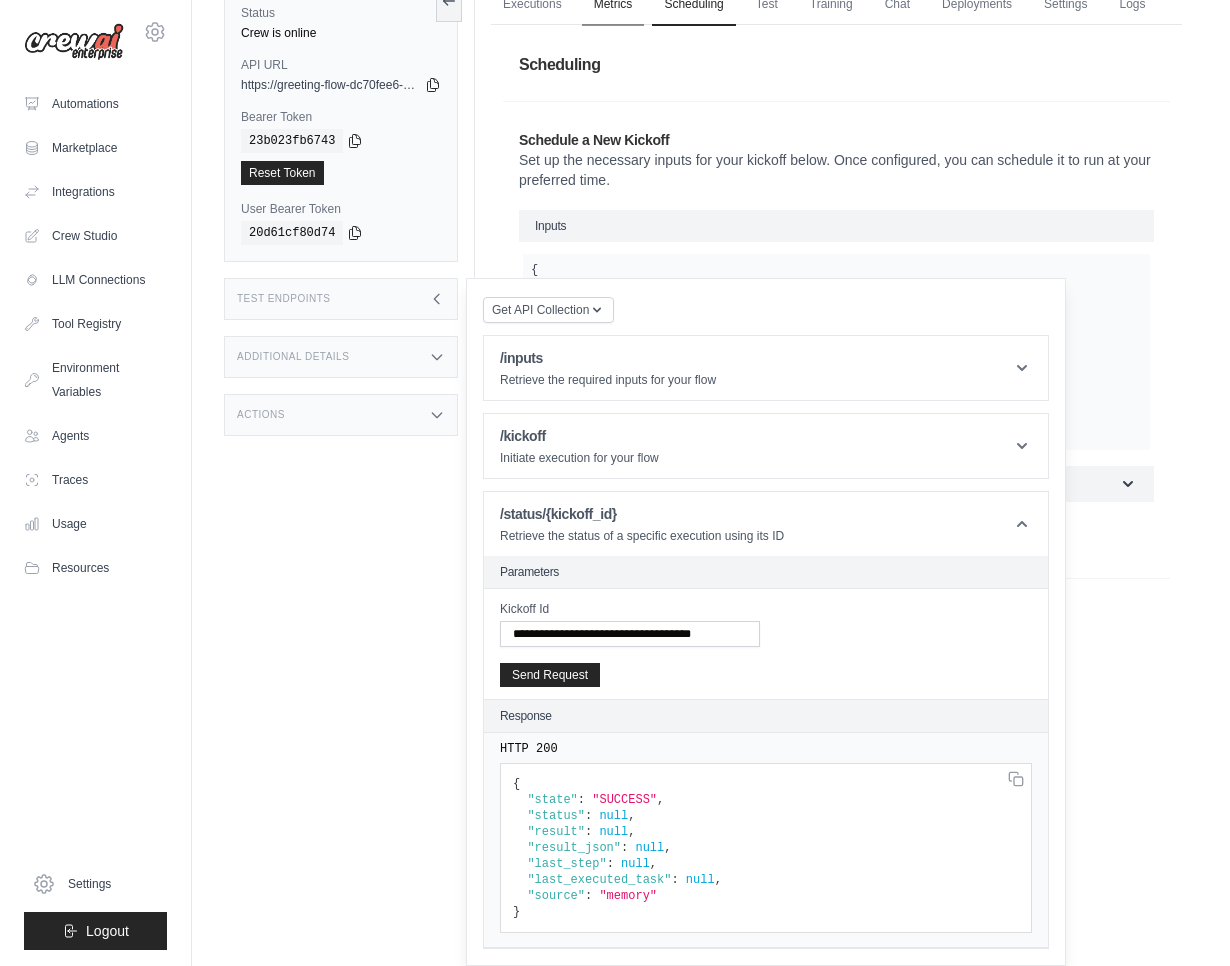click on "Metrics" at bounding box center (613, 5) 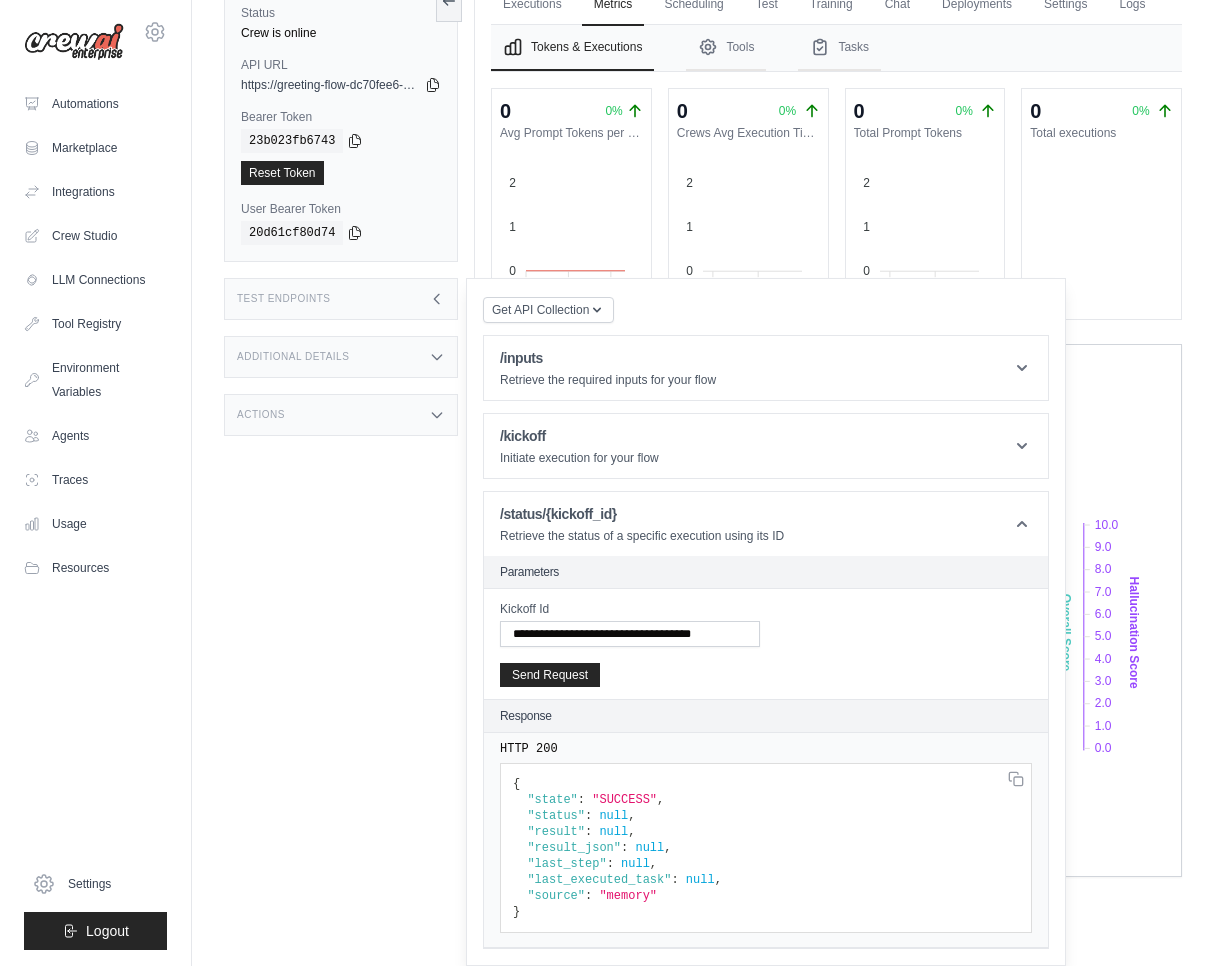 click on "Executions
Metrics
Scheduling
Test
Training
Chat
Deployments
Settings
Logs
0
Running
0
Pending human input
1" at bounding box center (836, 451) 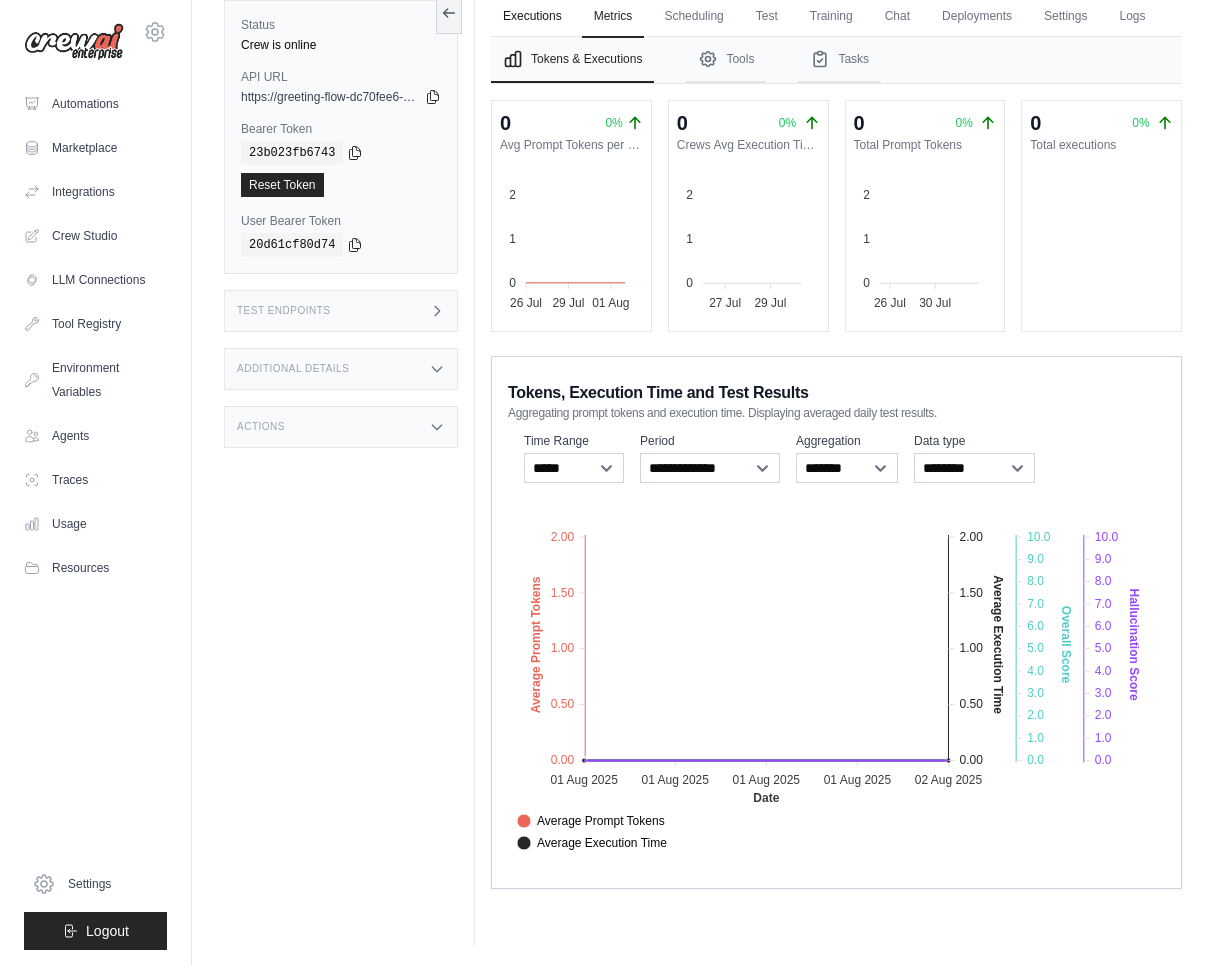 click on "Executions" at bounding box center (532, 17) 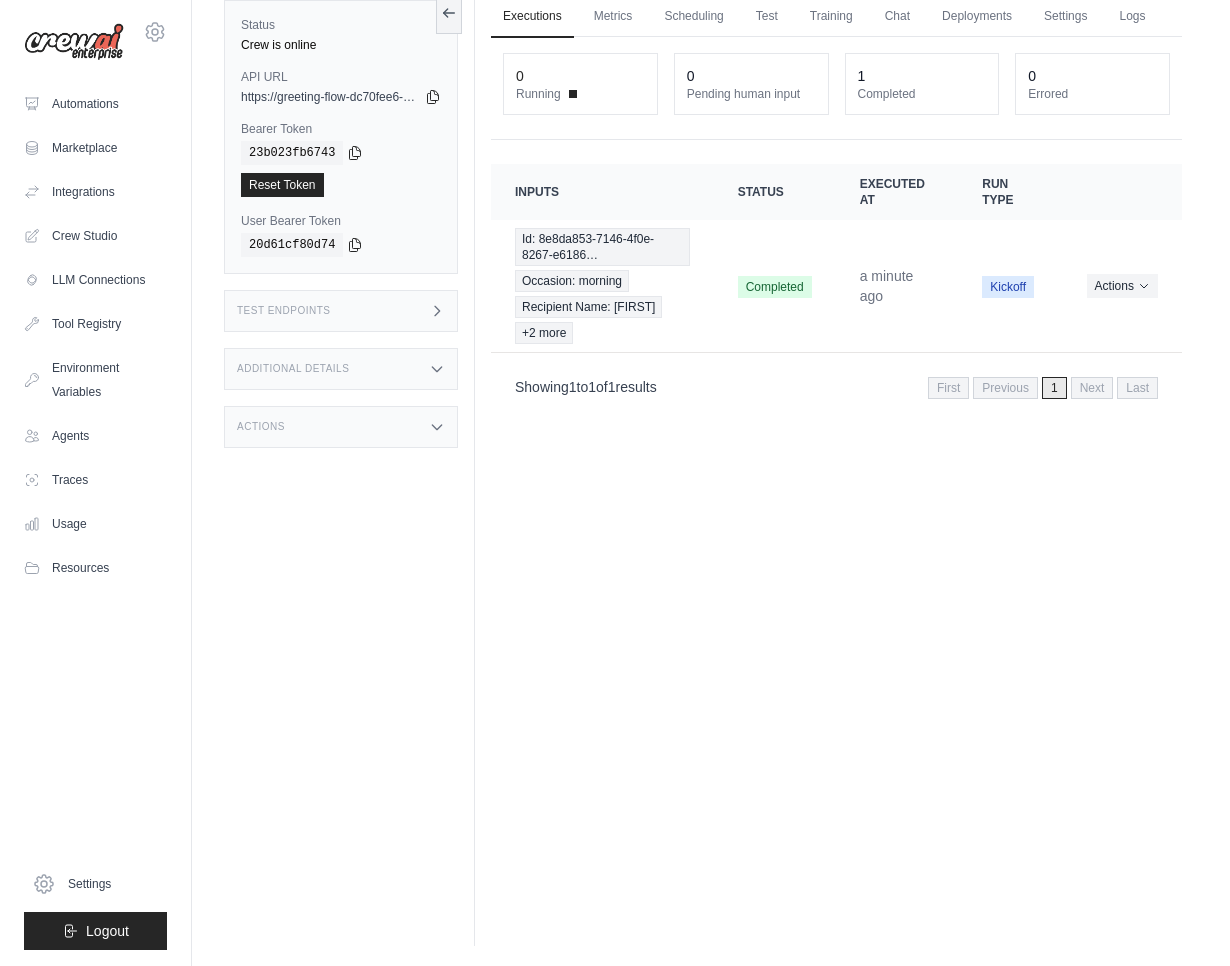 click on "+2
more" at bounding box center (544, 333) 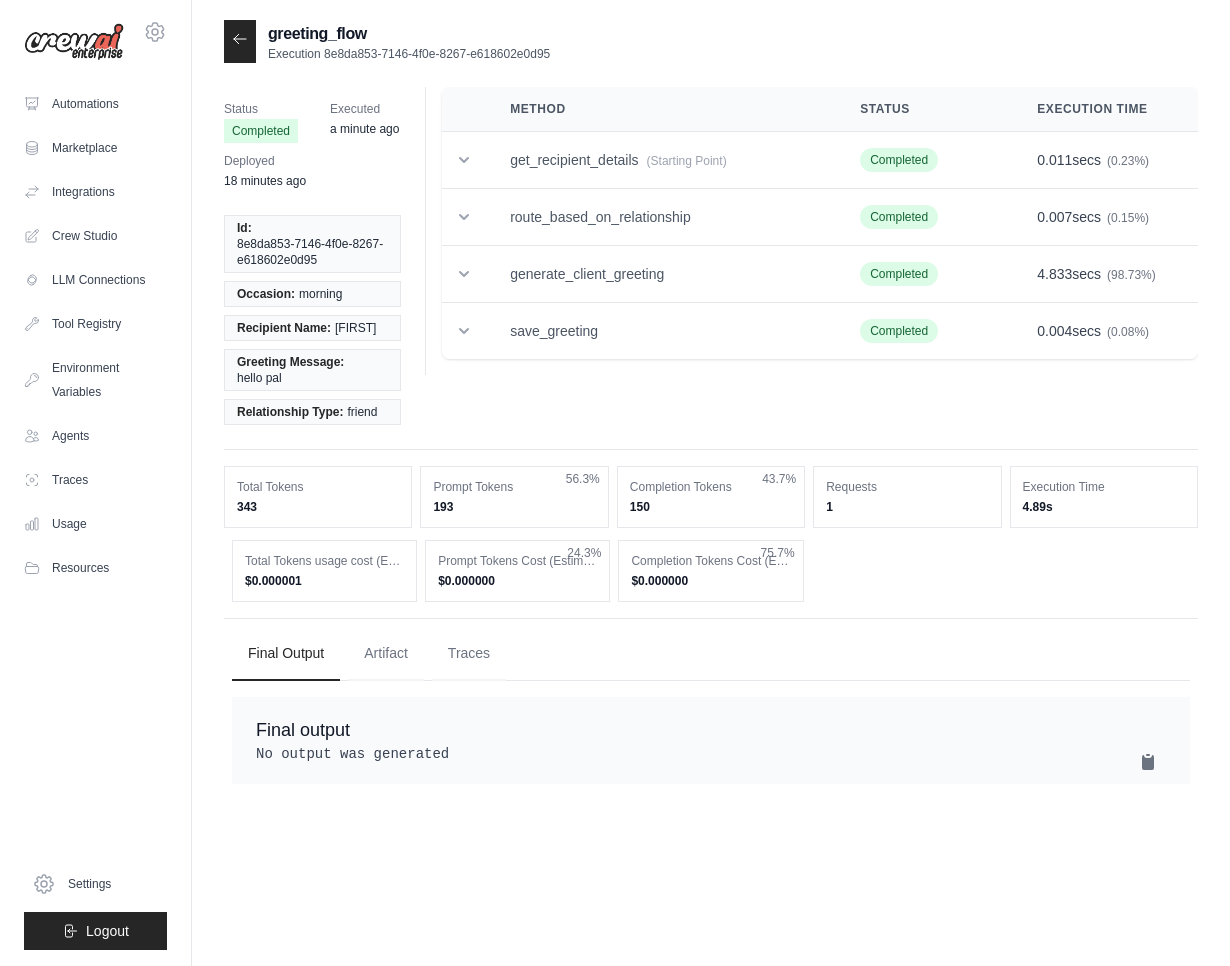 scroll, scrollTop: 0, scrollLeft: 0, axis: both 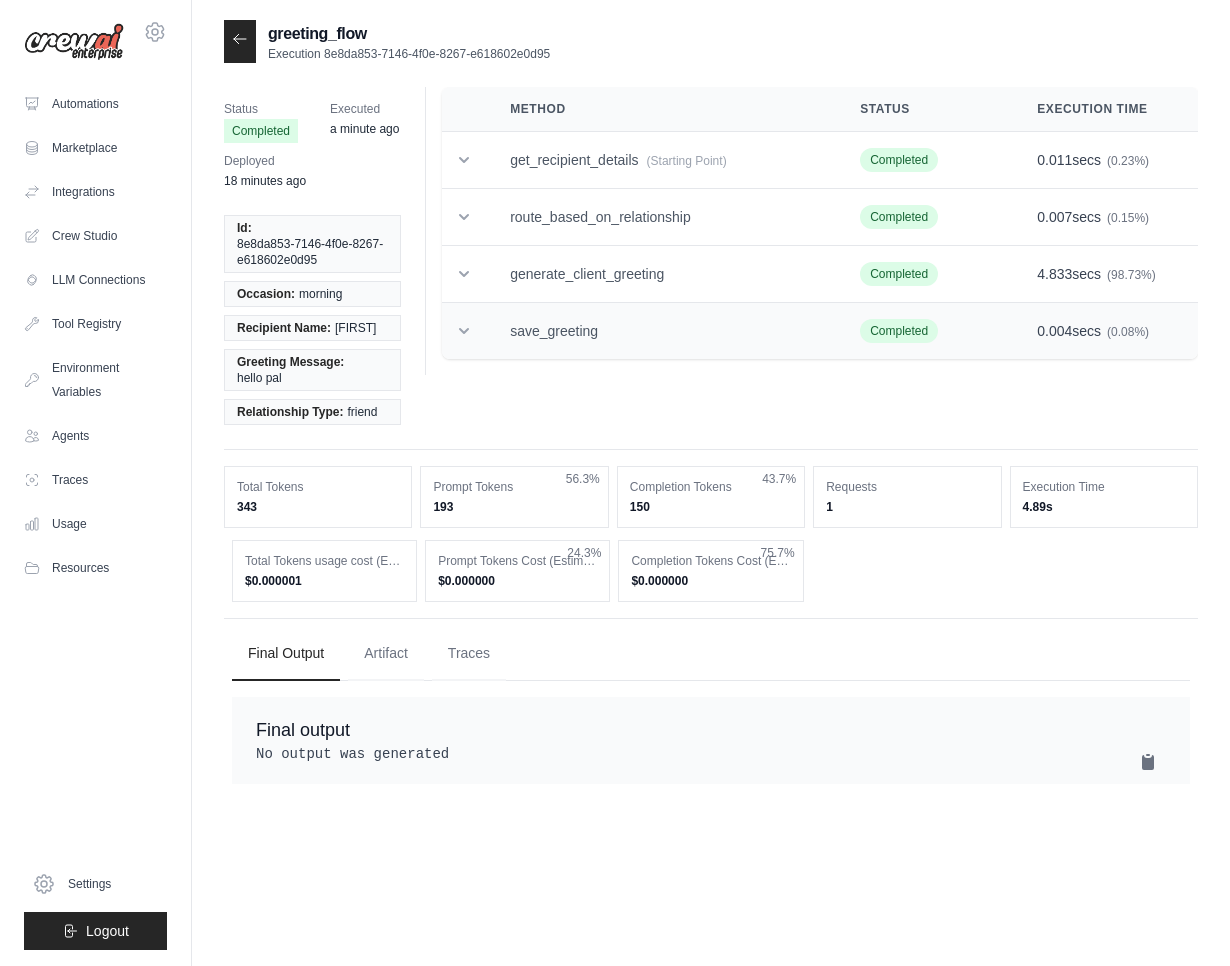 click 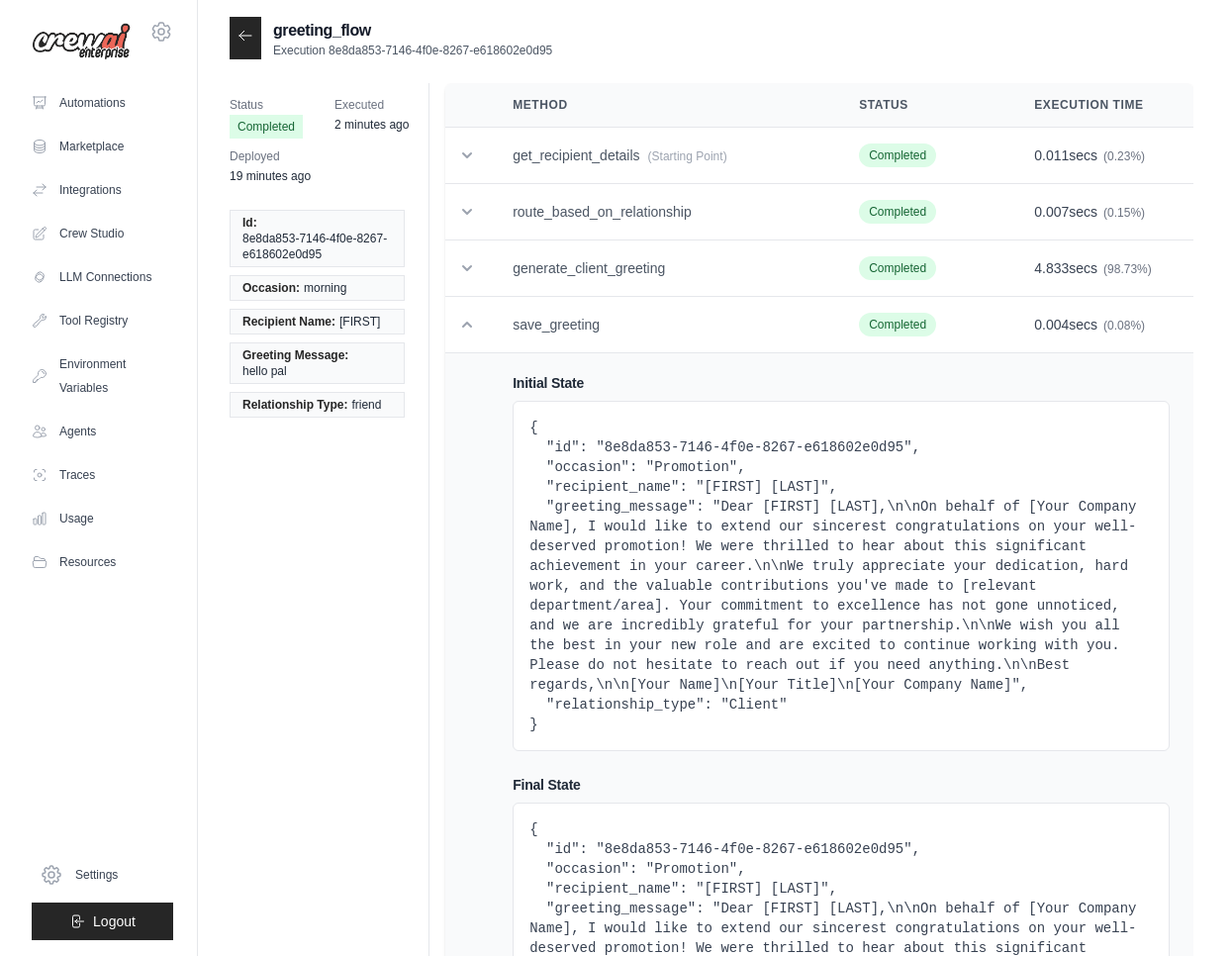 scroll, scrollTop: 0, scrollLeft: 0, axis: both 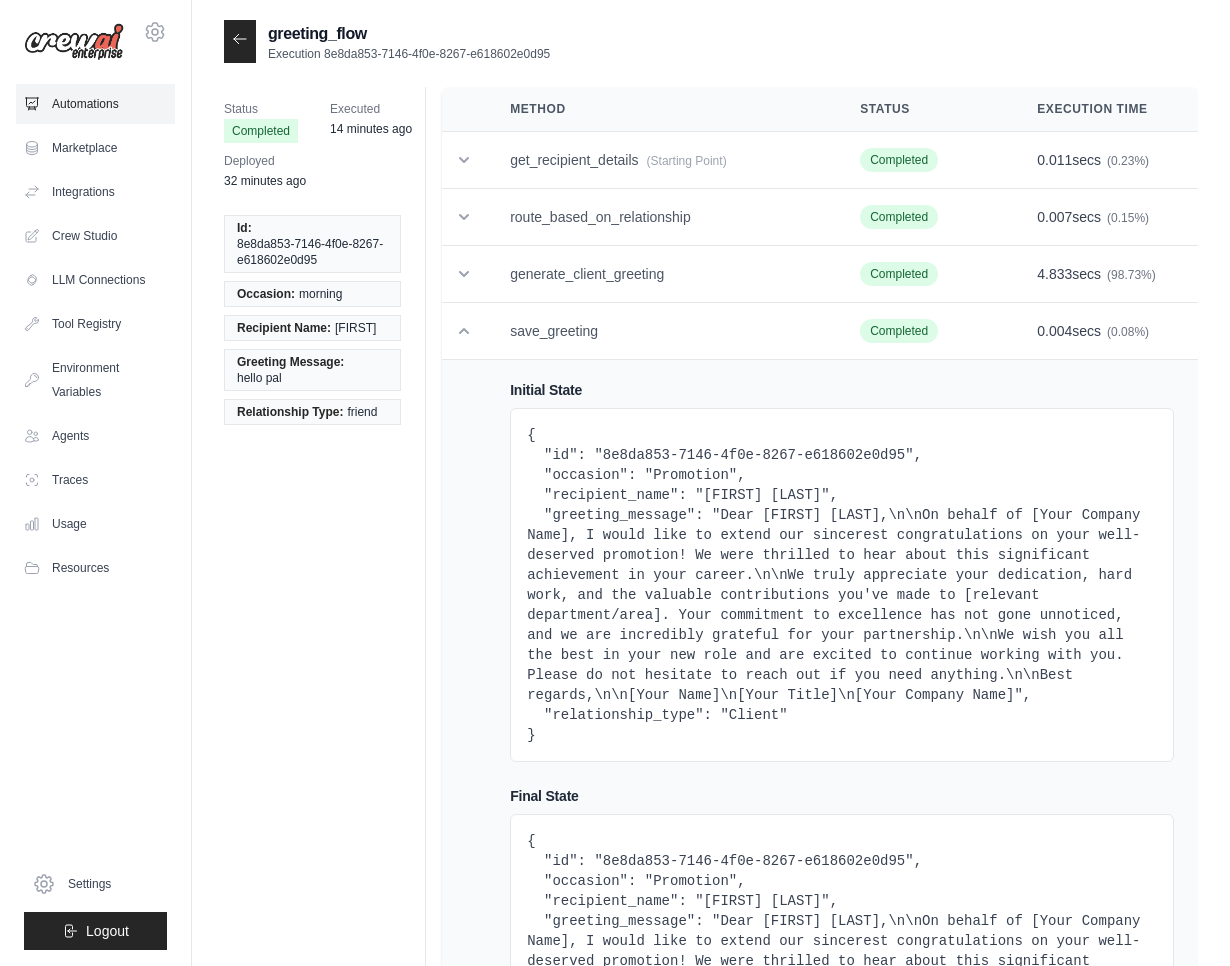 click on "Automations" at bounding box center [95, 104] 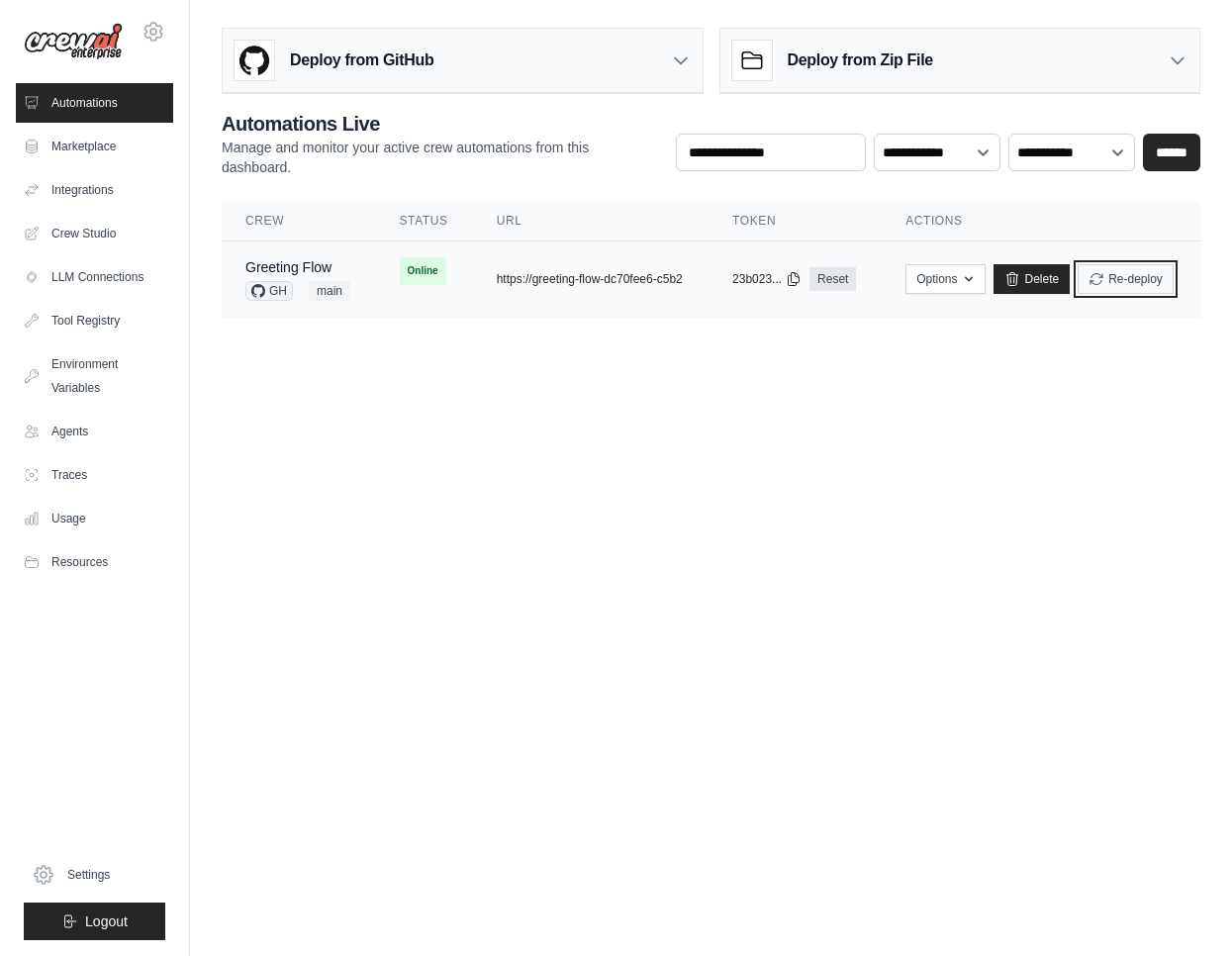 click on "Re-deploy" at bounding box center [1125, 279] 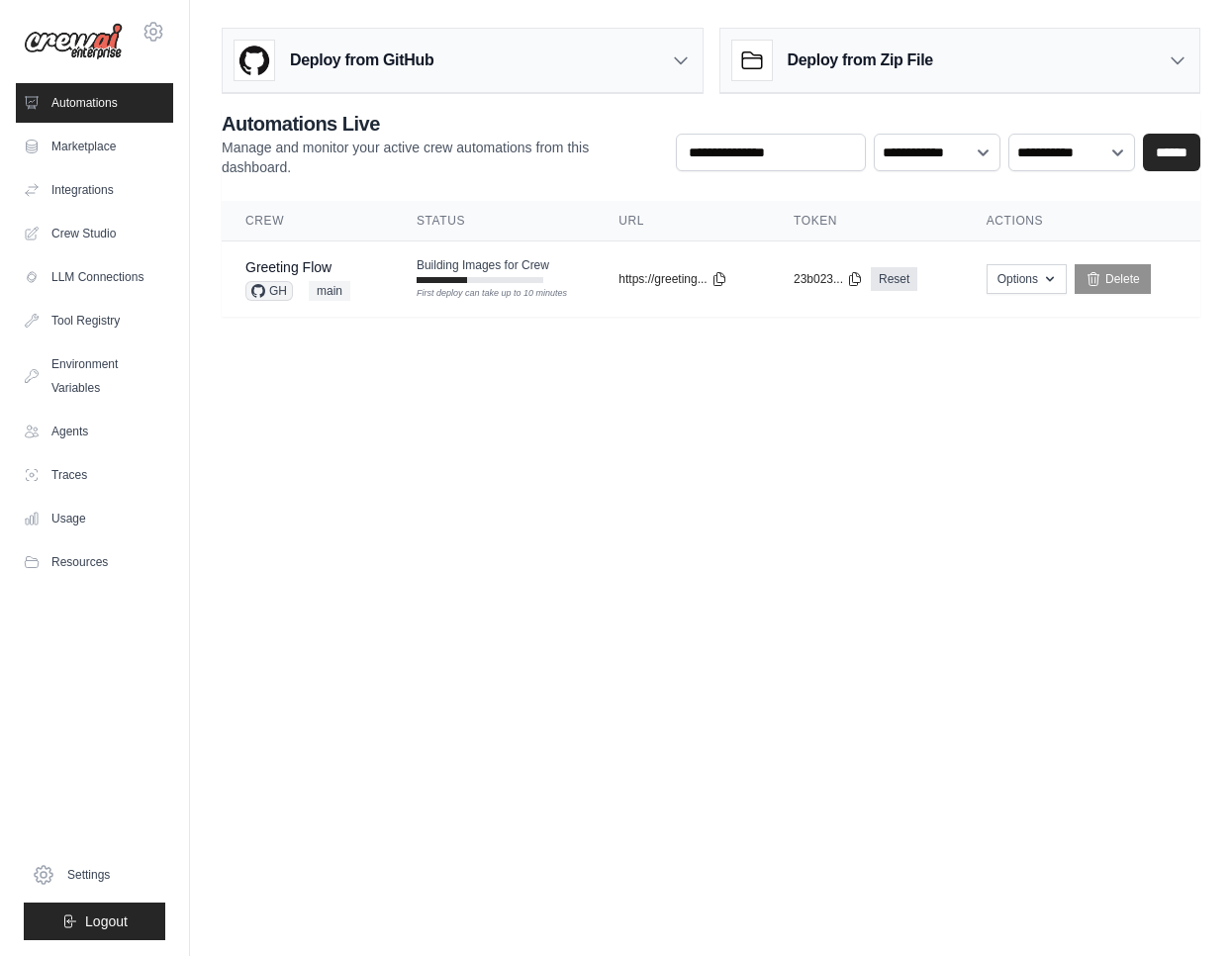 scroll, scrollTop: 0, scrollLeft: 0, axis: both 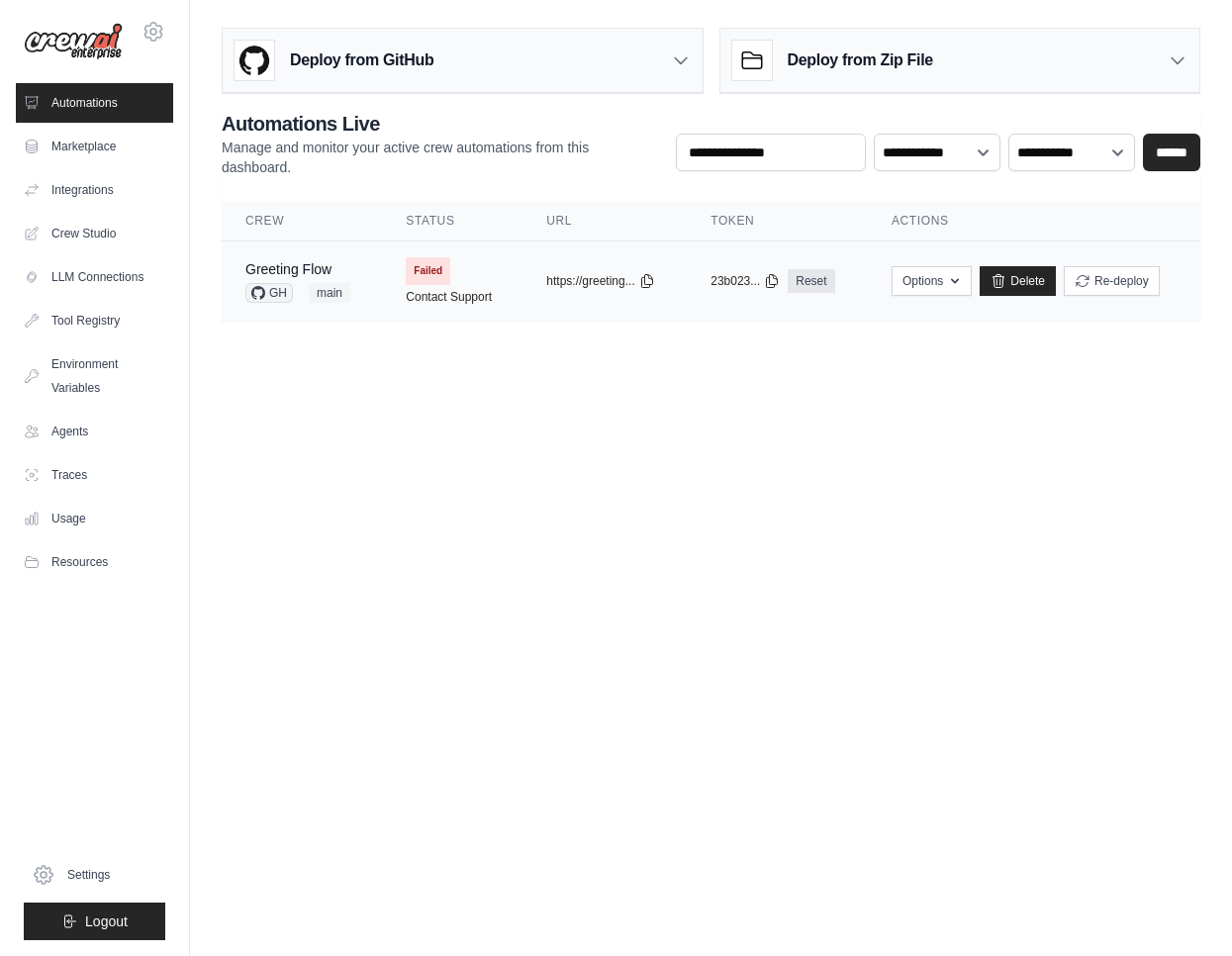 click on "Failed" at bounding box center (427, 271) 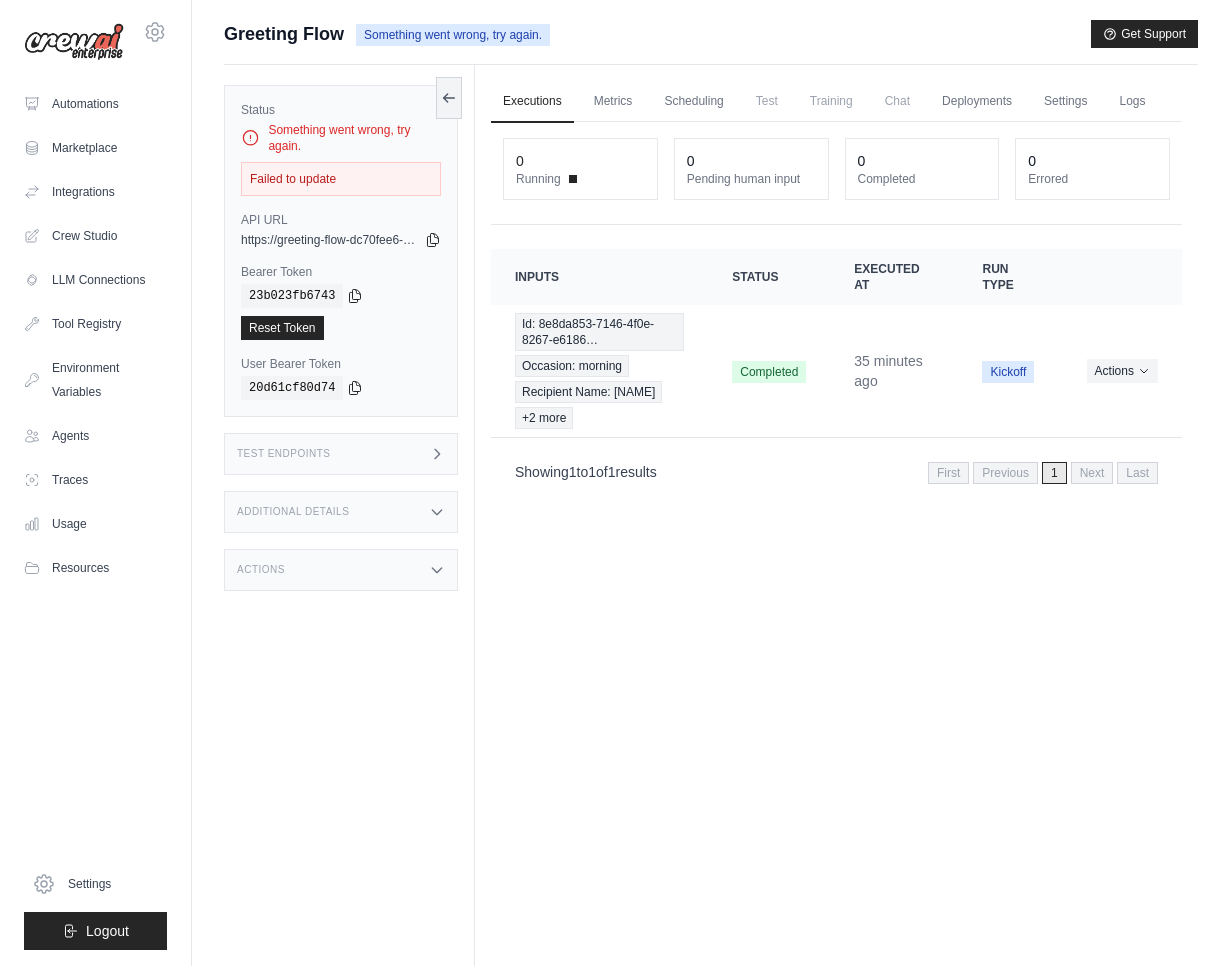 scroll, scrollTop: 0, scrollLeft: 0, axis: both 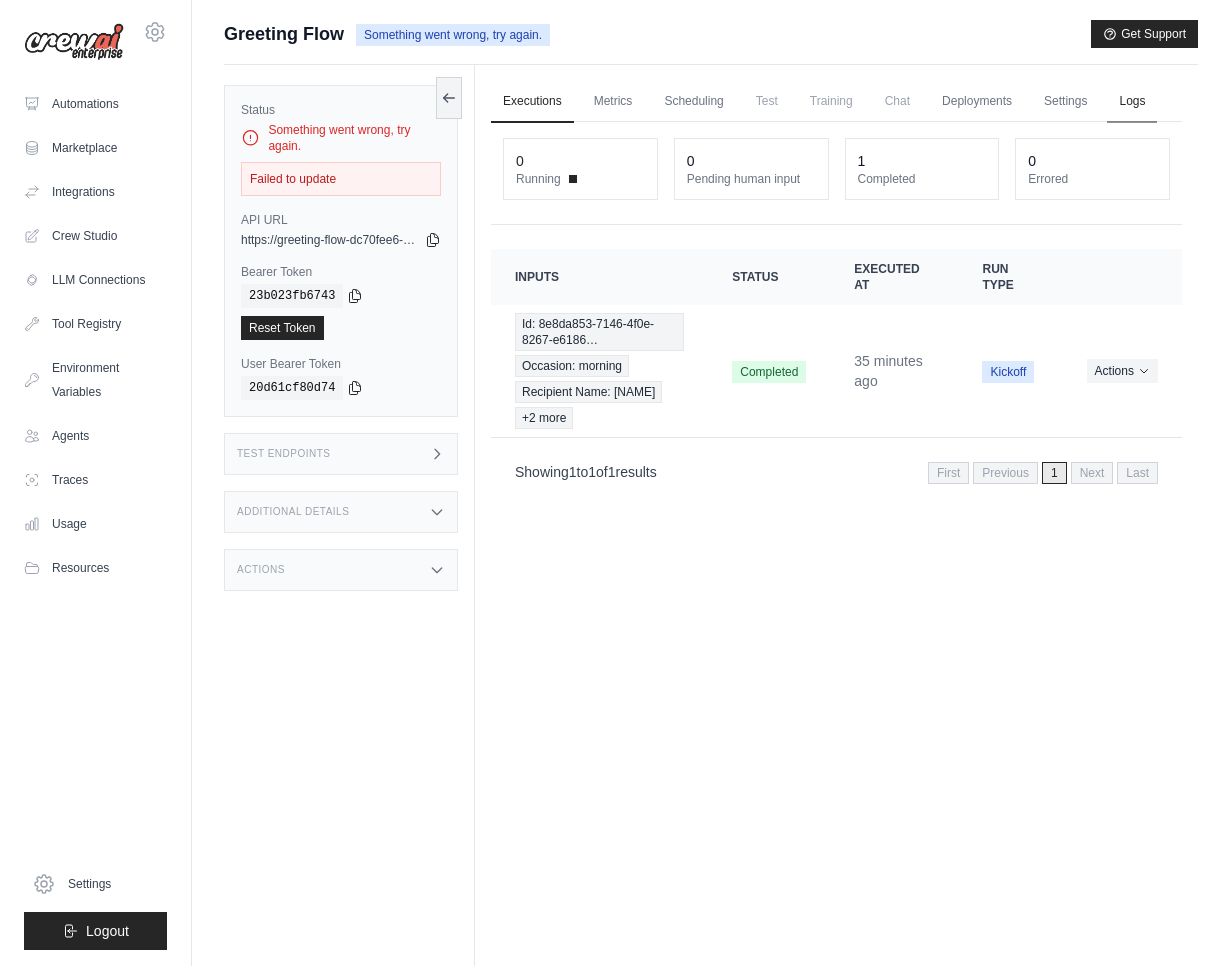 click on "Logs" at bounding box center (1132, 102) 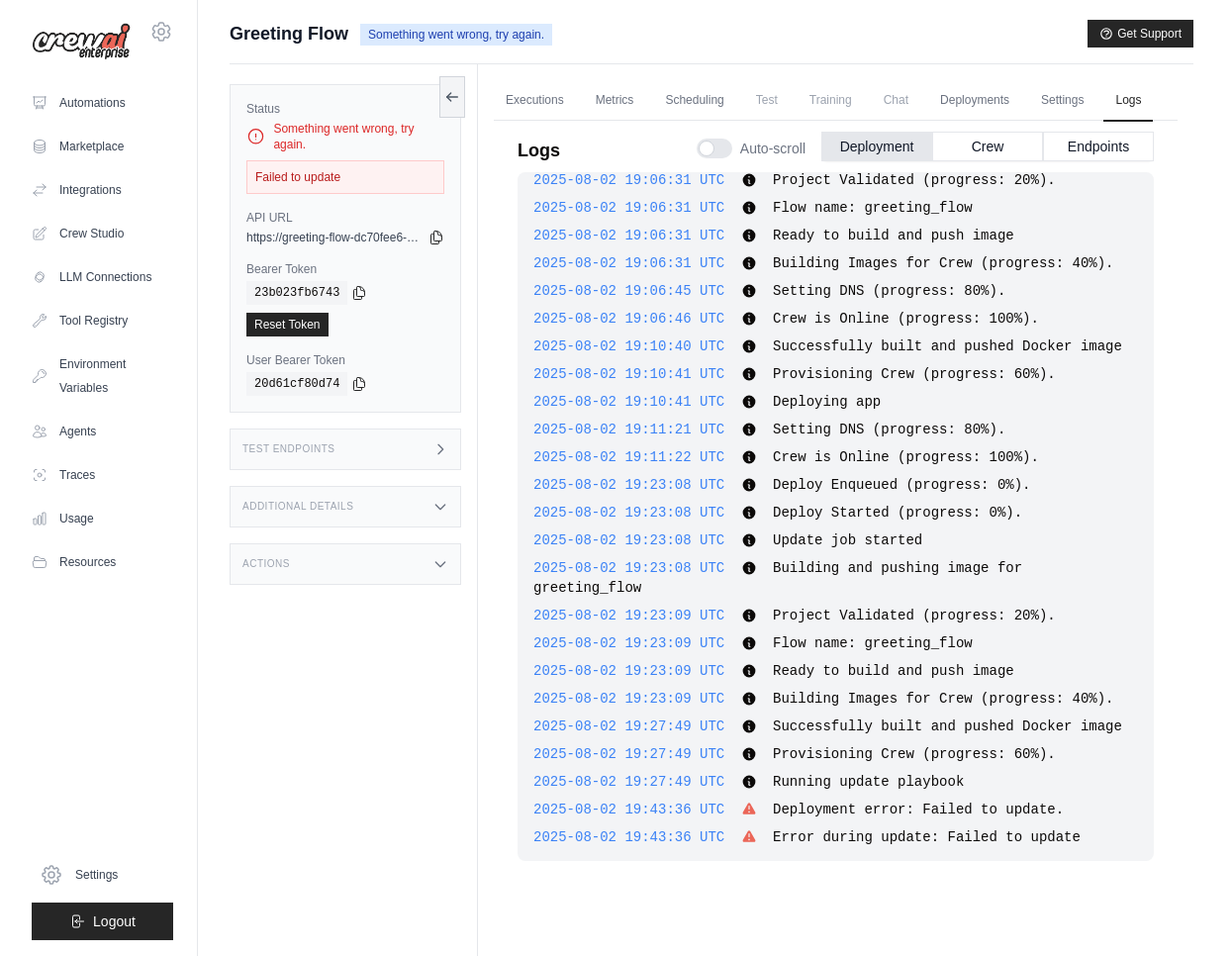 scroll, scrollTop: 455, scrollLeft: 0, axis: vertical 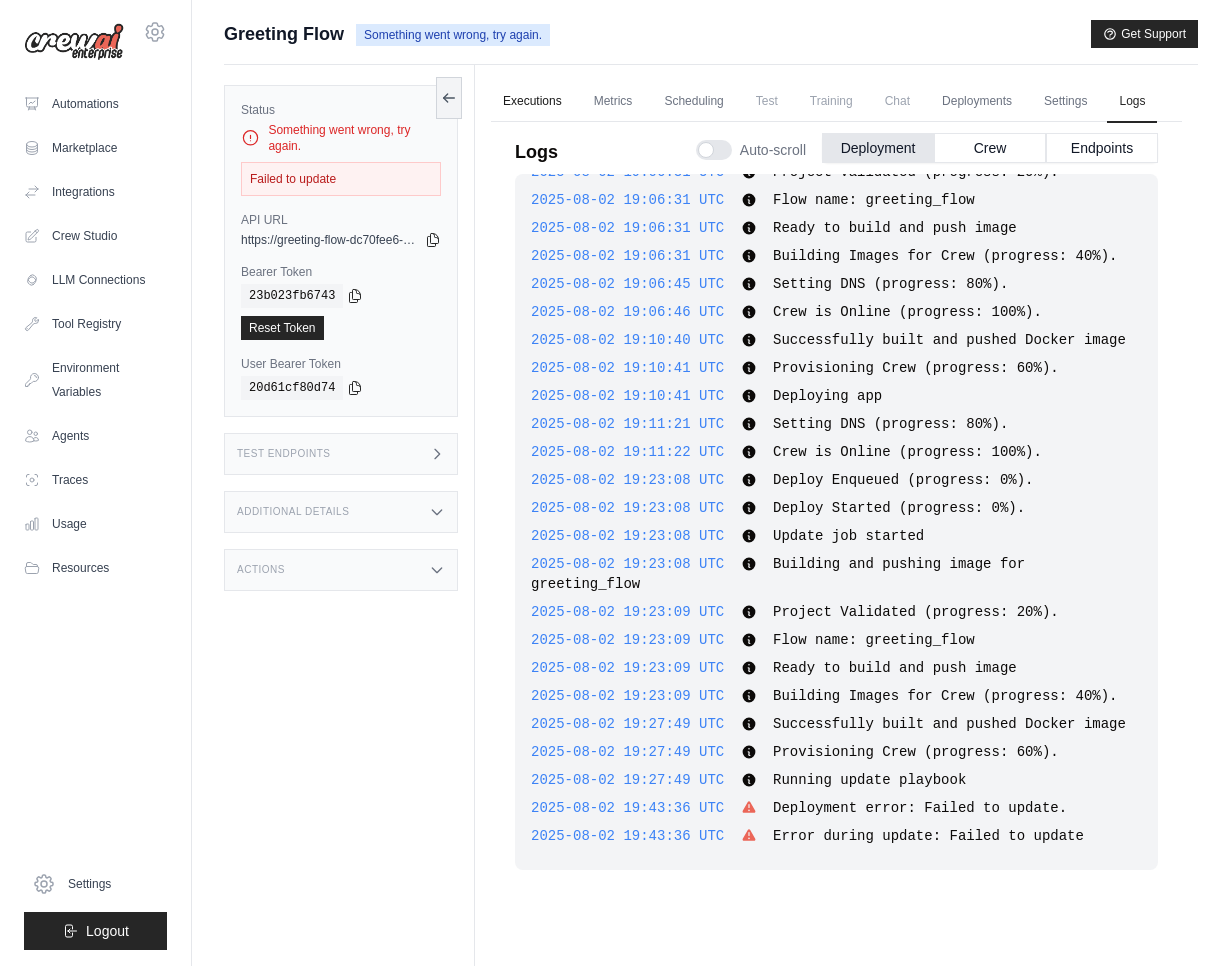 click on "Executions" at bounding box center (532, 102) 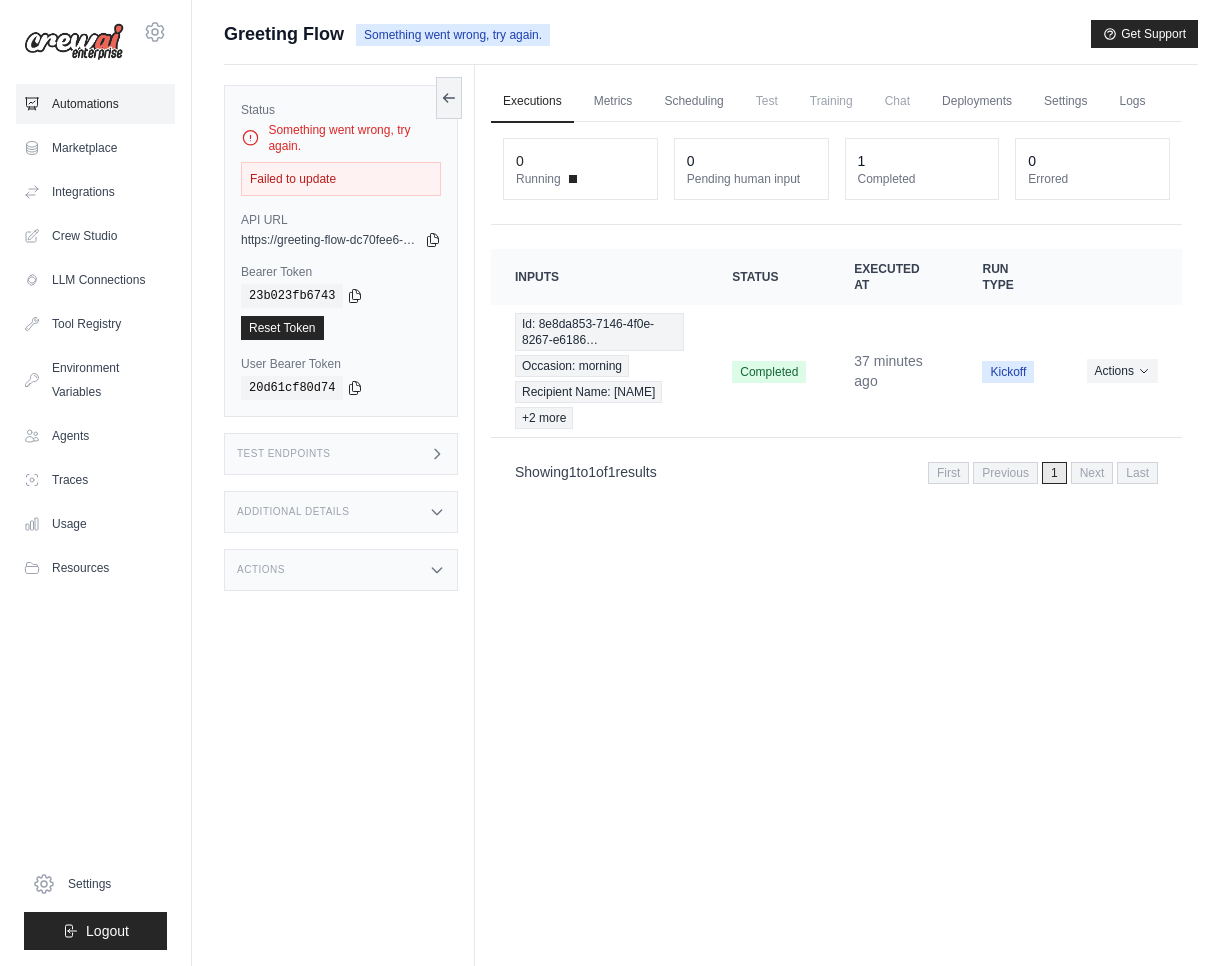 click on "Automations" at bounding box center (95, 104) 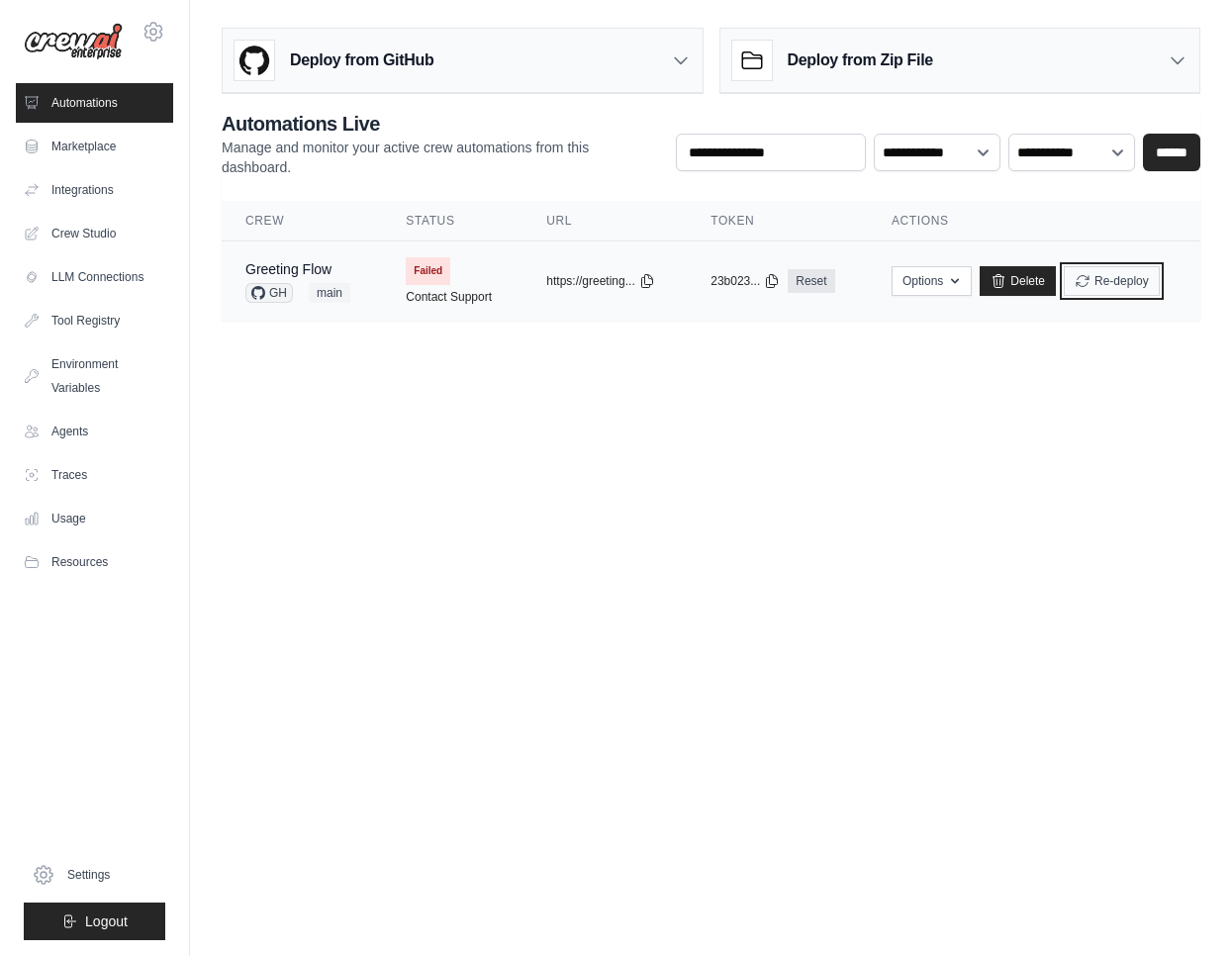 click on "Re-deploy" at bounding box center [1111, 281] 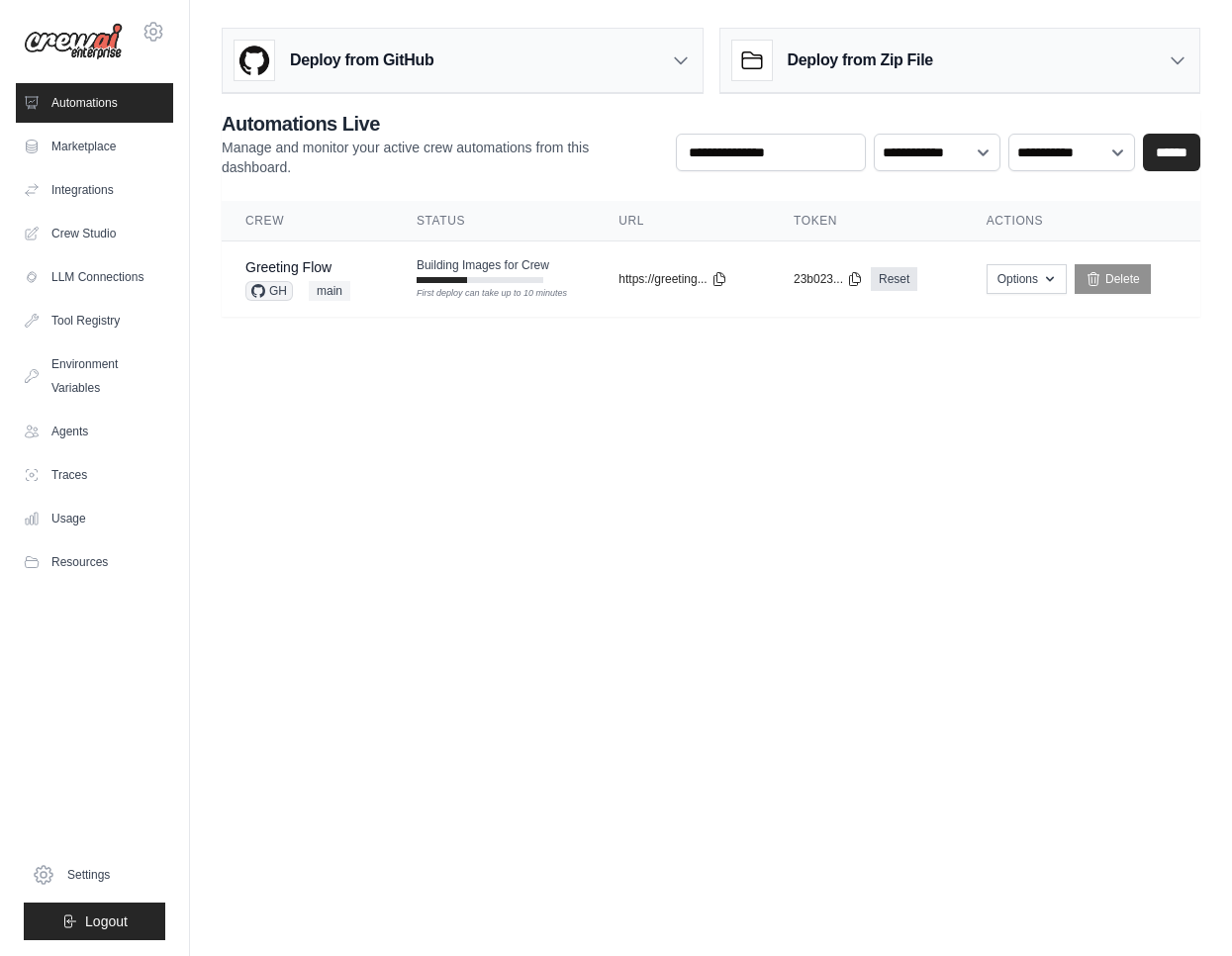 scroll, scrollTop: 0, scrollLeft: 0, axis: both 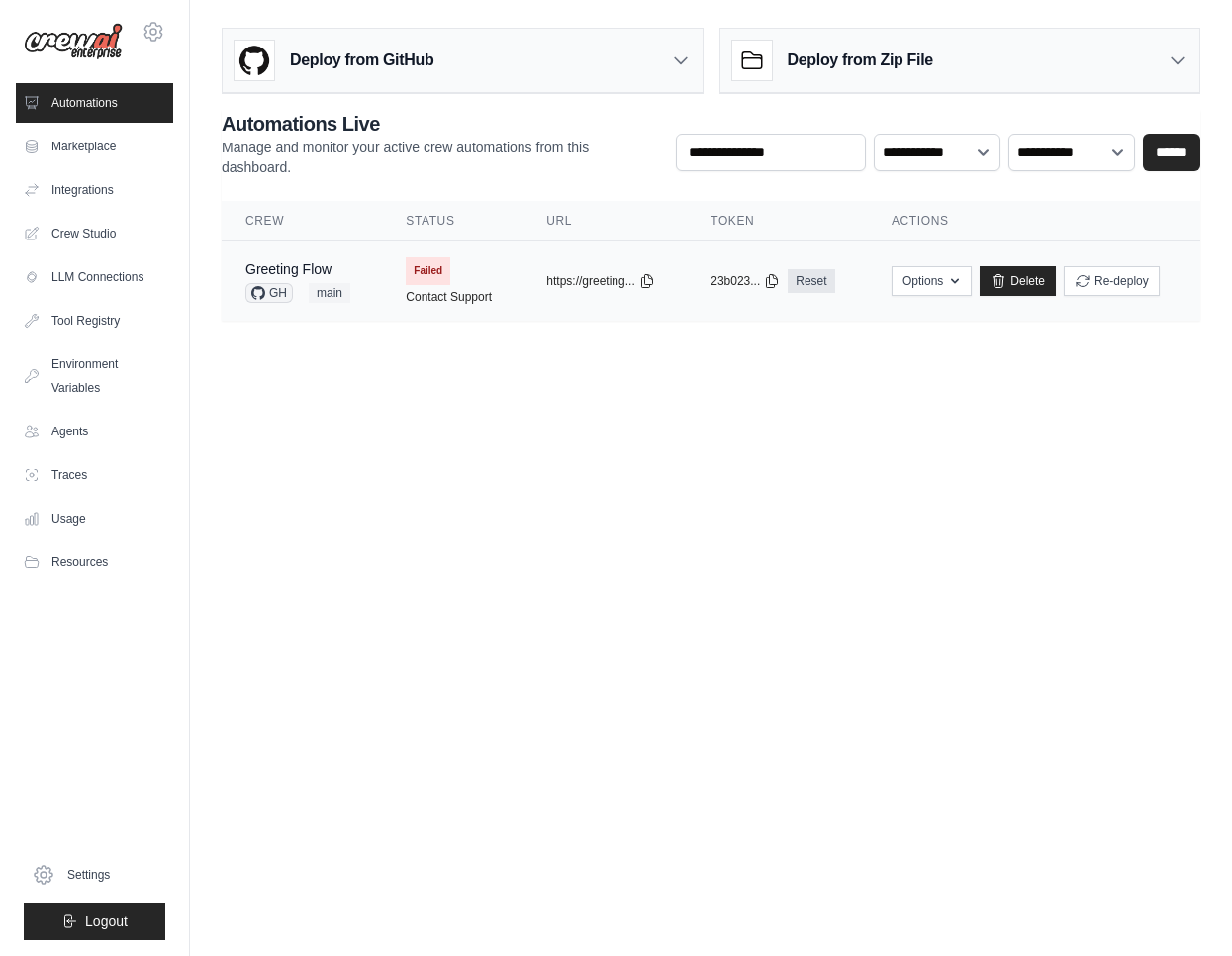 click on "Failed" at bounding box center (427, 271) 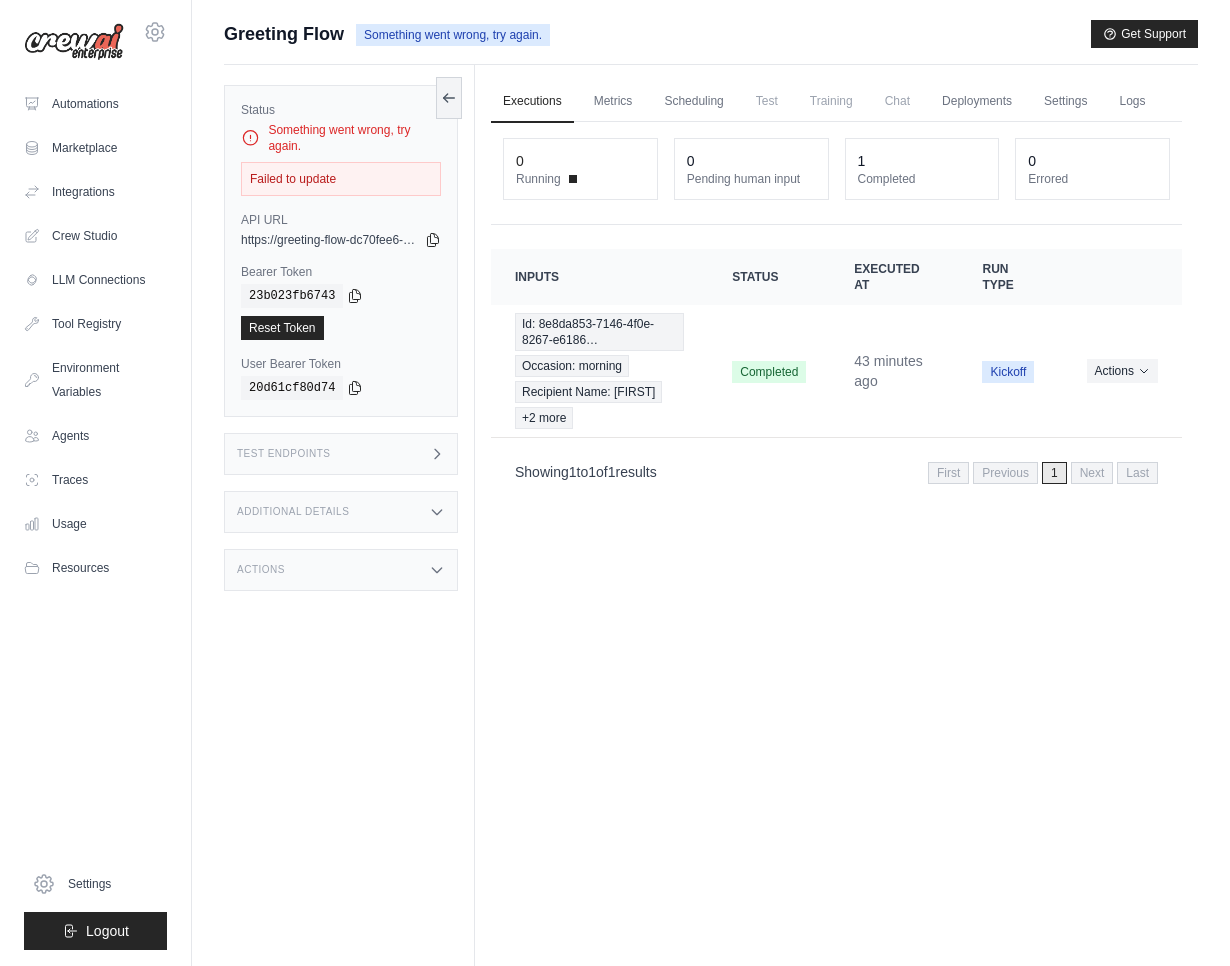 scroll, scrollTop: 0, scrollLeft: 0, axis: both 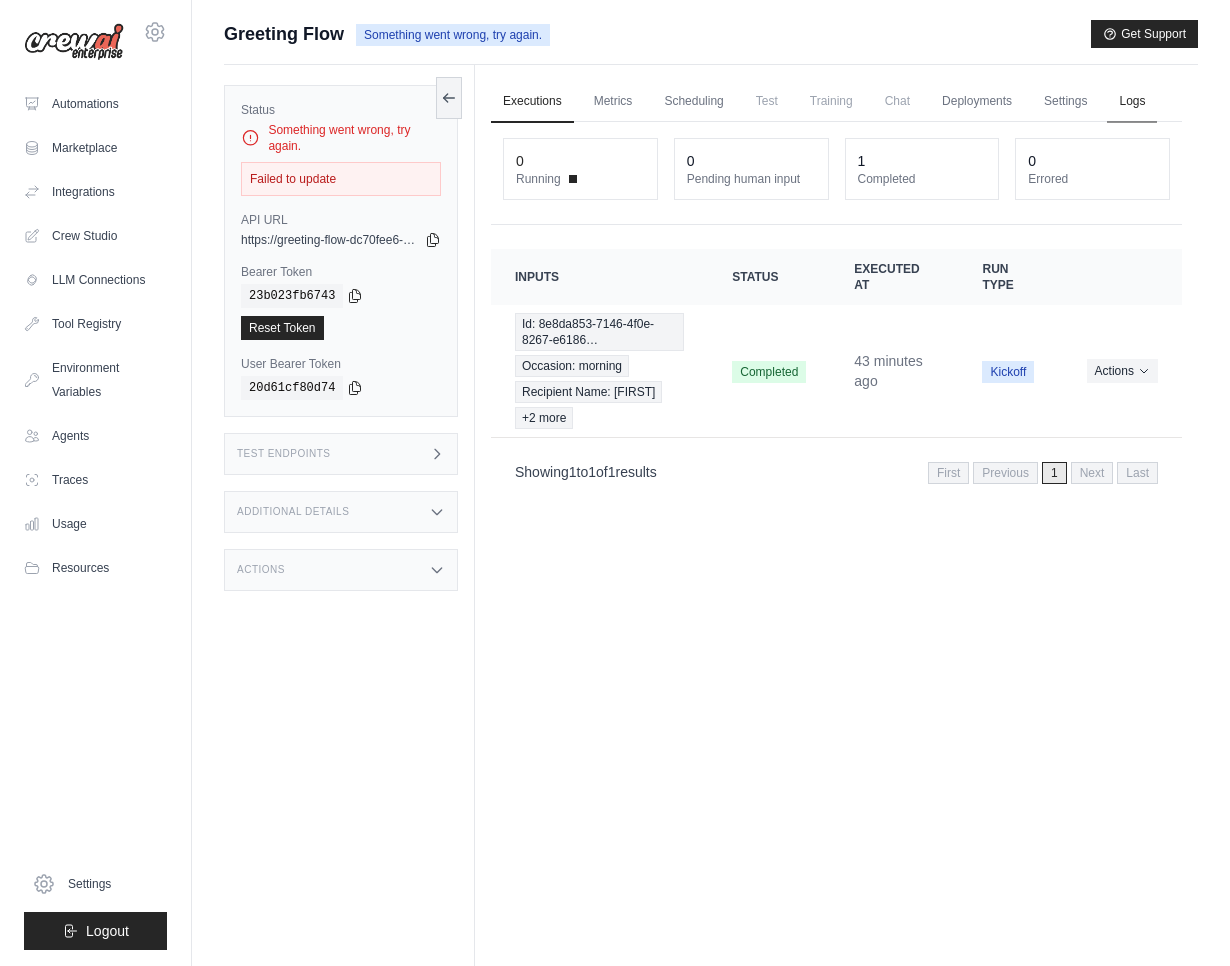 click on "Logs" at bounding box center (1132, 102) 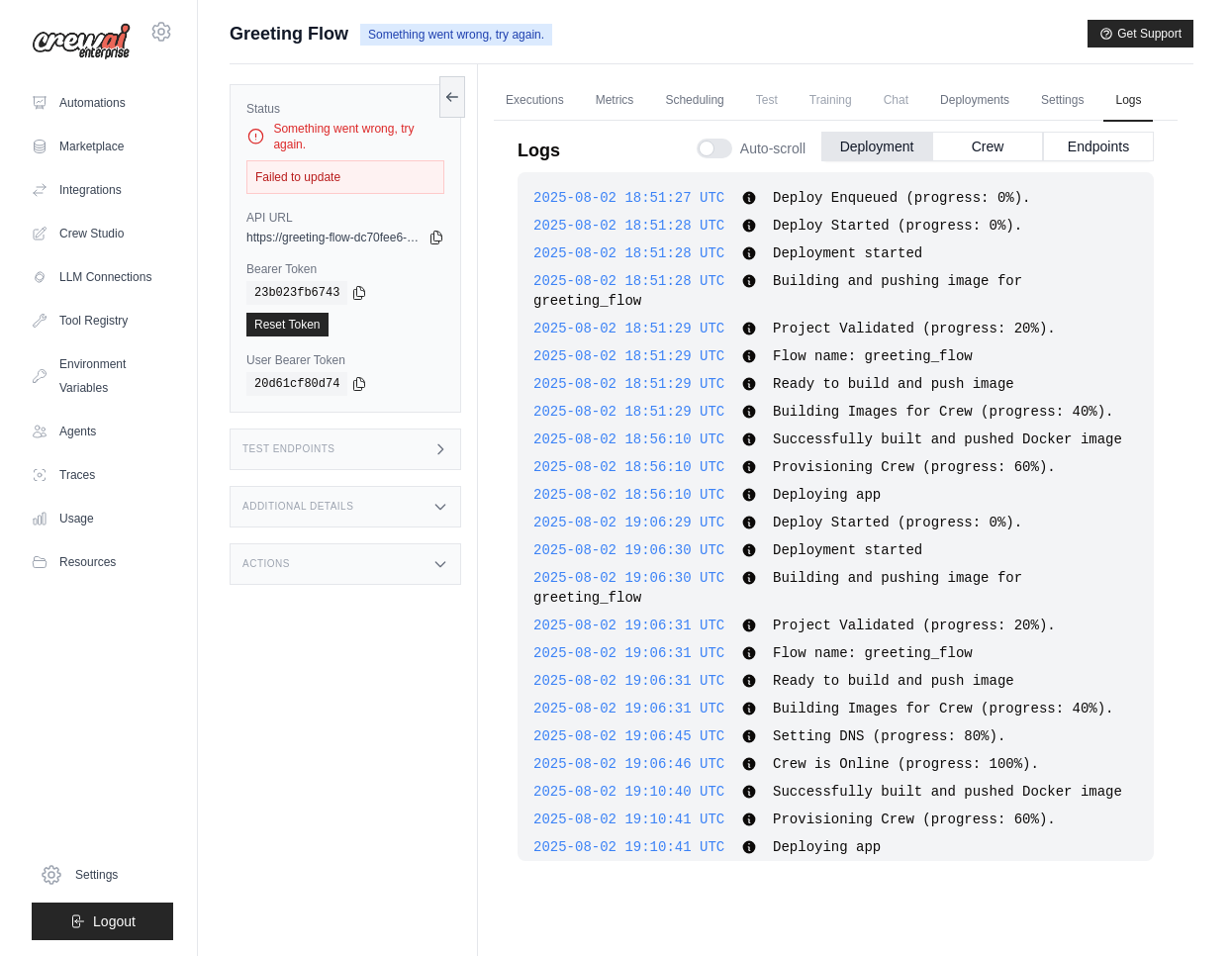 scroll, scrollTop: 891, scrollLeft: 0, axis: vertical 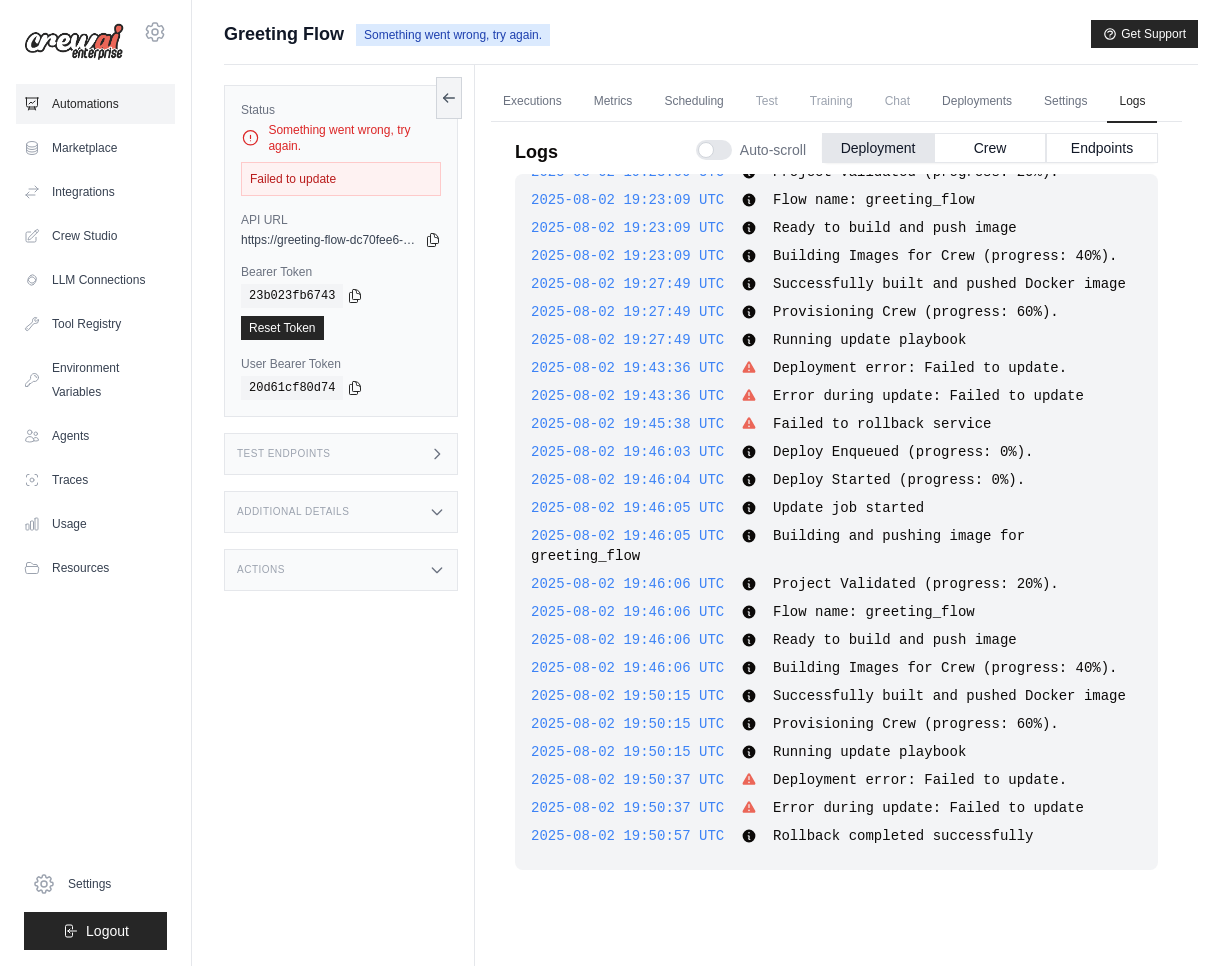 click on "Automations" at bounding box center [95, 104] 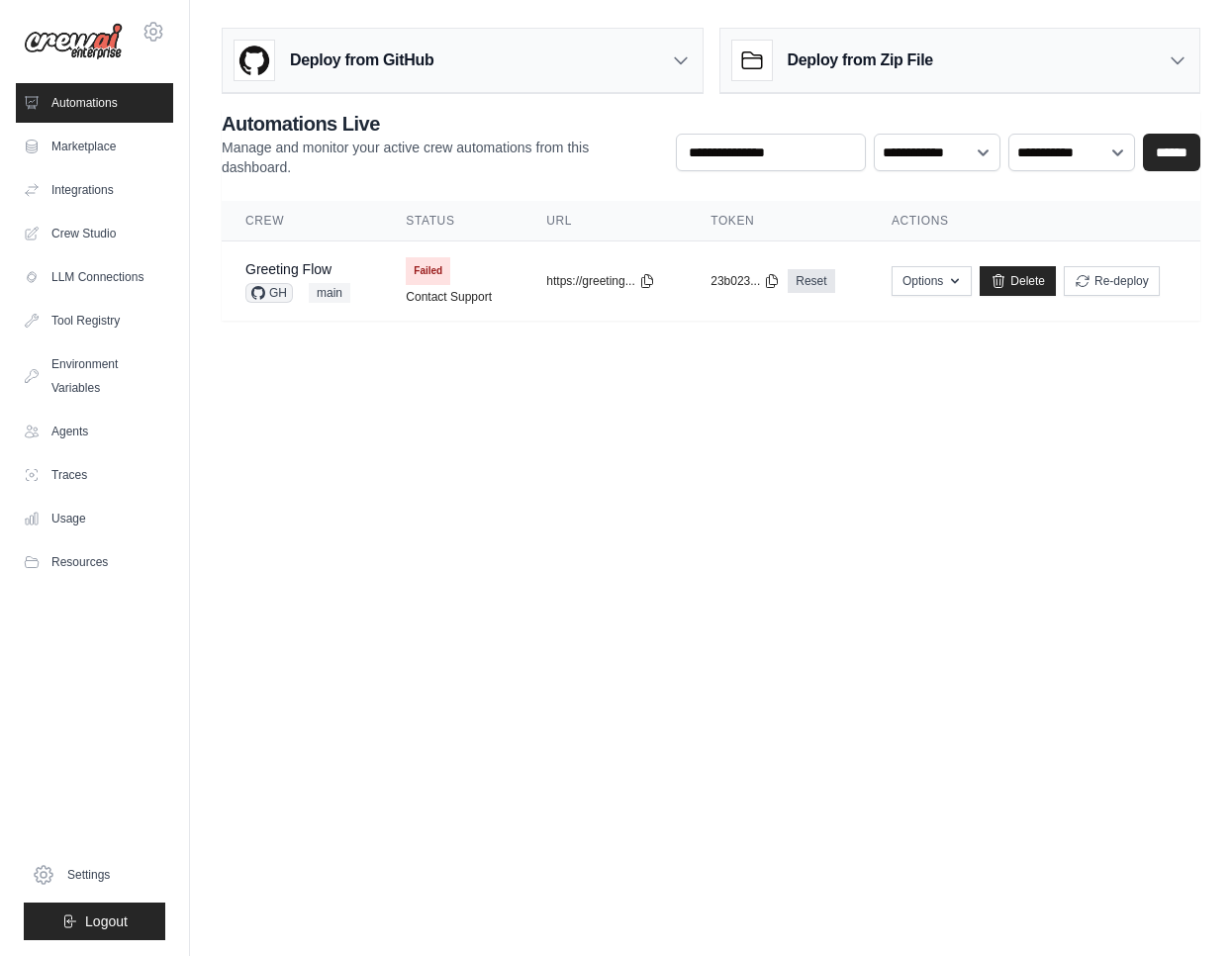scroll, scrollTop: 0, scrollLeft: 0, axis: both 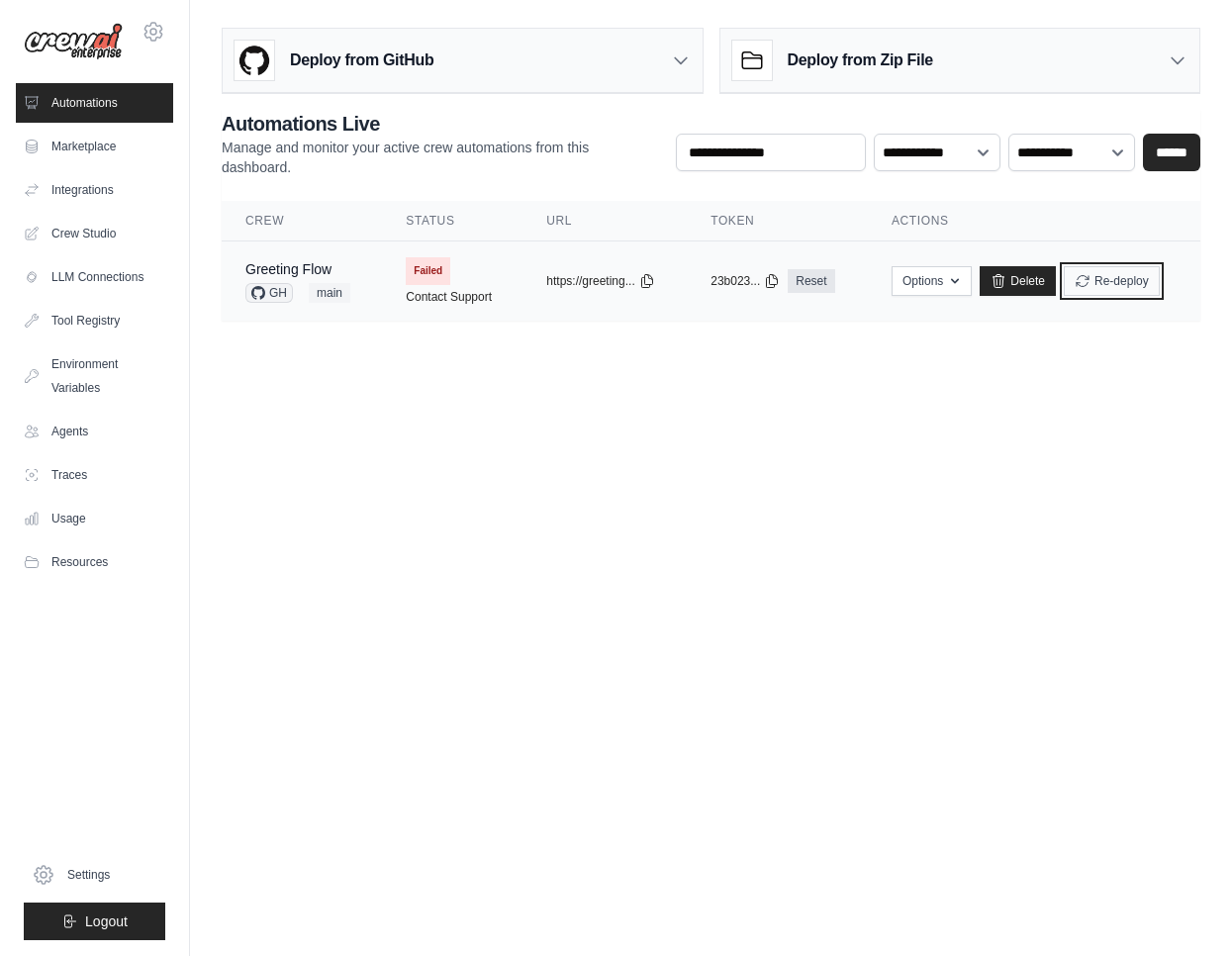 click on "Re-deploy" at bounding box center [1111, 281] 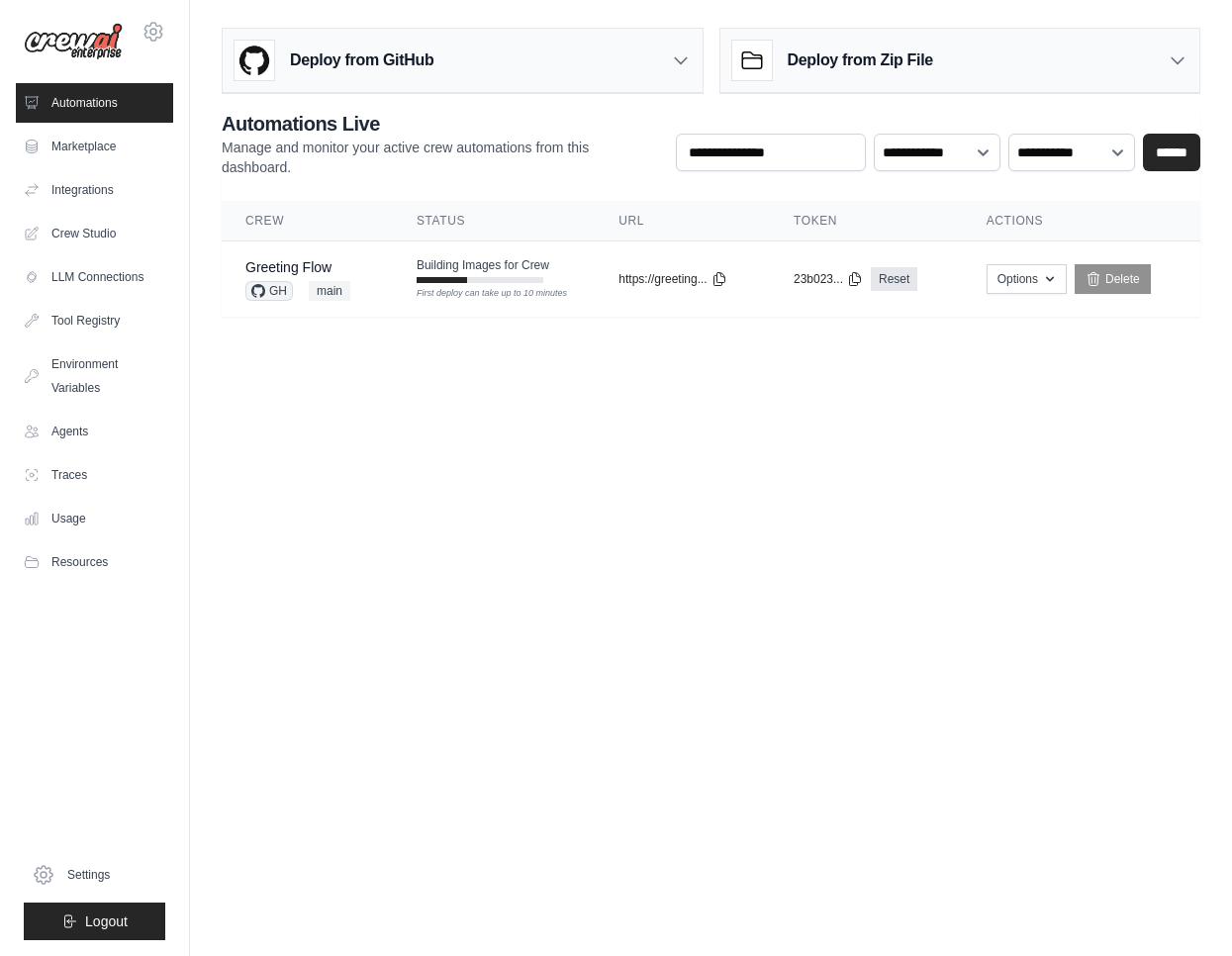 scroll, scrollTop: 0, scrollLeft: 0, axis: both 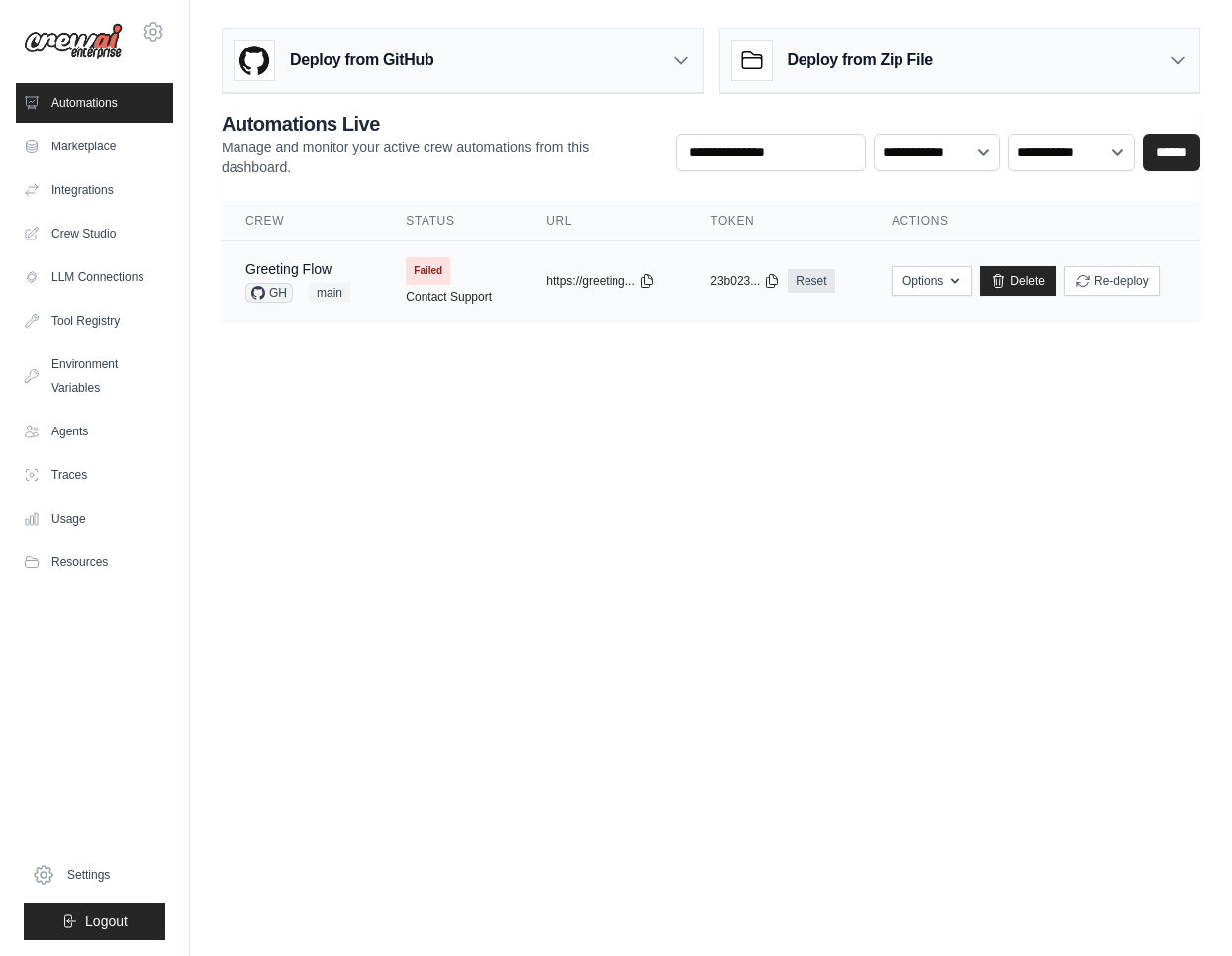 click on "Failed" at bounding box center (427, 271) 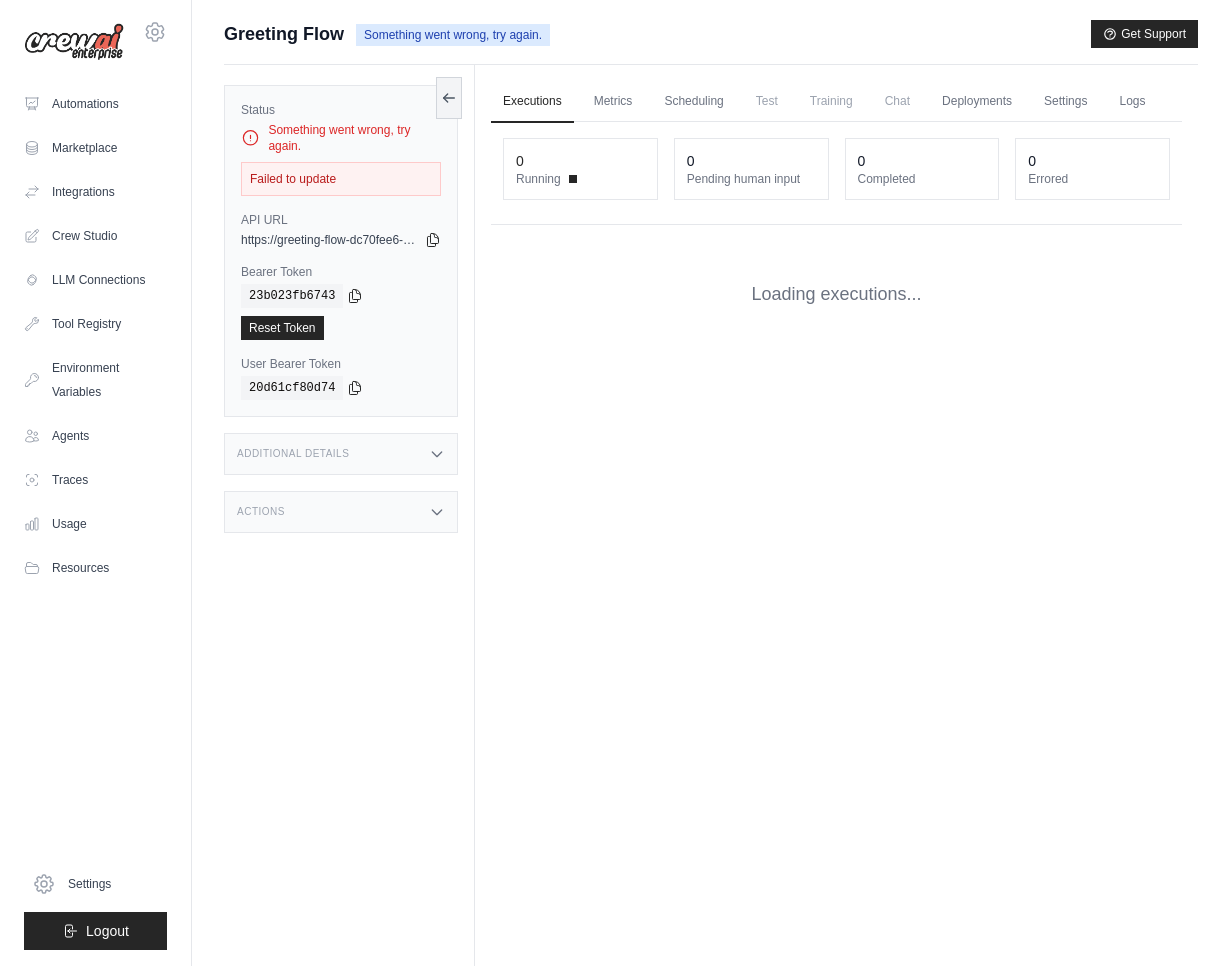 scroll, scrollTop: 0, scrollLeft: 0, axis: both 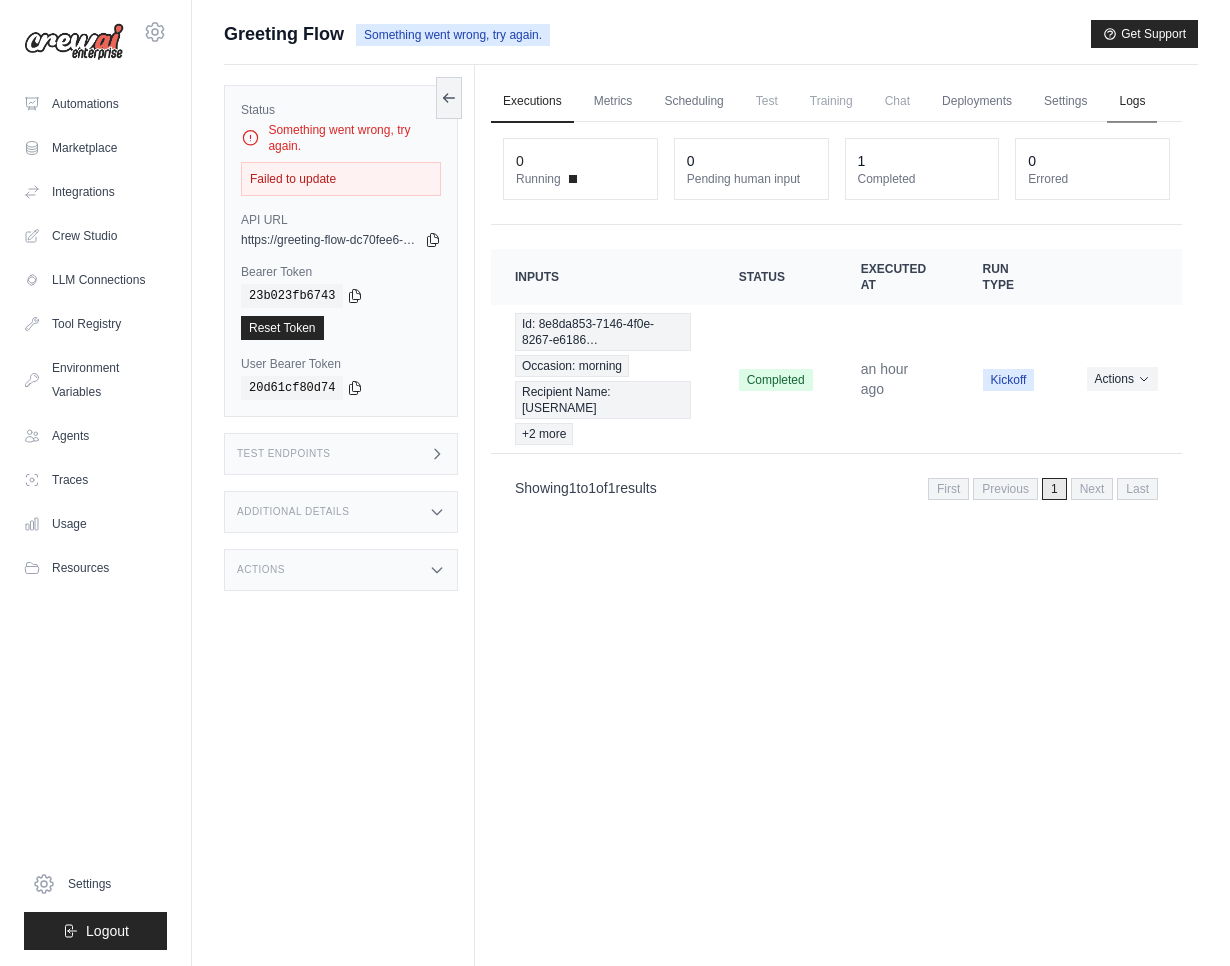 click on "Logs" at bounding box center [1132, 102] 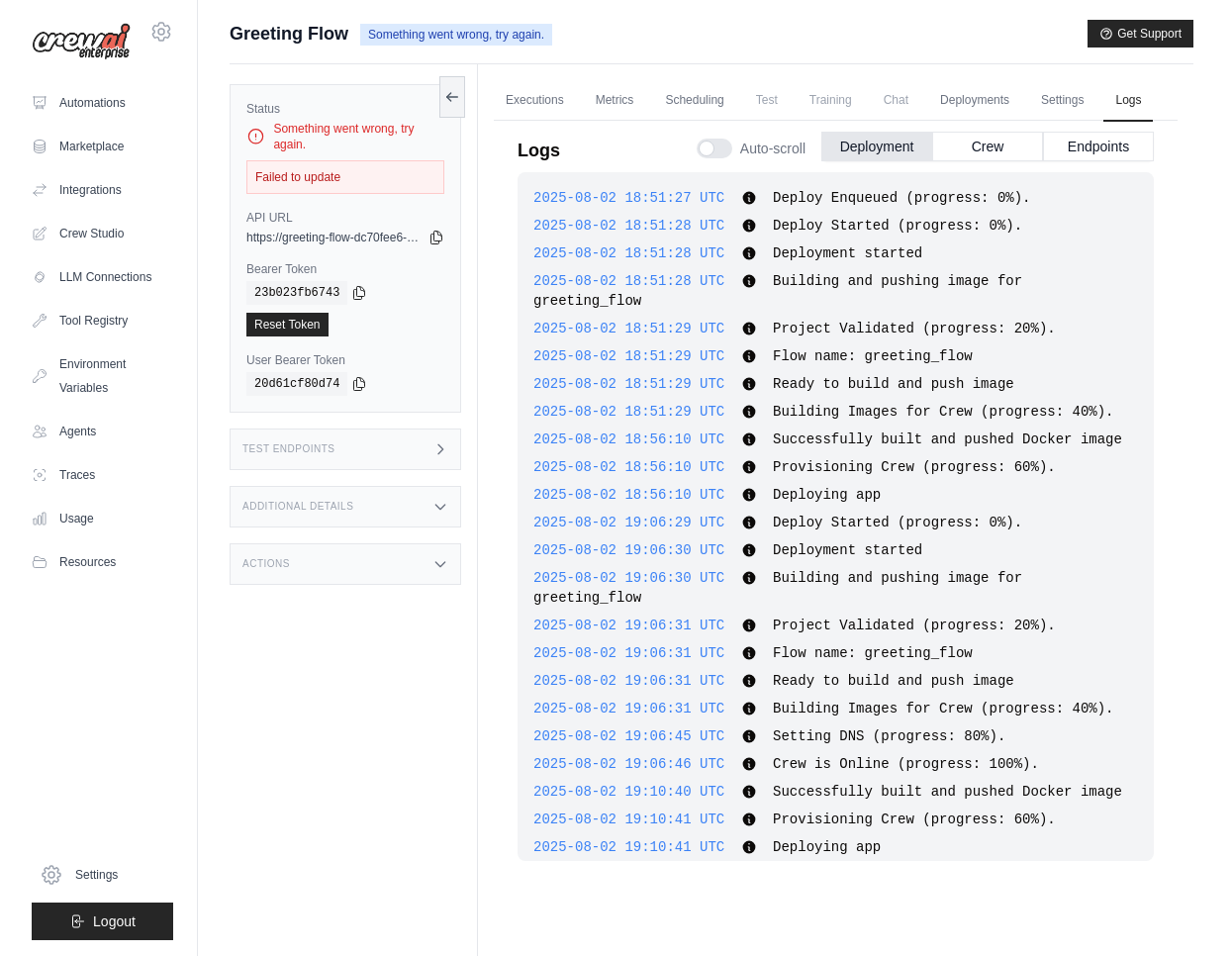 scroll, scrollTop: 1298, scrollLeft: 0, axis: vertical 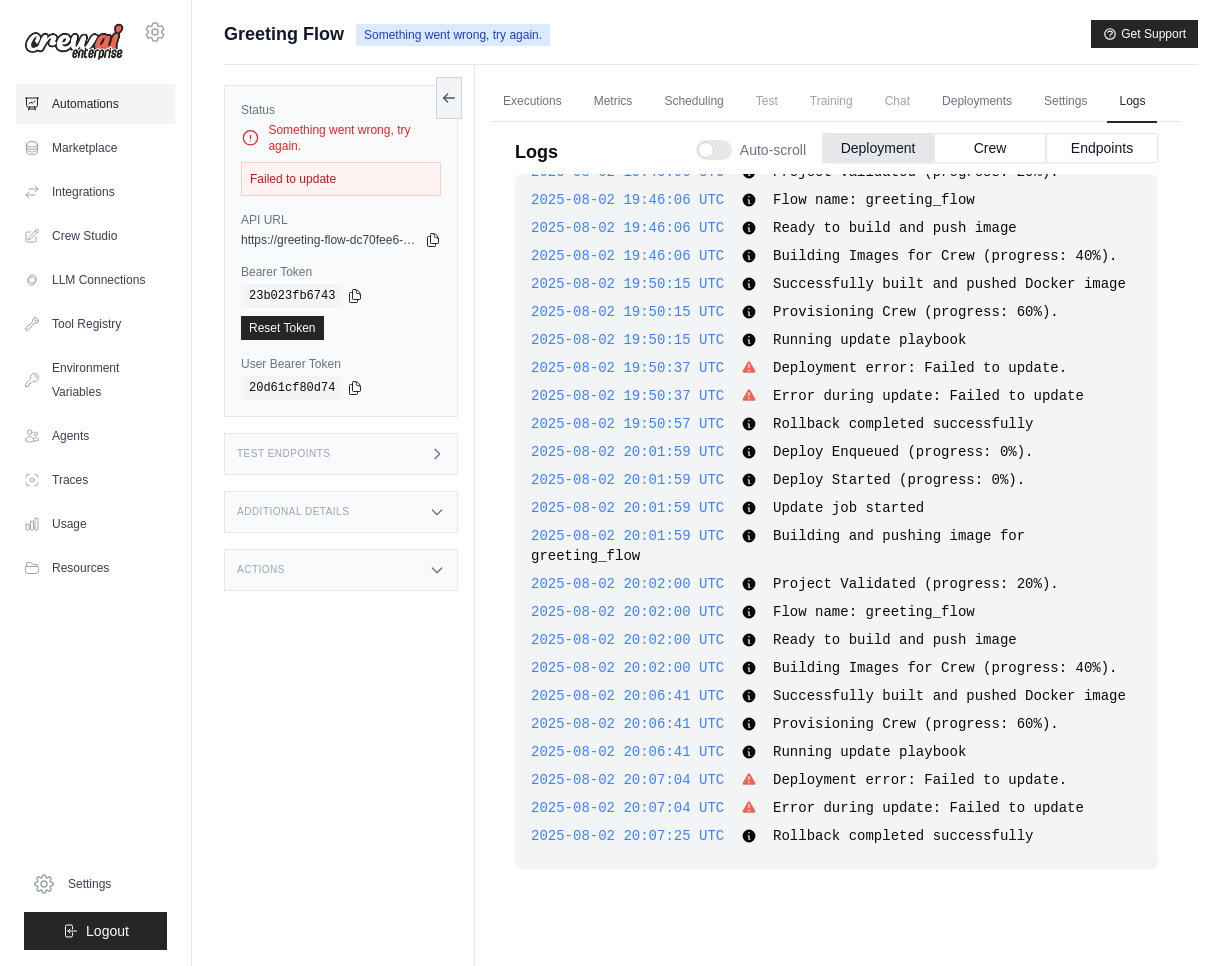 click on "Automations" at bounding box center [95, 104] 